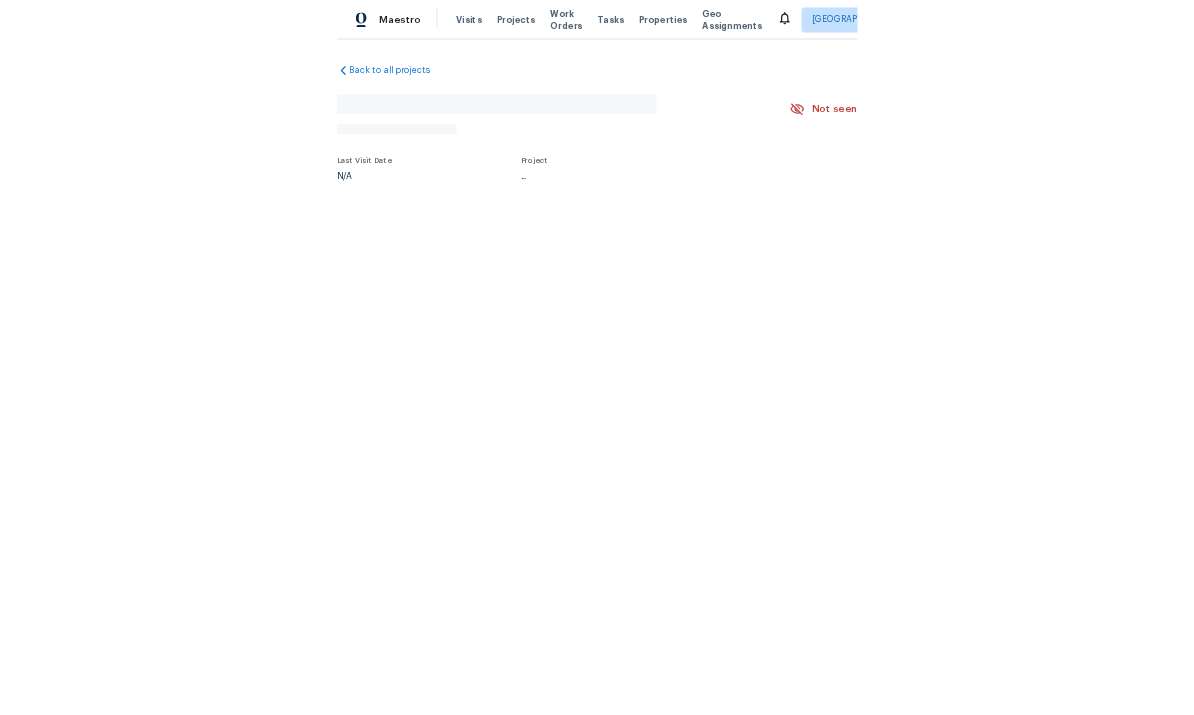 scroll, scrollTop: 0, scrollLeft: 0, axis: both 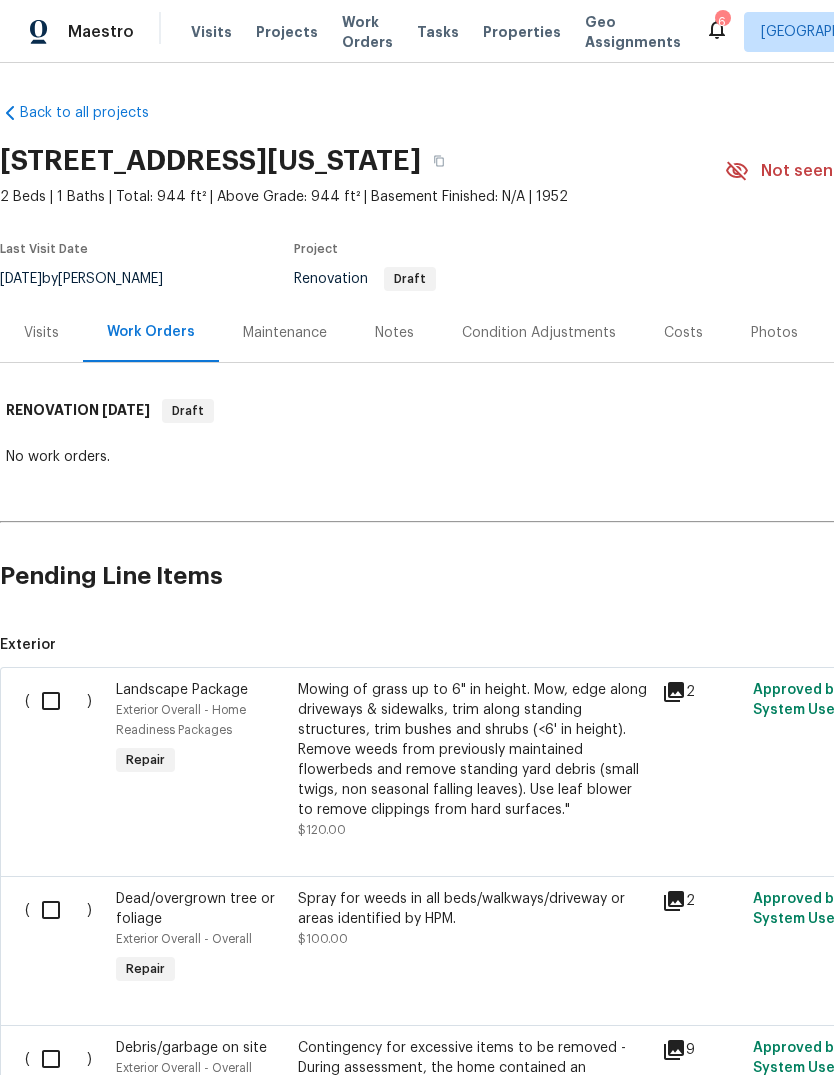 click at bounding box center [58, 701] 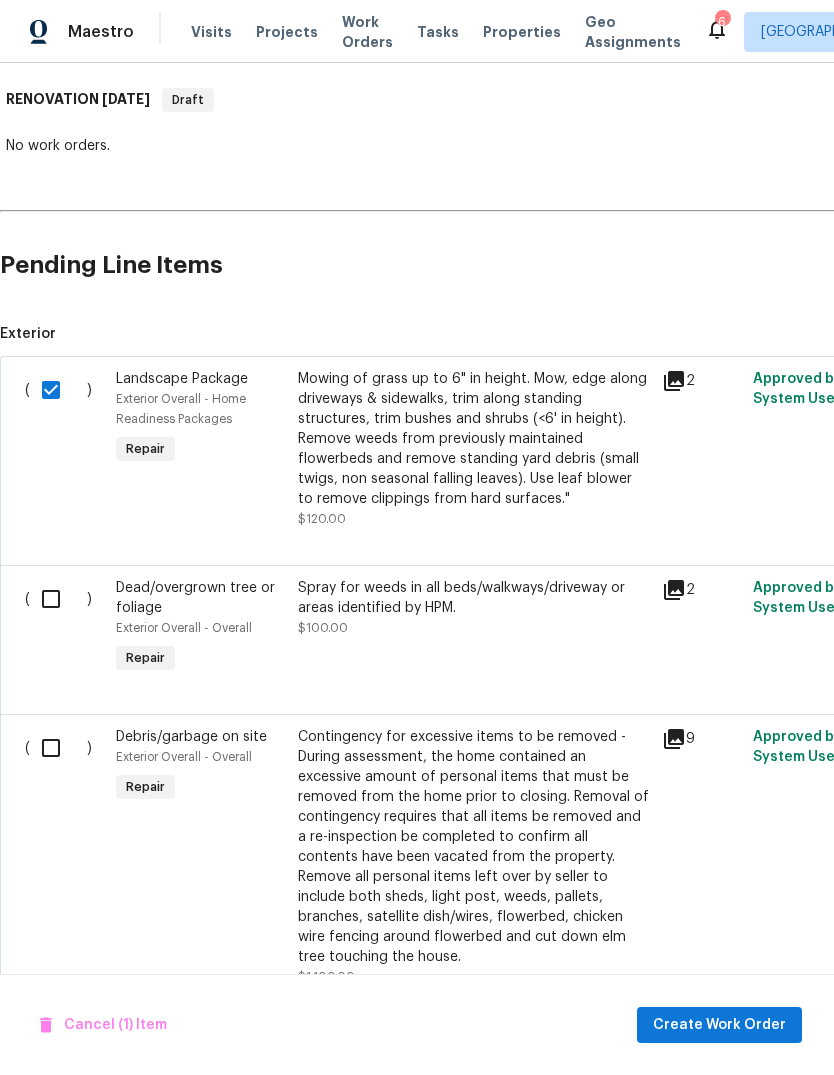 scroll, scrollTop: 313, scrollLeft: 0, axis: vertical 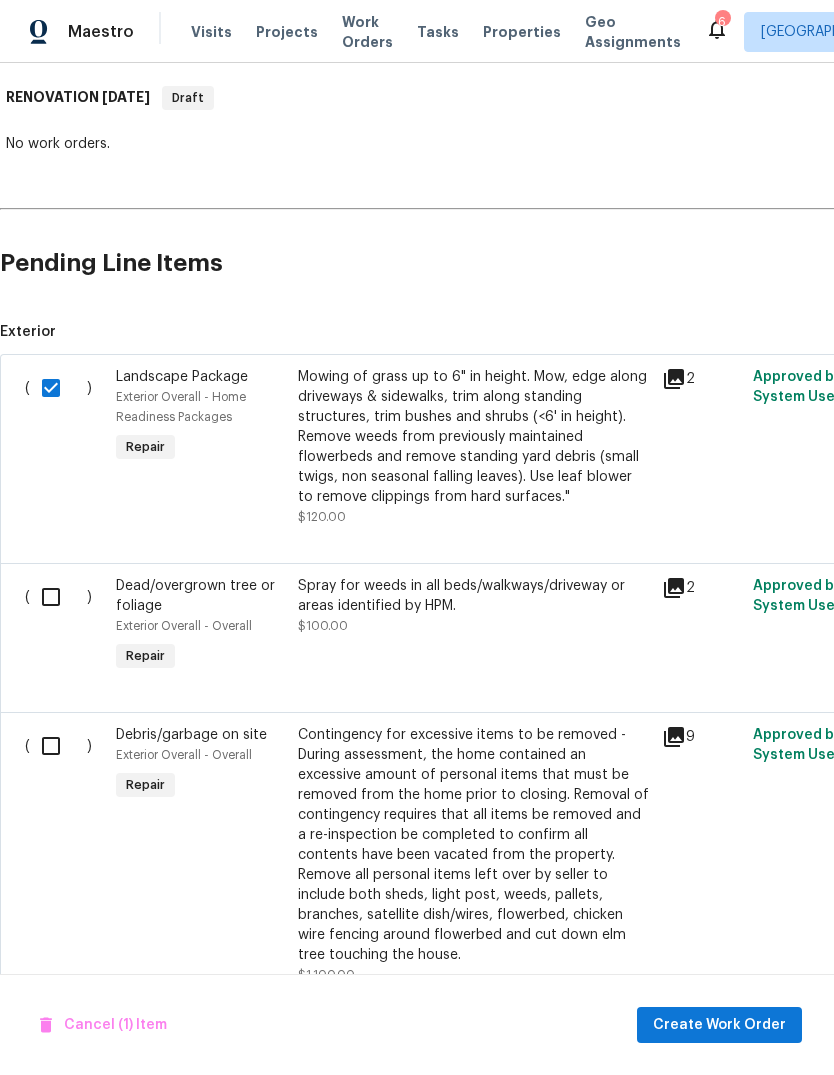 click at bounding box center [58, 597] 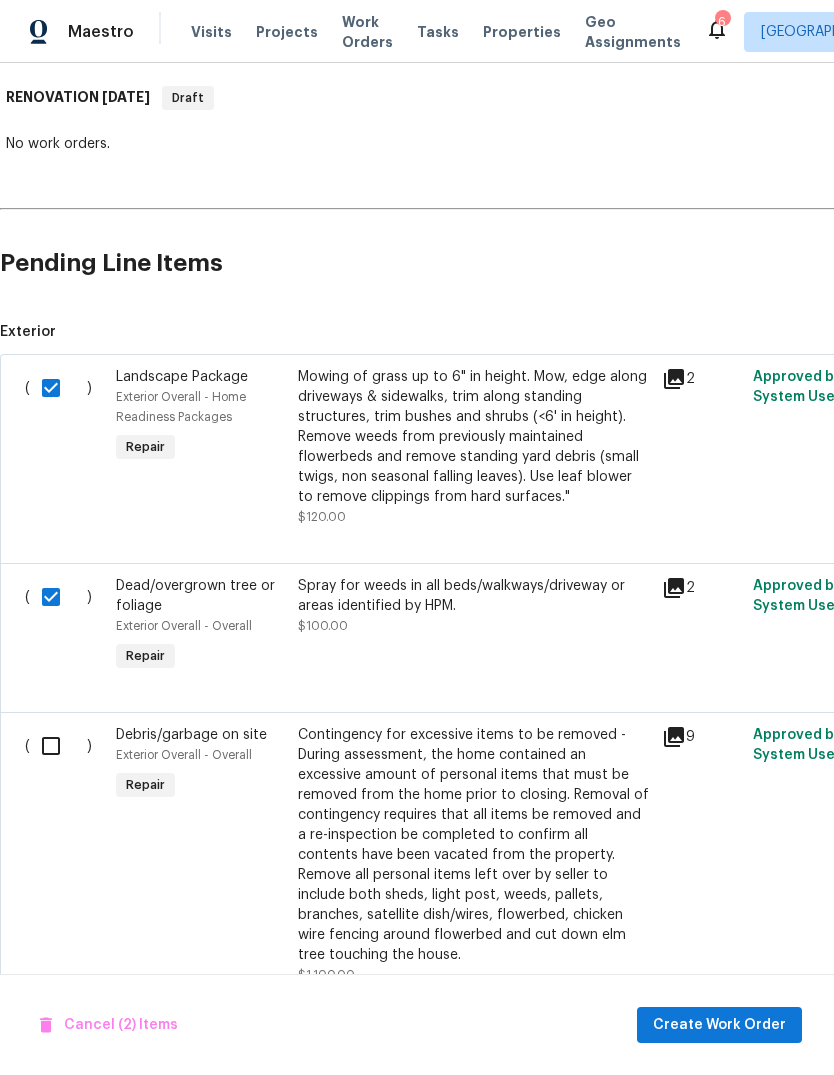 click at bounding box center [58, 746] 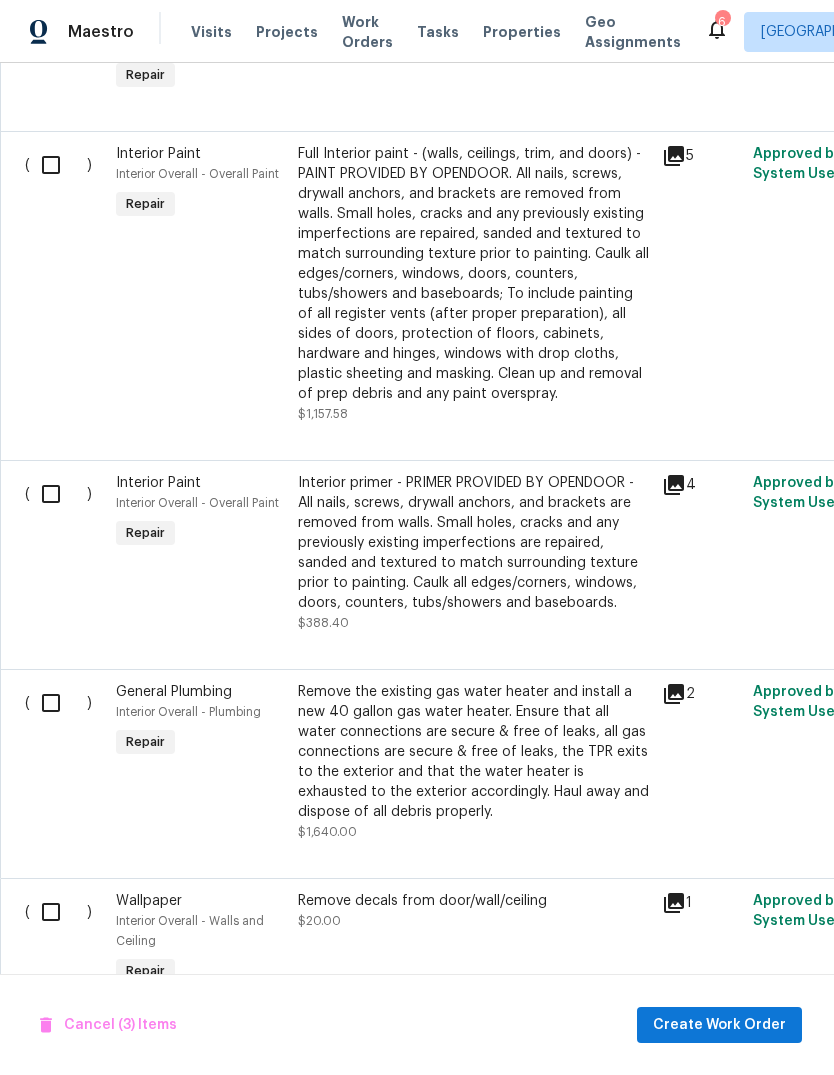 scroll, scrollTop: 4531, scrollLeft: 0, axis: vertical 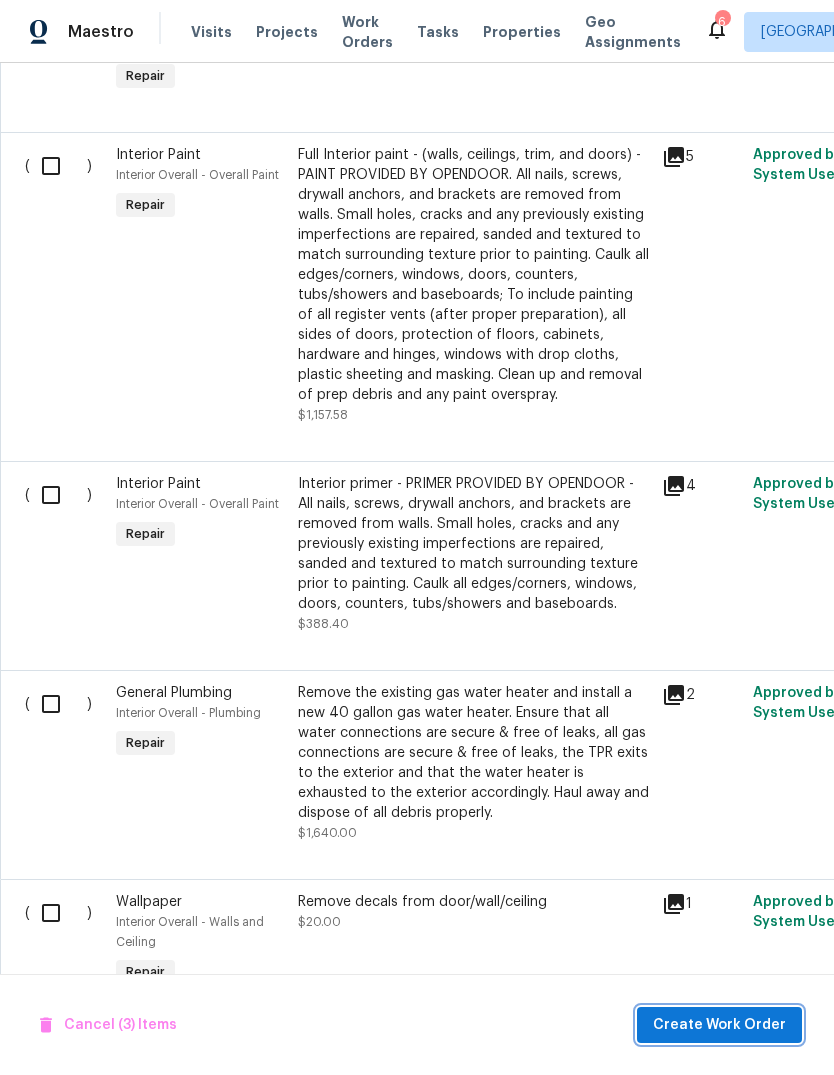 click on "Create Work Order" at bounding box center (719, 1025) 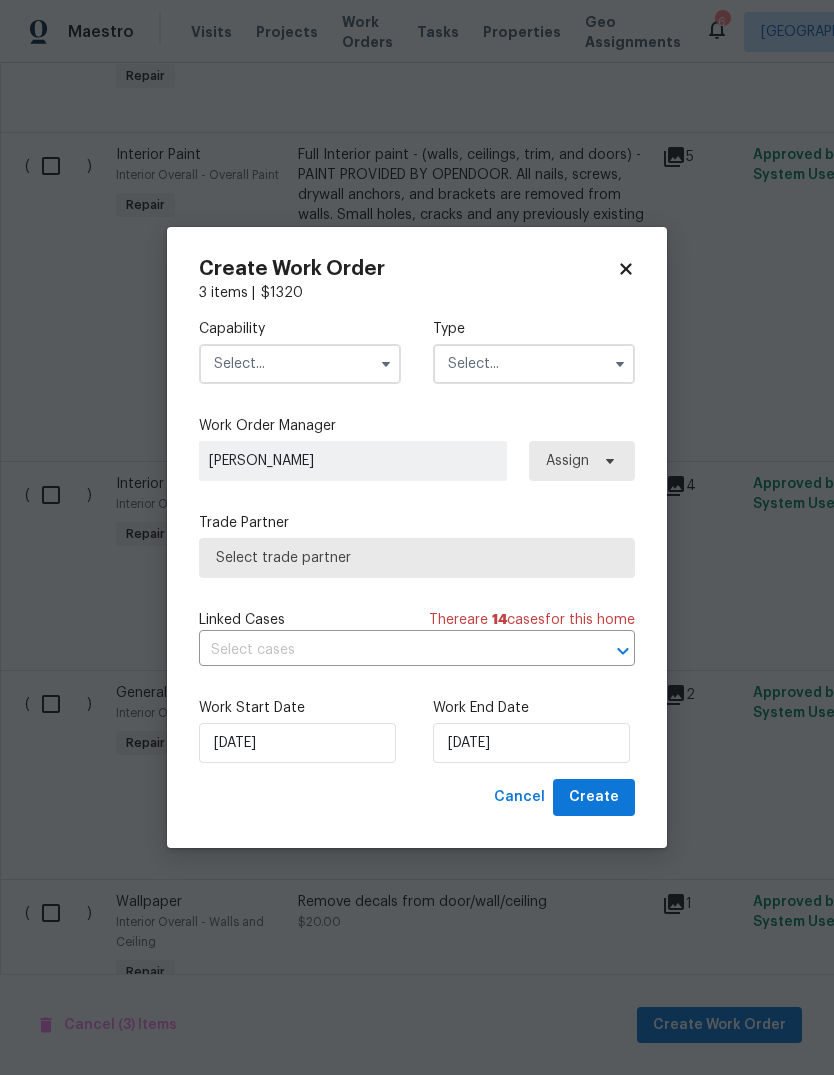 click at bounding box center (300, 364) 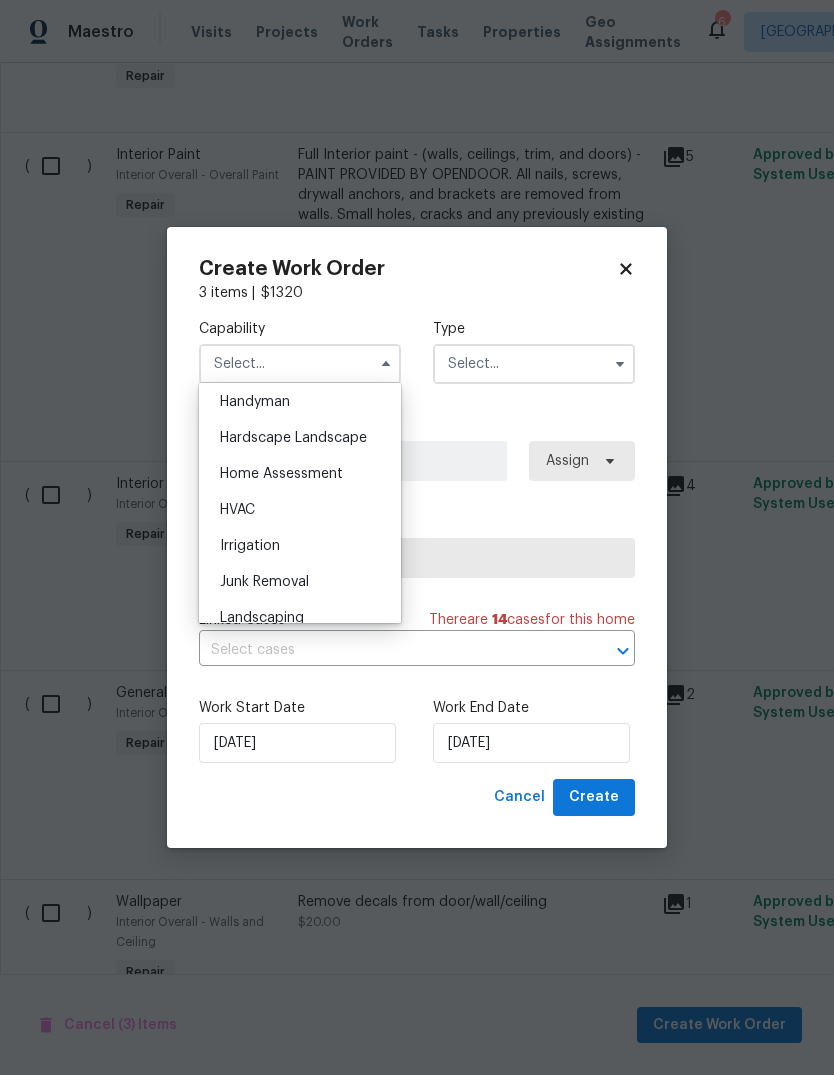 scroll, scrollTop: 1102, scrollLeft: 0, axis: vertical 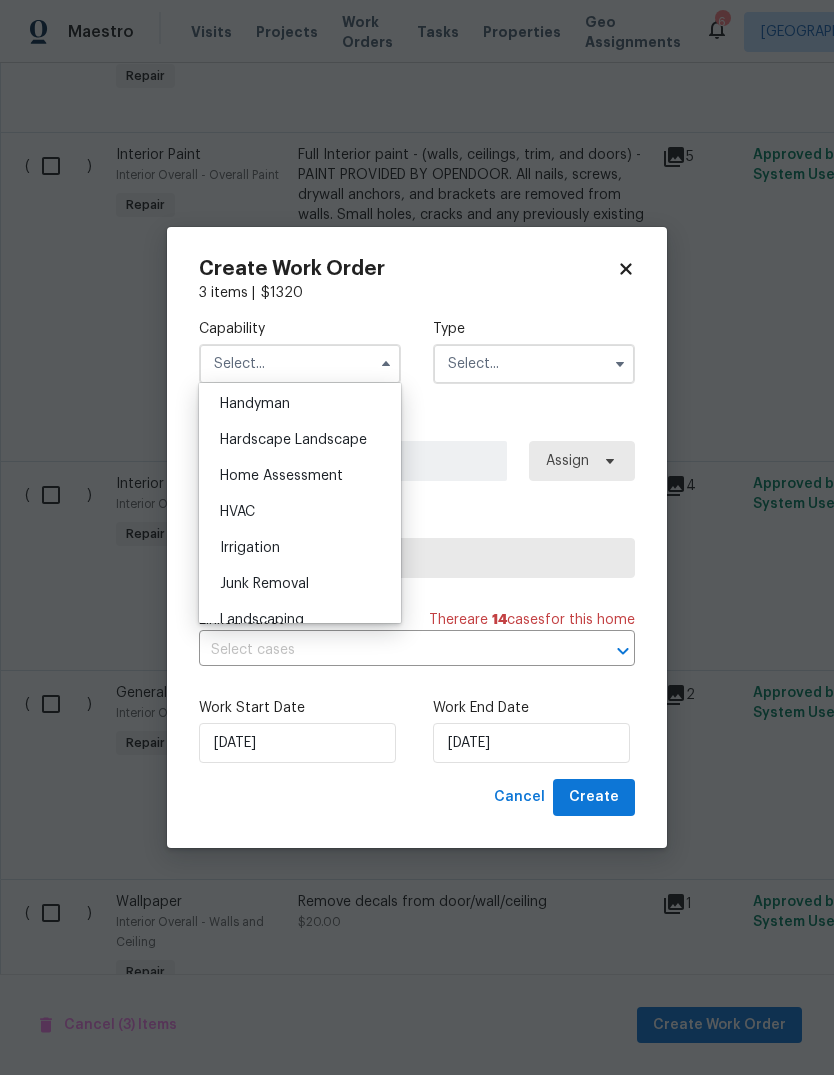 click on "Hardscape Landscape" at bounding box center [300, 440] 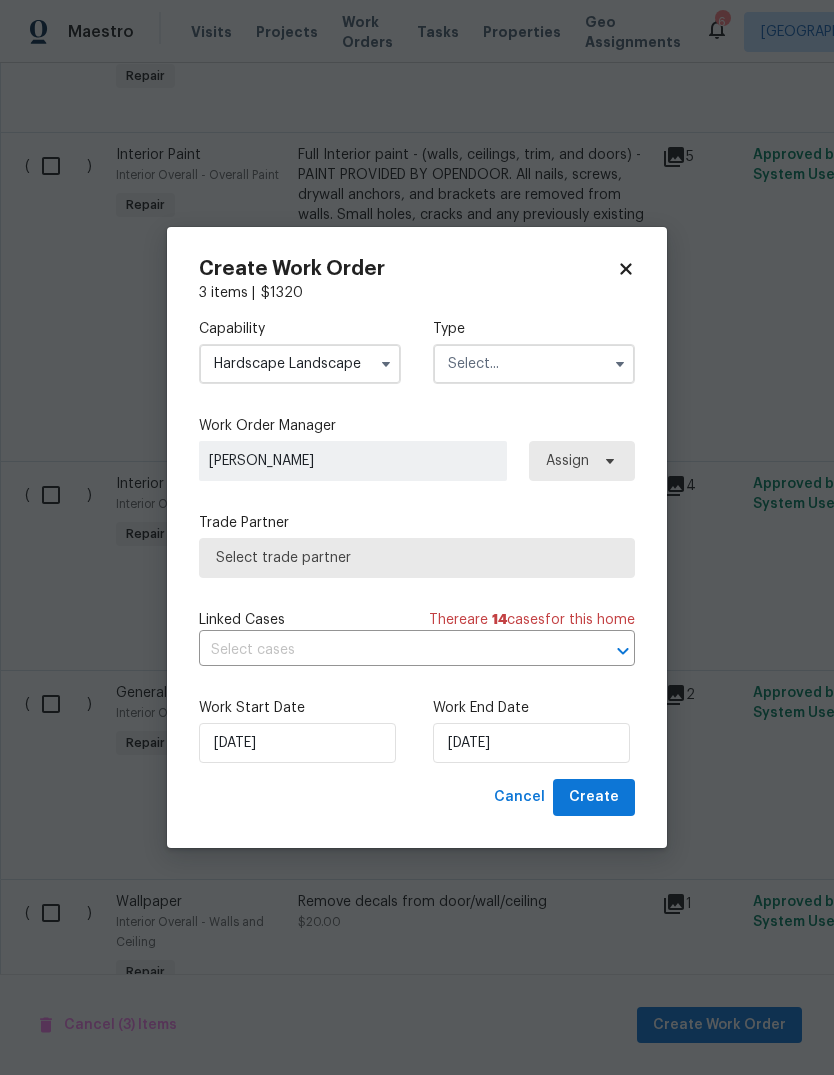 click at bounding box center (534, 364) 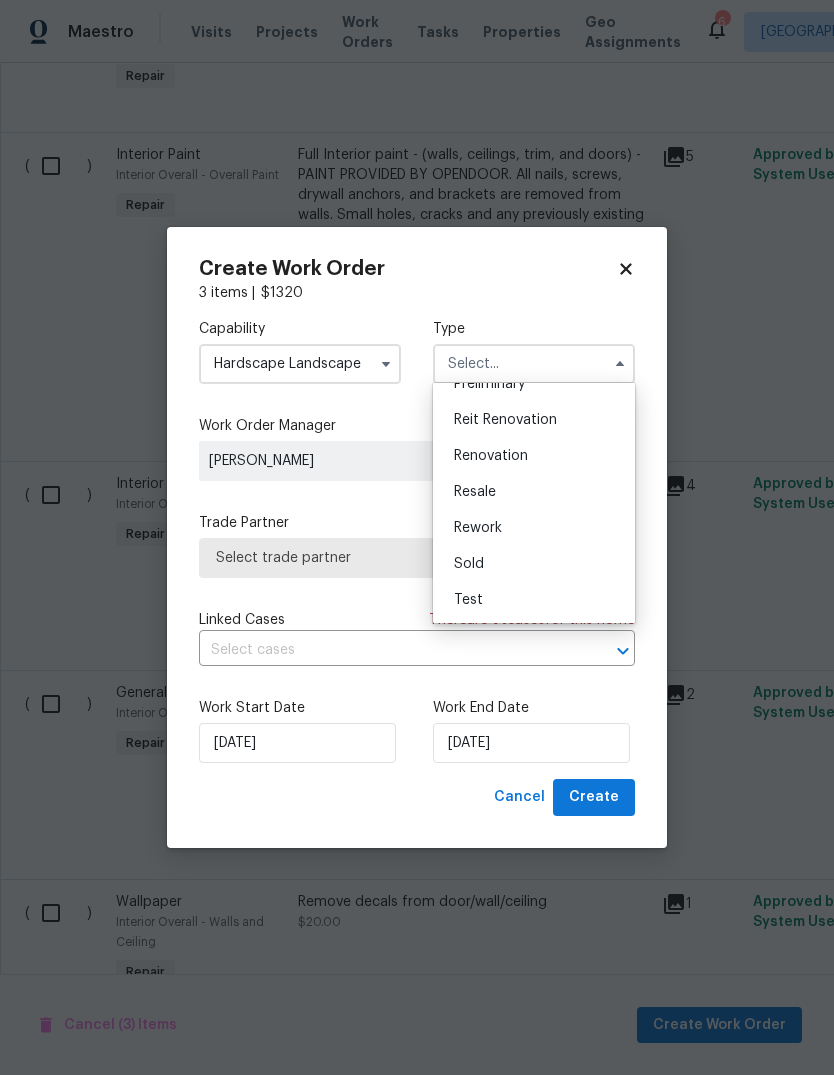 scroll, scrollTop: 454, scrollLeft: 0, axis: vertical 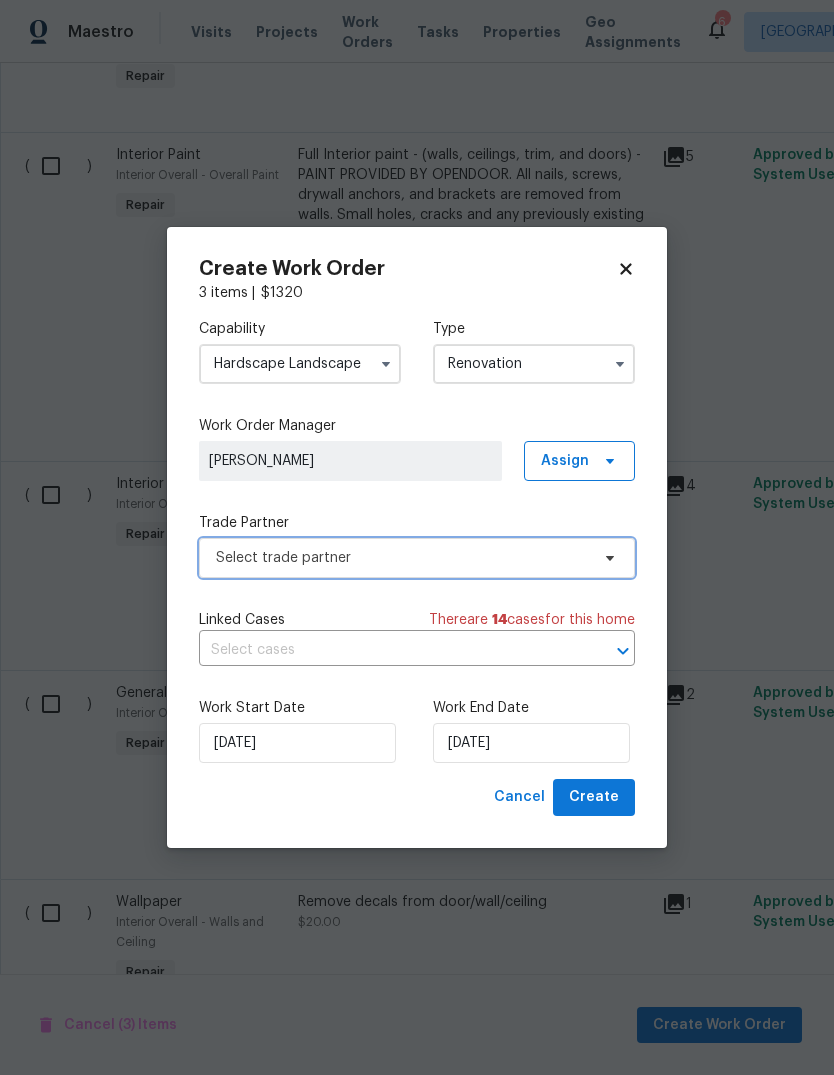 click on "Select trade partner" at bounding box center (402, 558) 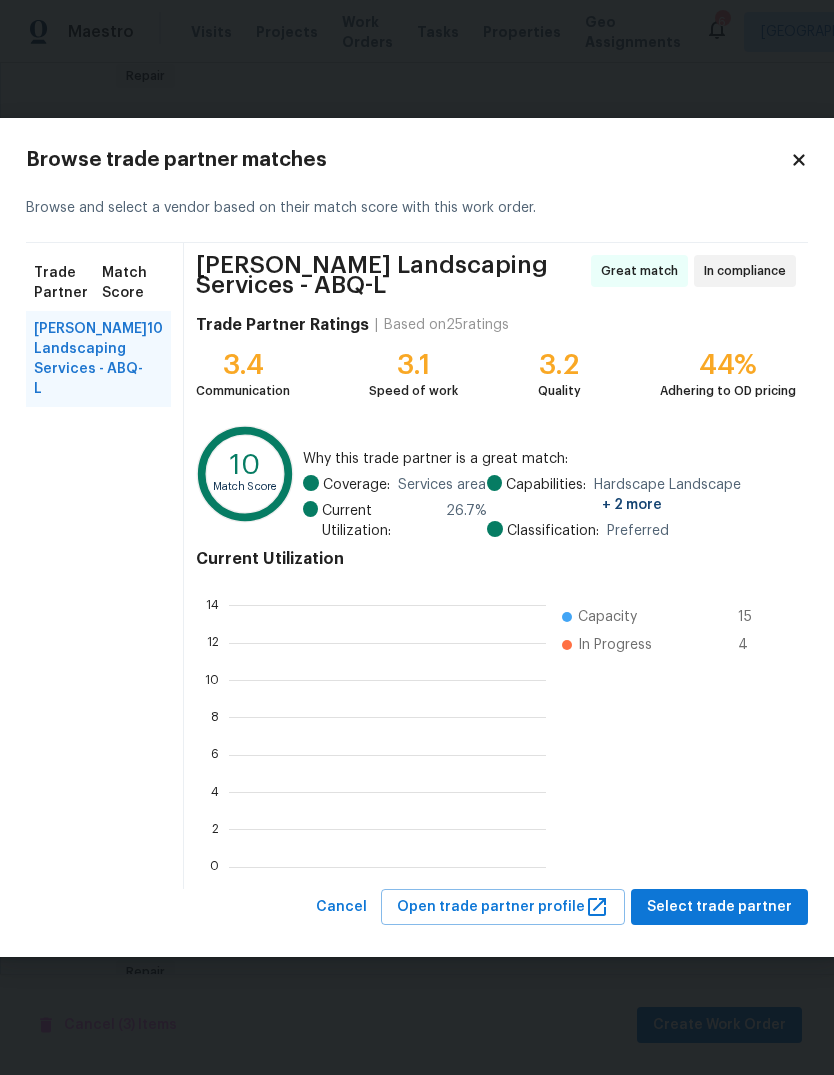scroll, scrollTop: 2, scrollLeft: 2, axis: both 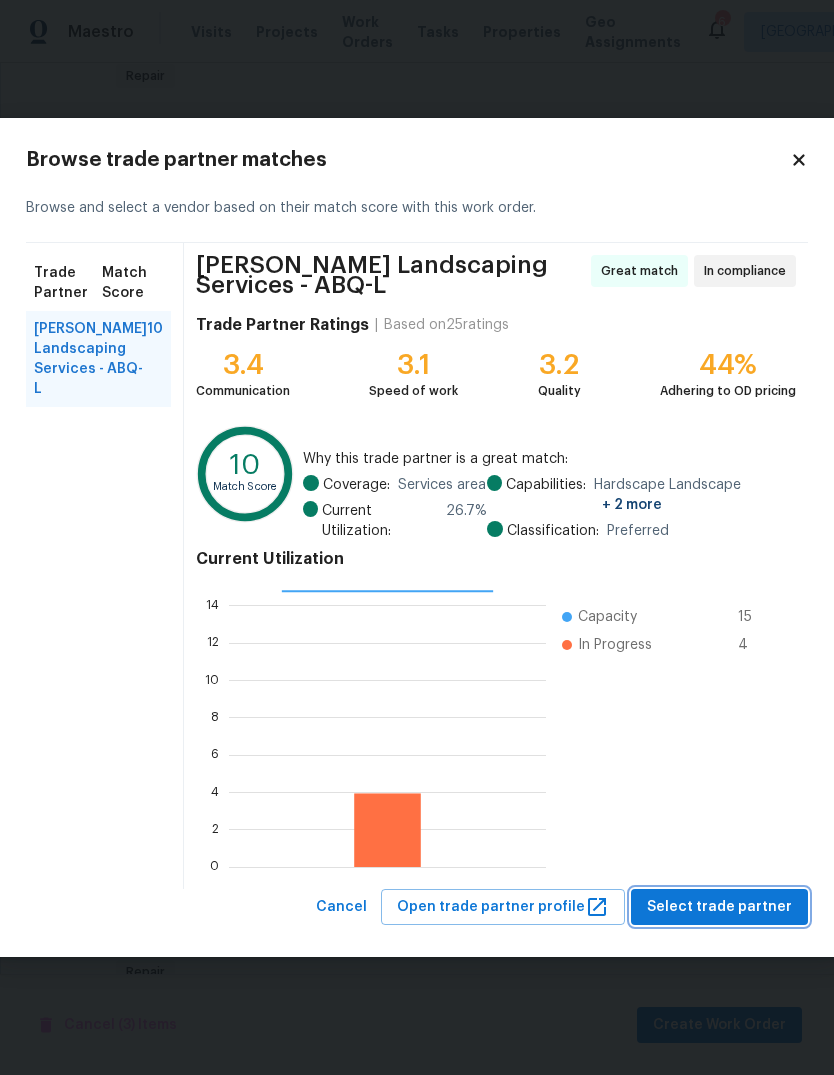 click on "Select trade partner" at bounding box center [719, 907] 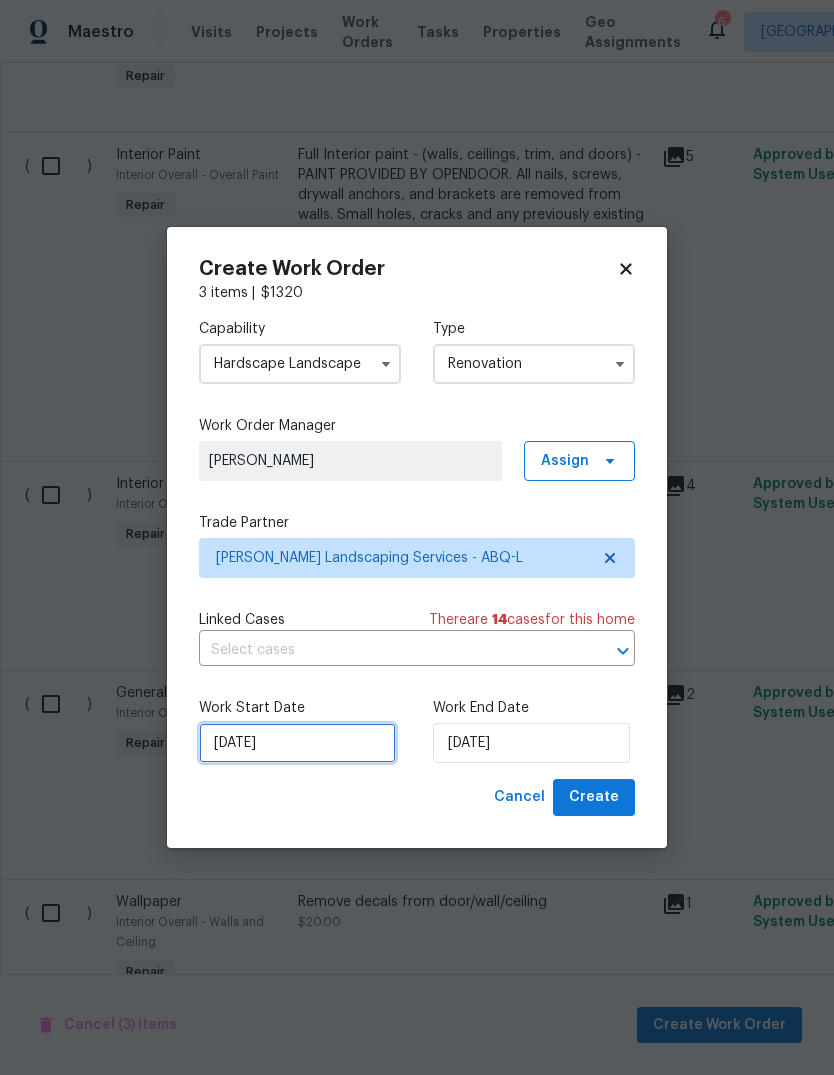 click on "7/9/2025" at bounding box center (297, 743) 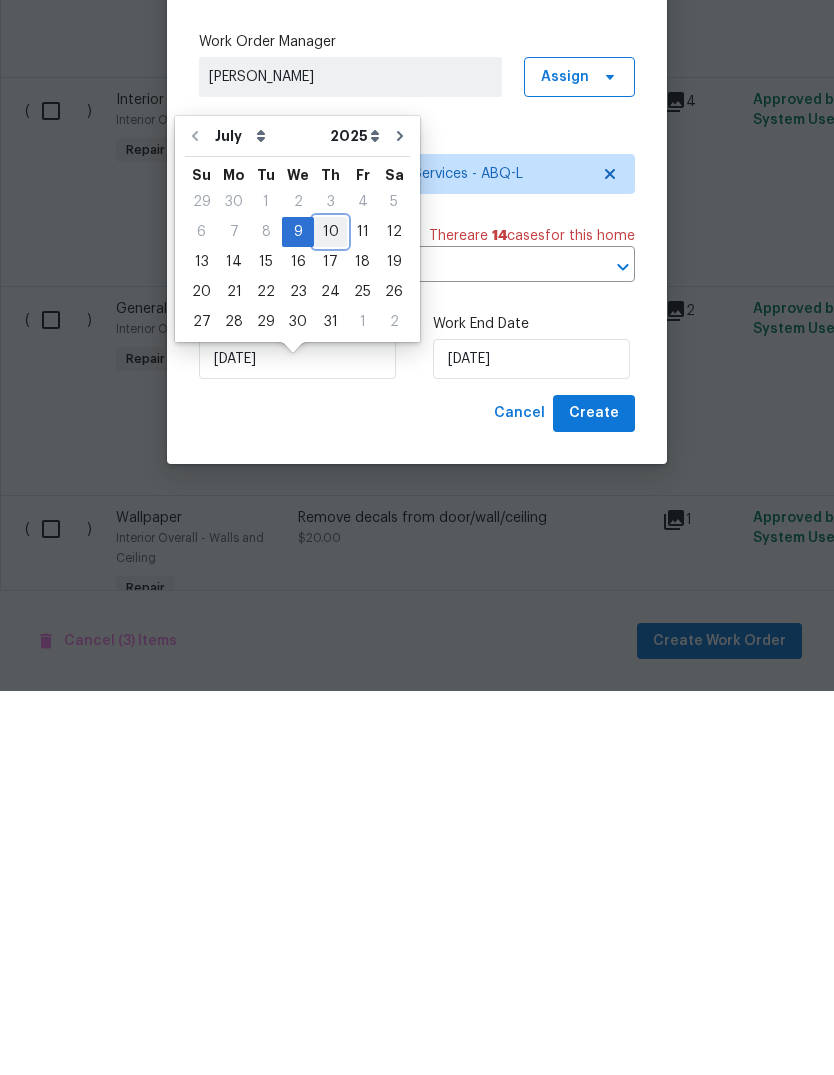 click on "10" at bounding box center [330, 616] 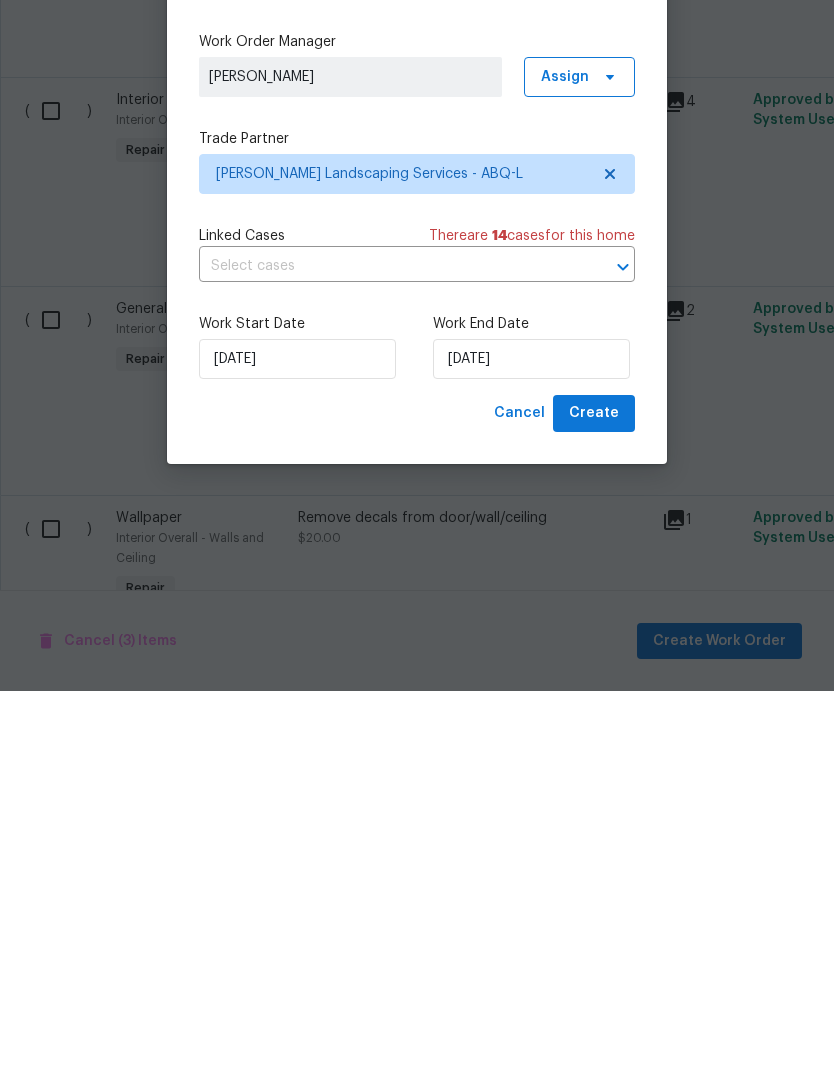 scroll, scrollTop: 75, scrollLeft: 0, axis: vertical 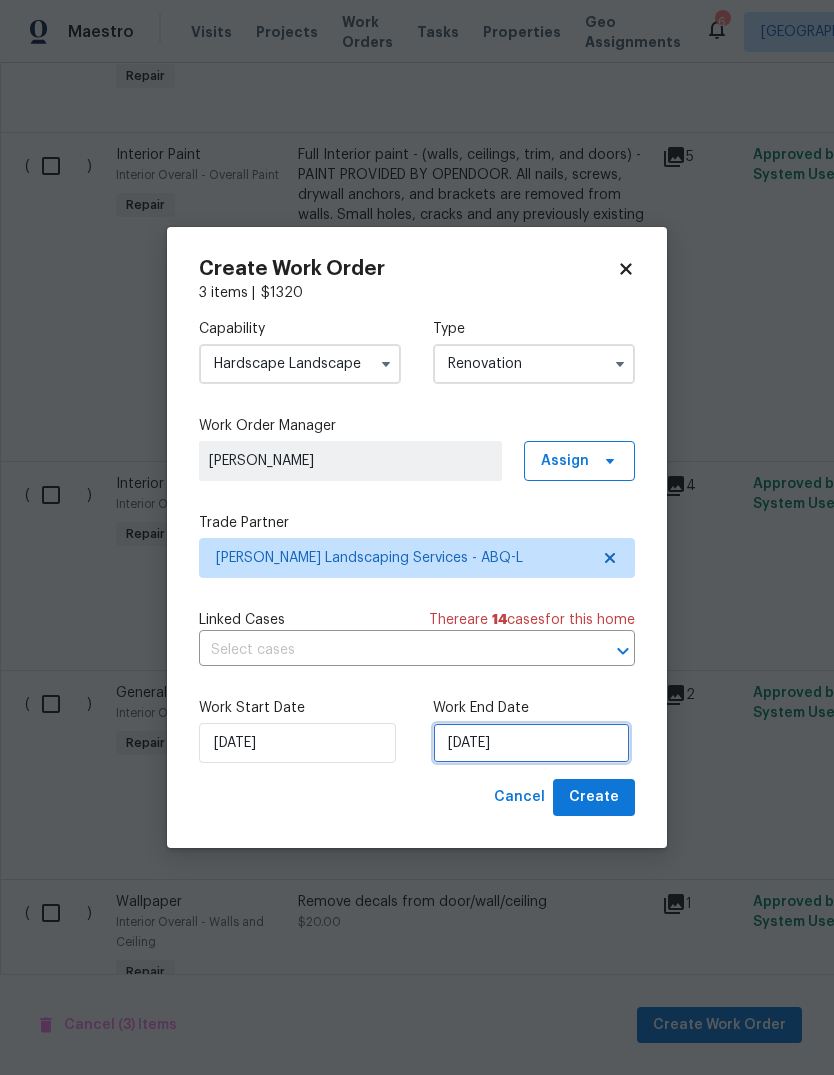 click on "7/10/2025" at bounding box center (531, 743) 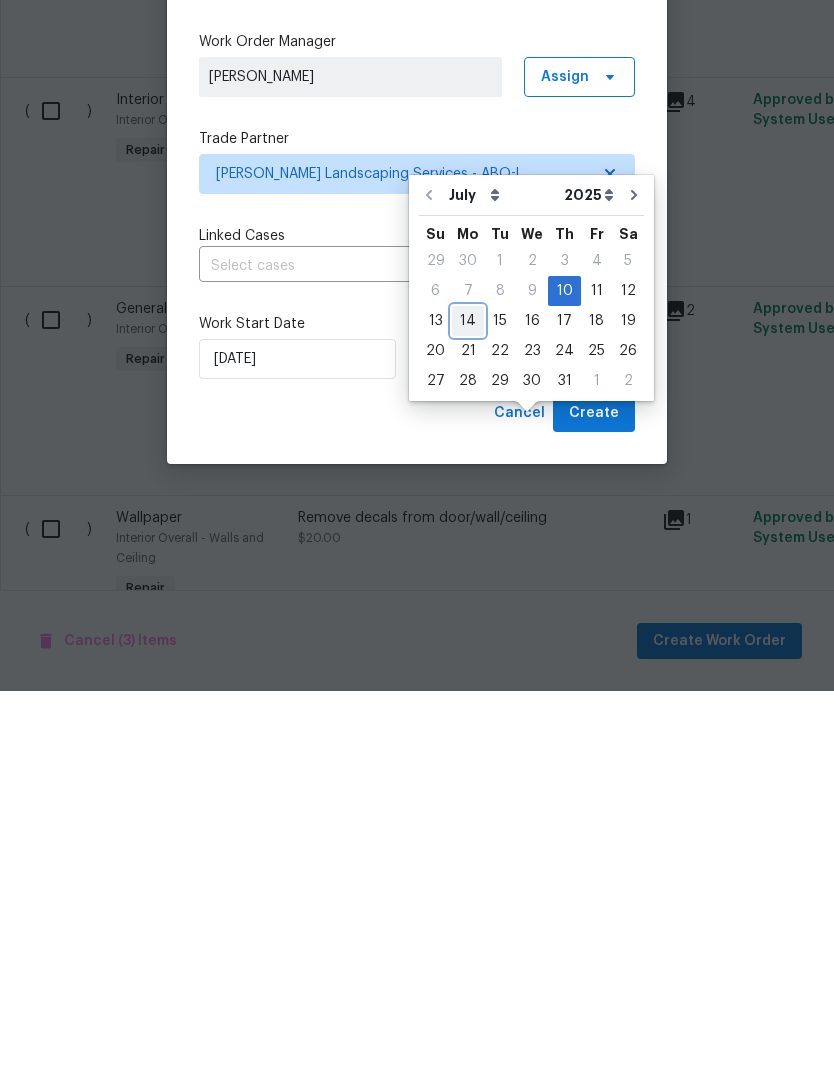 click on "14" at bounding box center [468, 705] 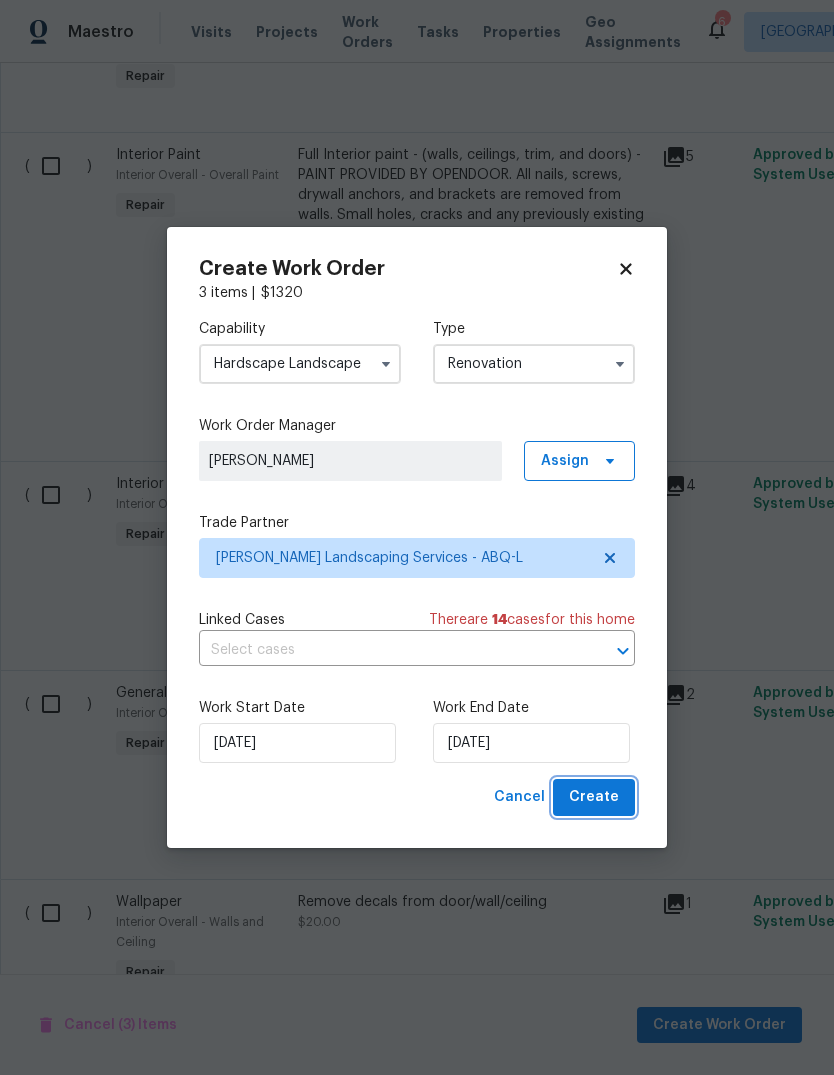 click on "Create" at bounding box center [594, 797] 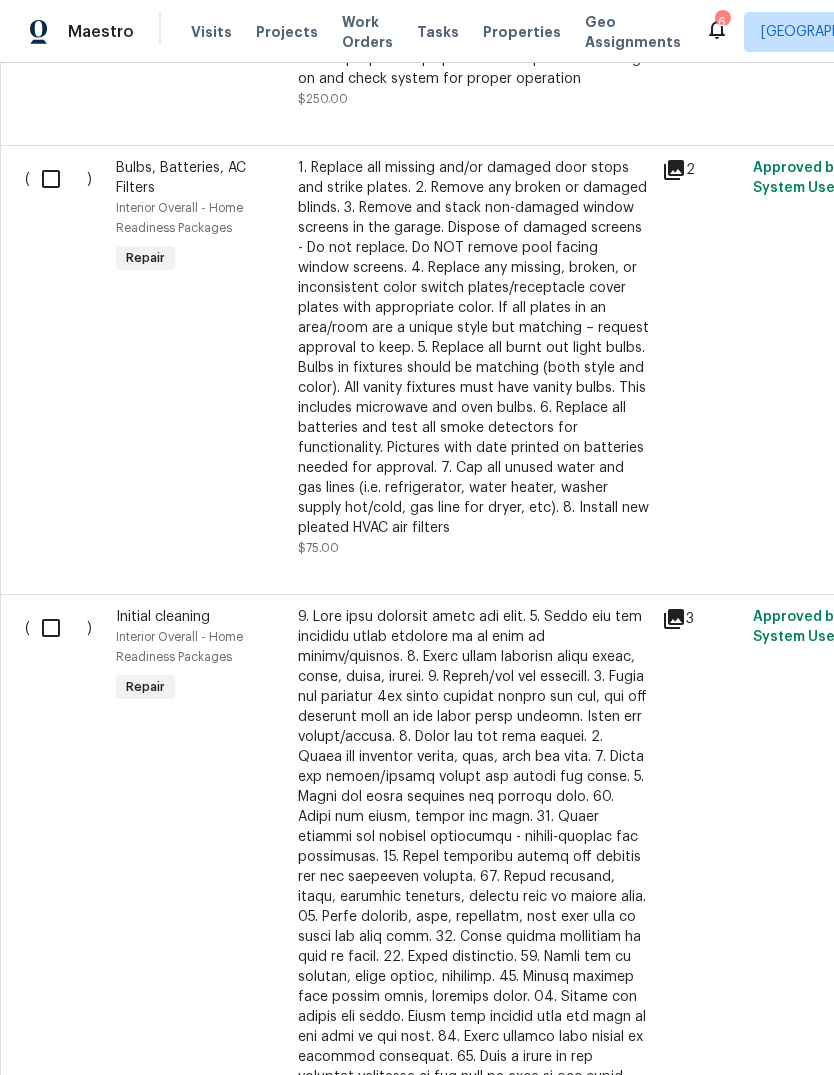 scroll, scrollTop: 1488, scrollLeft: 0, axis: vertical 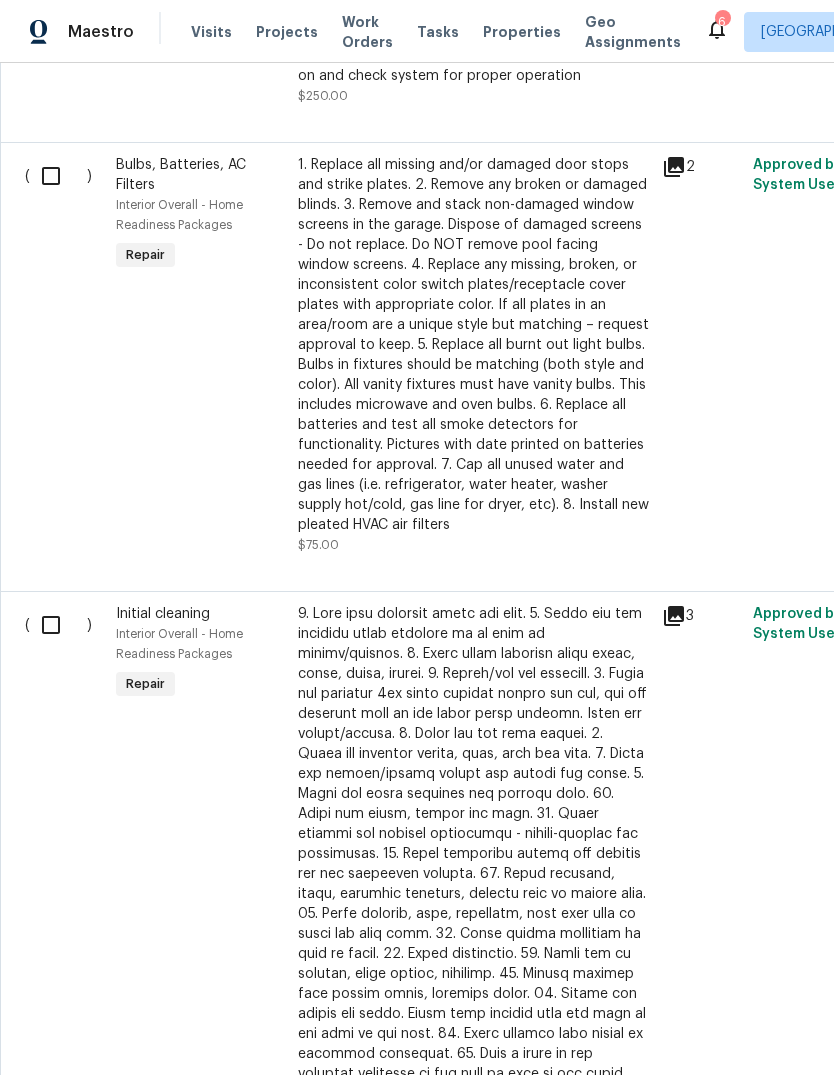 click at bounding box center [58, 625] 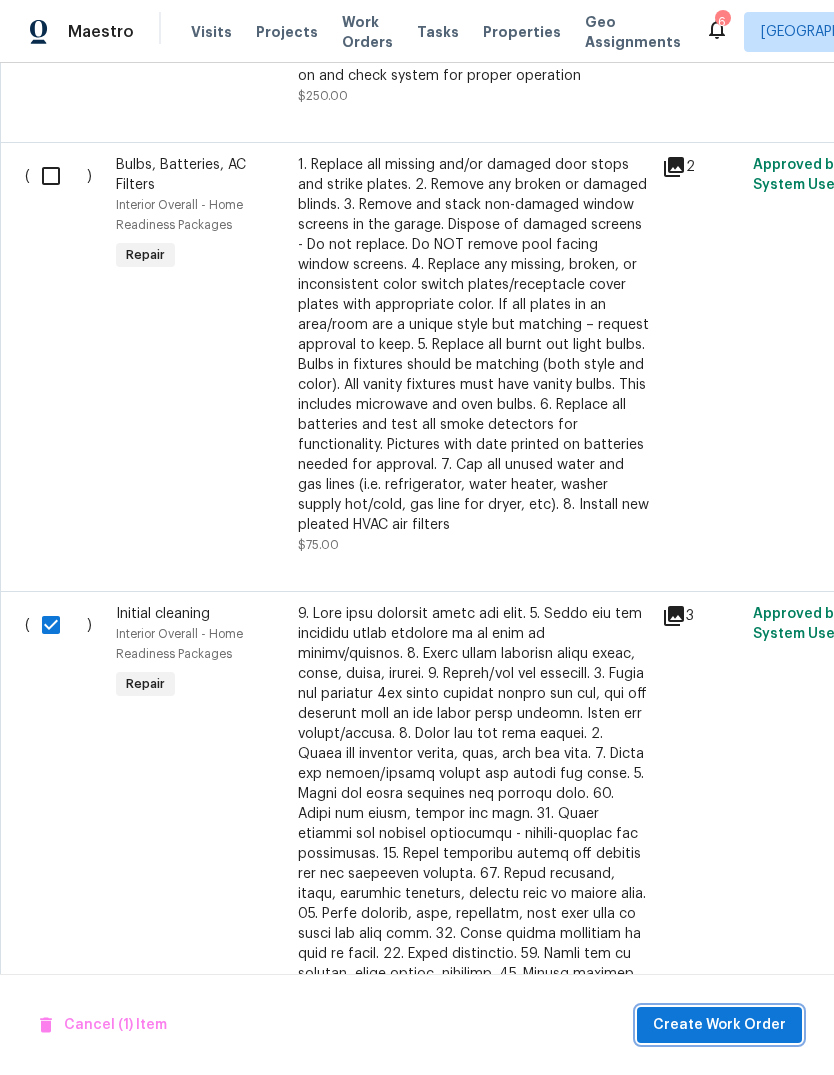 click on "Create Work Order" at bounding box center (719, 1025) 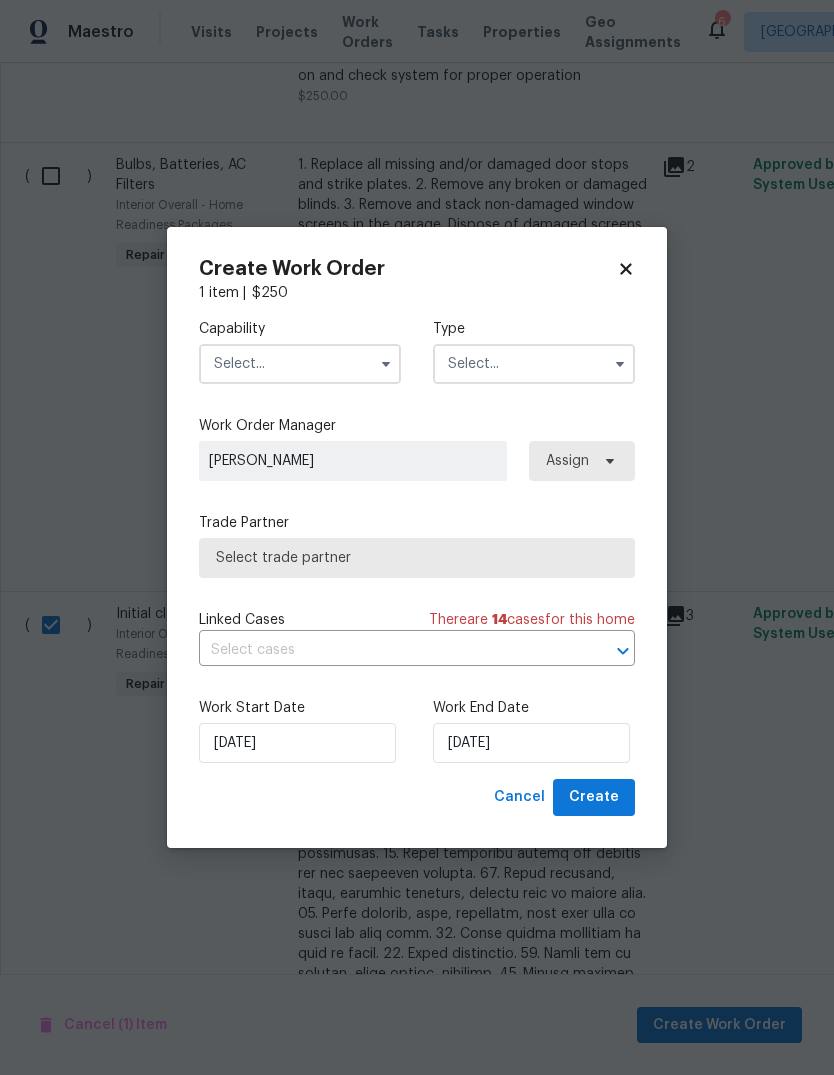 click at bounding box center [300, 364] 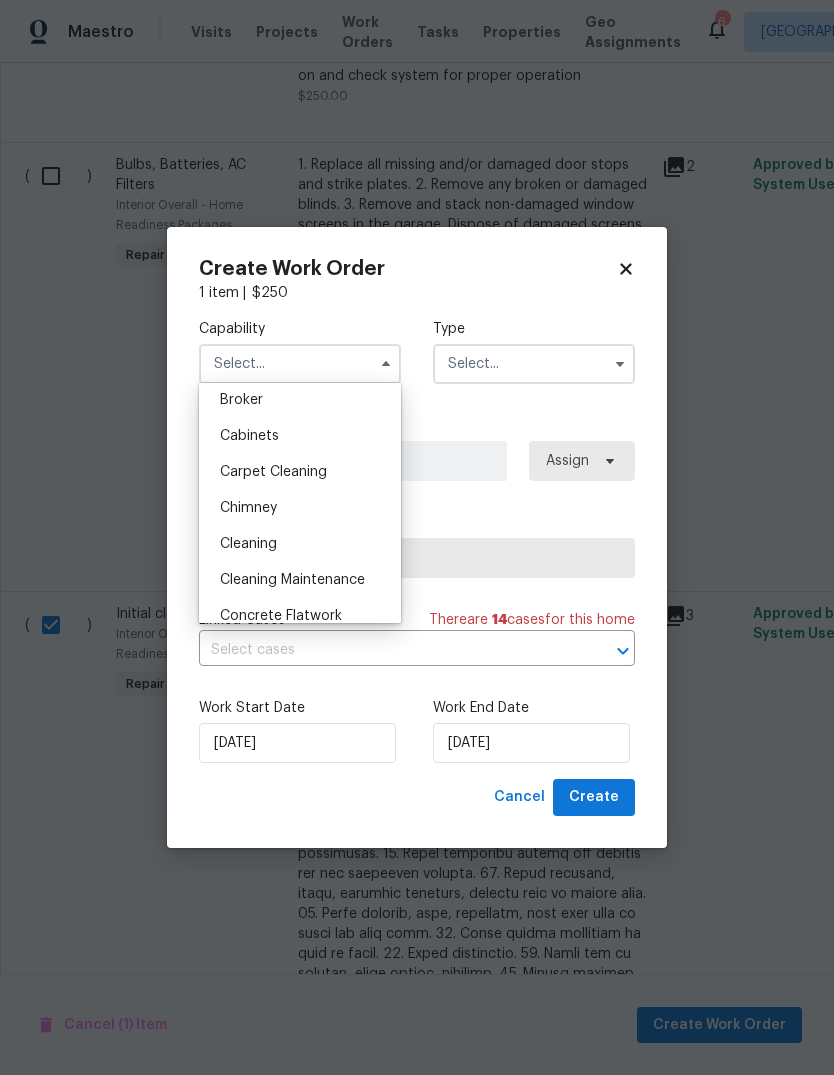 scroll, scrollTop: 175, scrollLeft: 0, axis: vertical 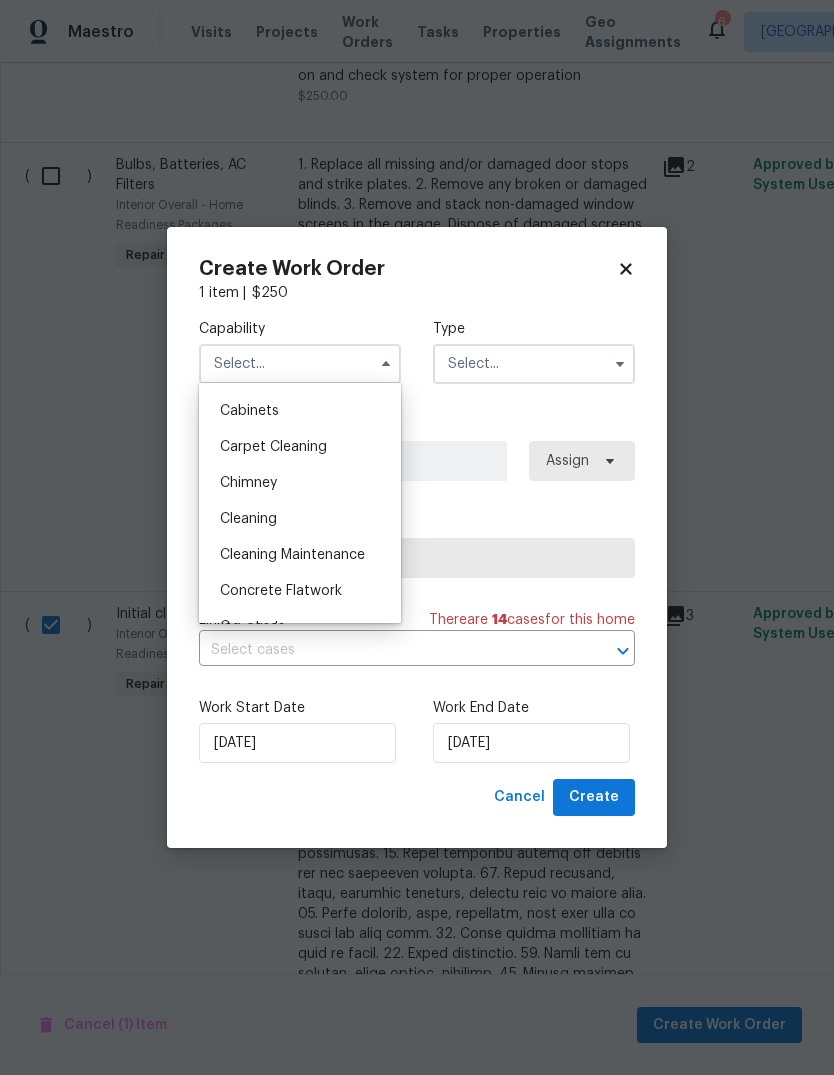 click on "Cleaning" at bounding box center (300, 519) 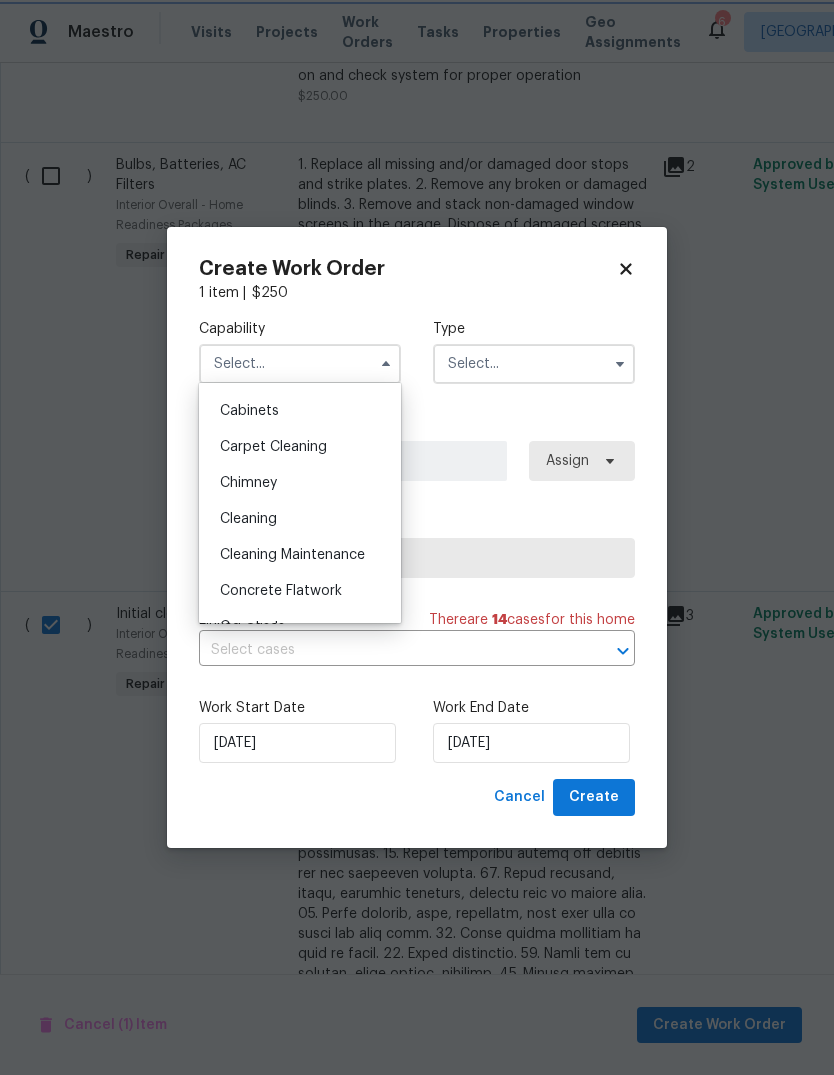 type on "Cleaning" 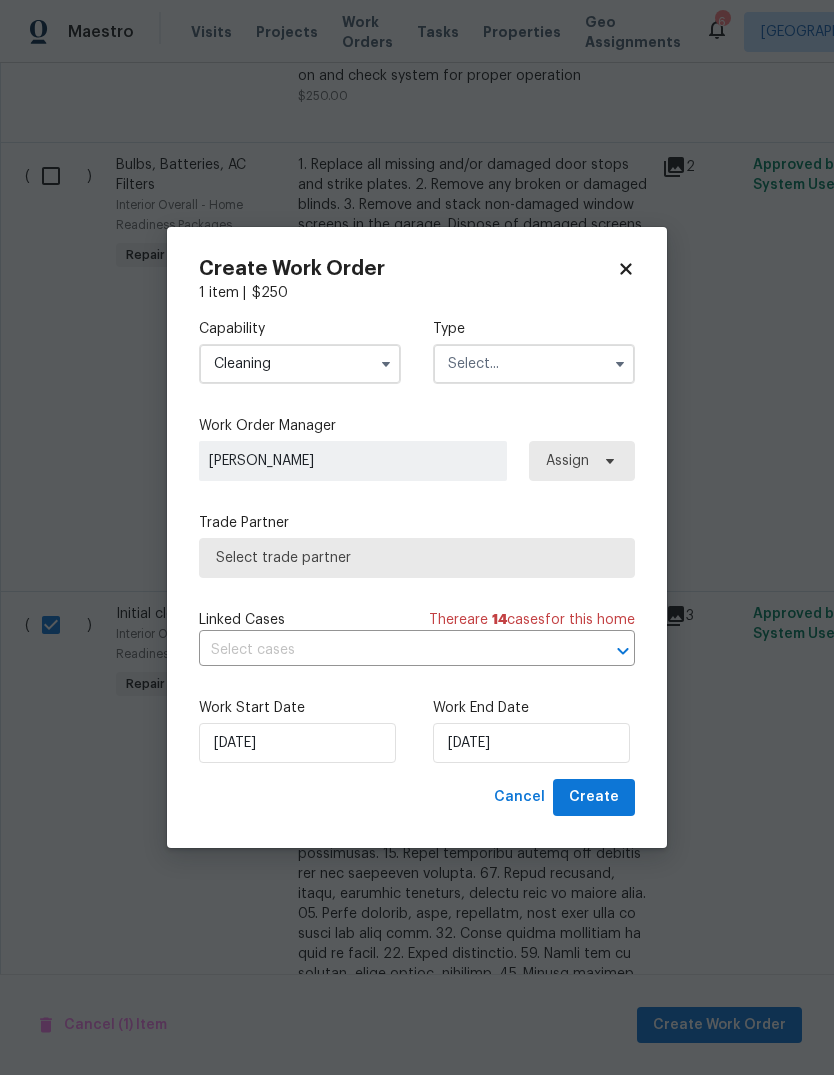 click at bounding box center (534, 364) 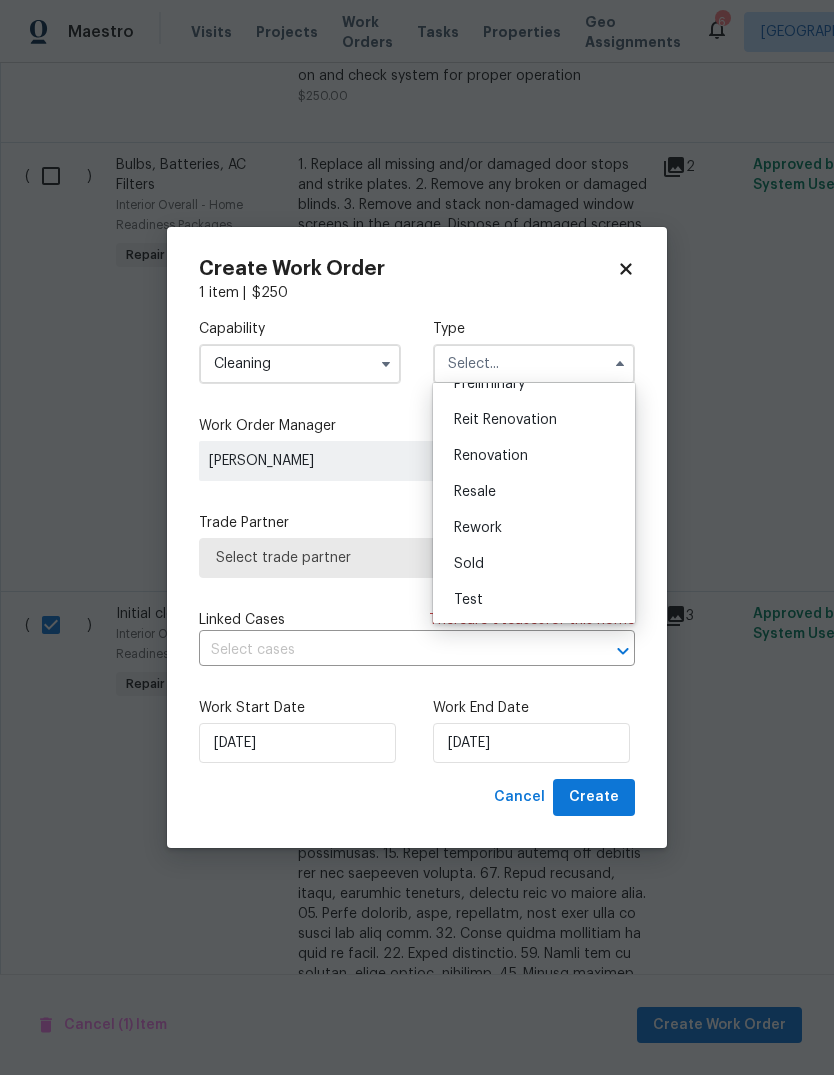 scroll, scrollTop: 454, scrollLeft: 0, axis: vertical 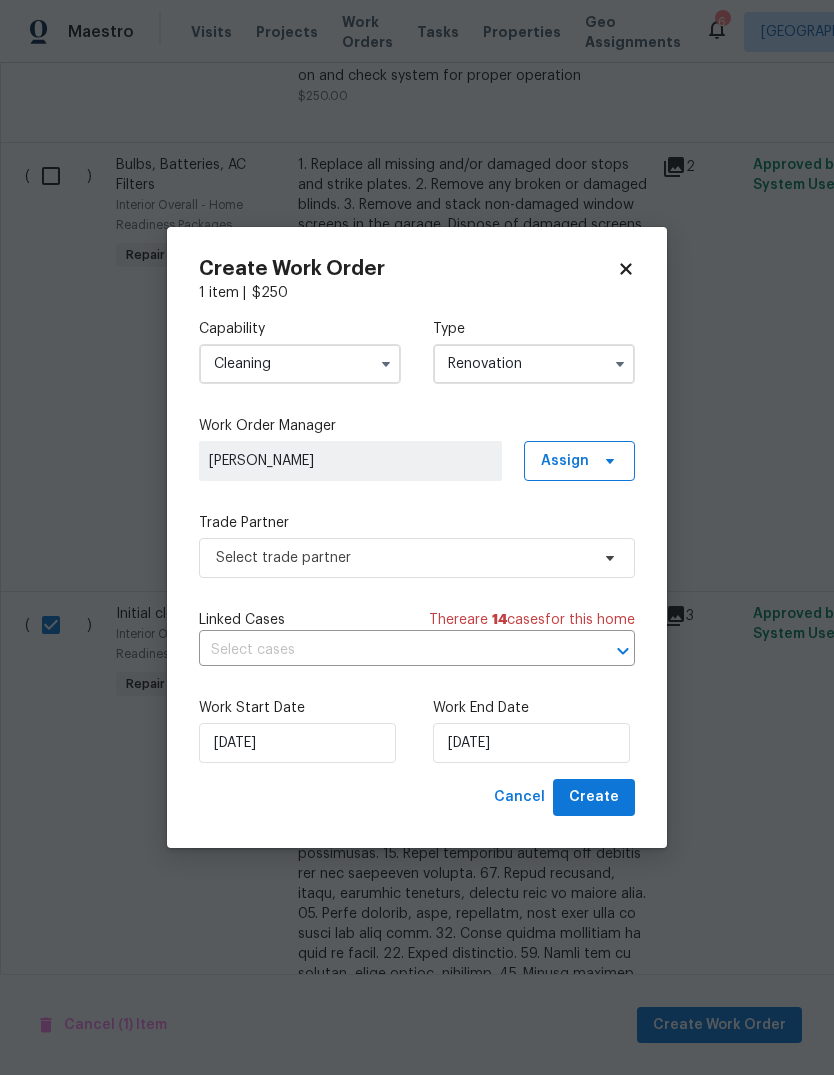 type on "Renovation" 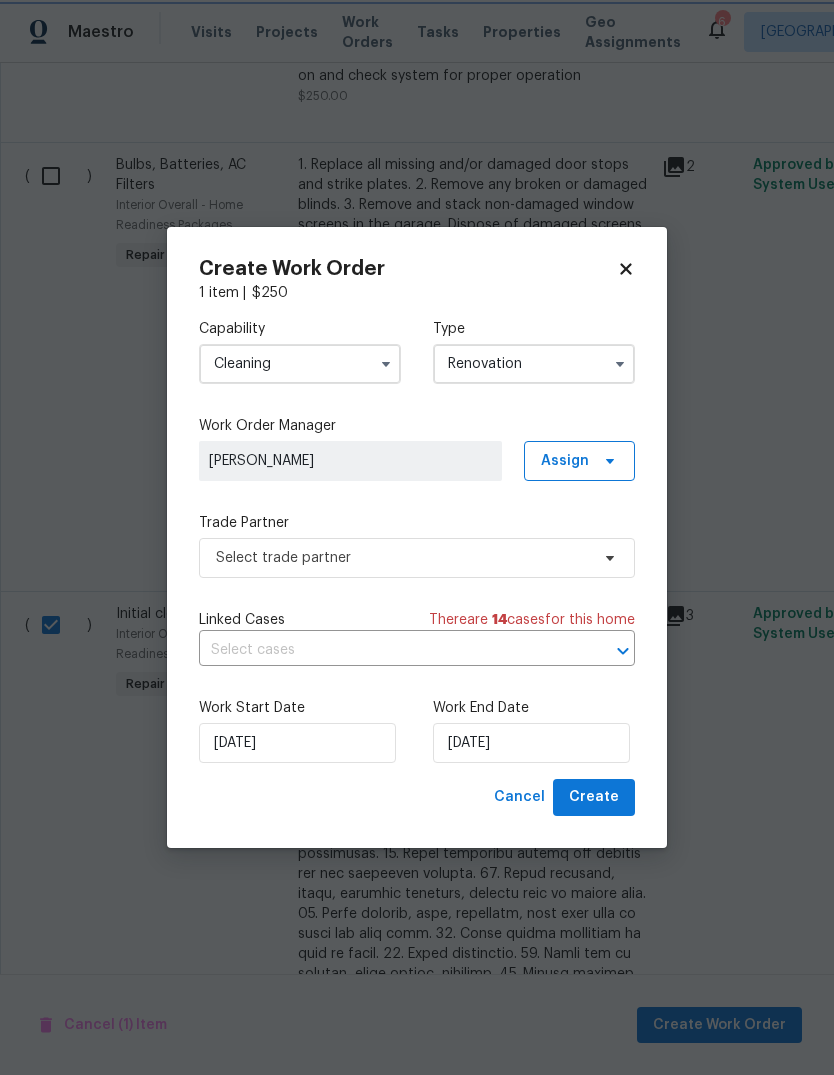 scroll 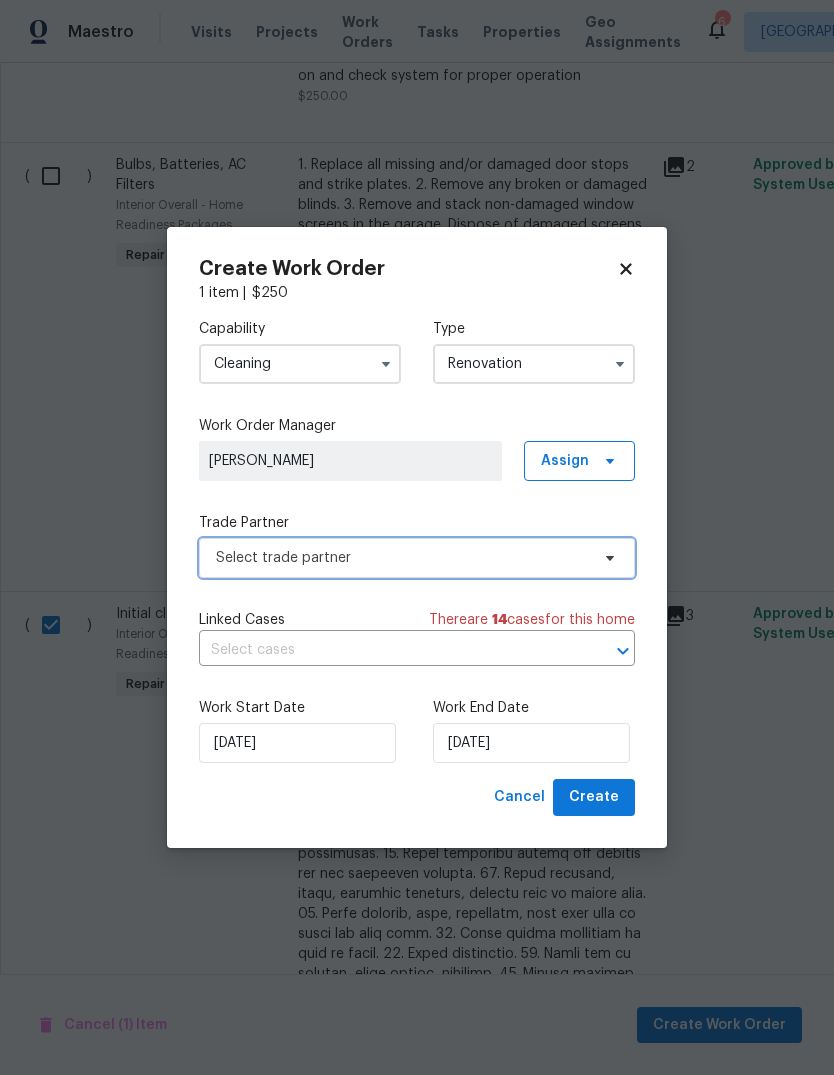 click on "Select trade partner" at bounding box center (402, 558) 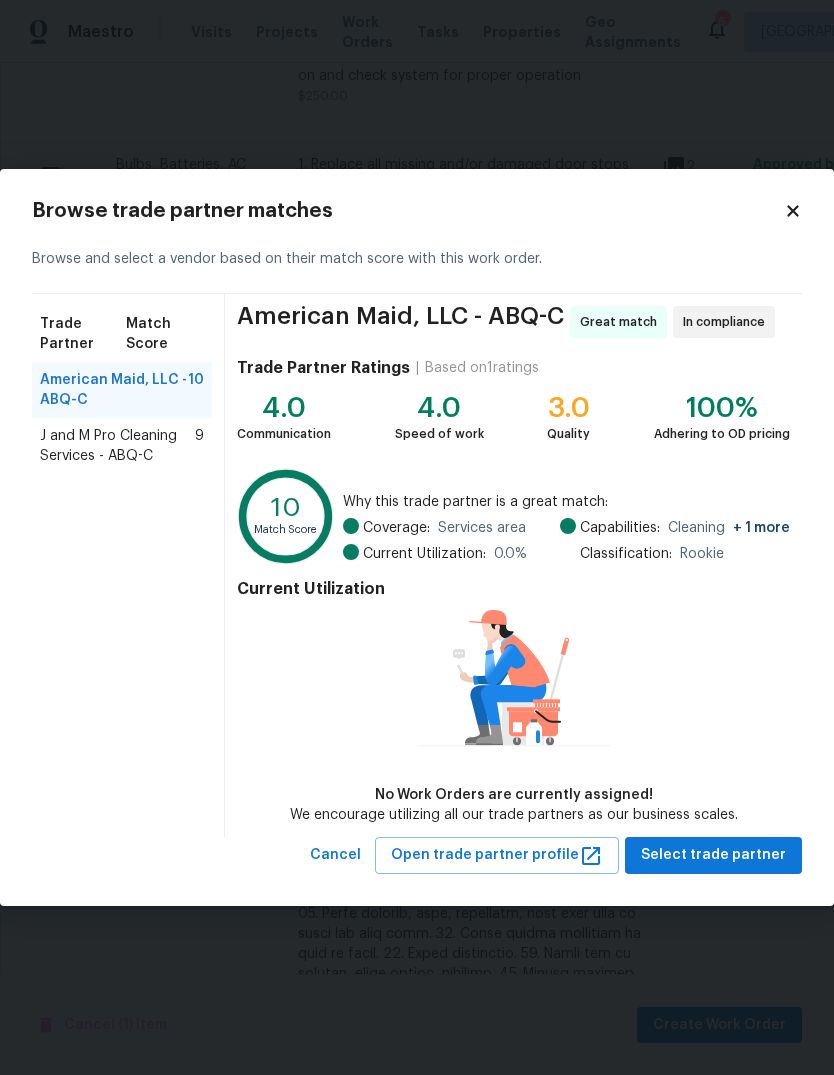 click on "J and M Pro Cleaning Services - ABQ-C" at bounding box center (117, 446) 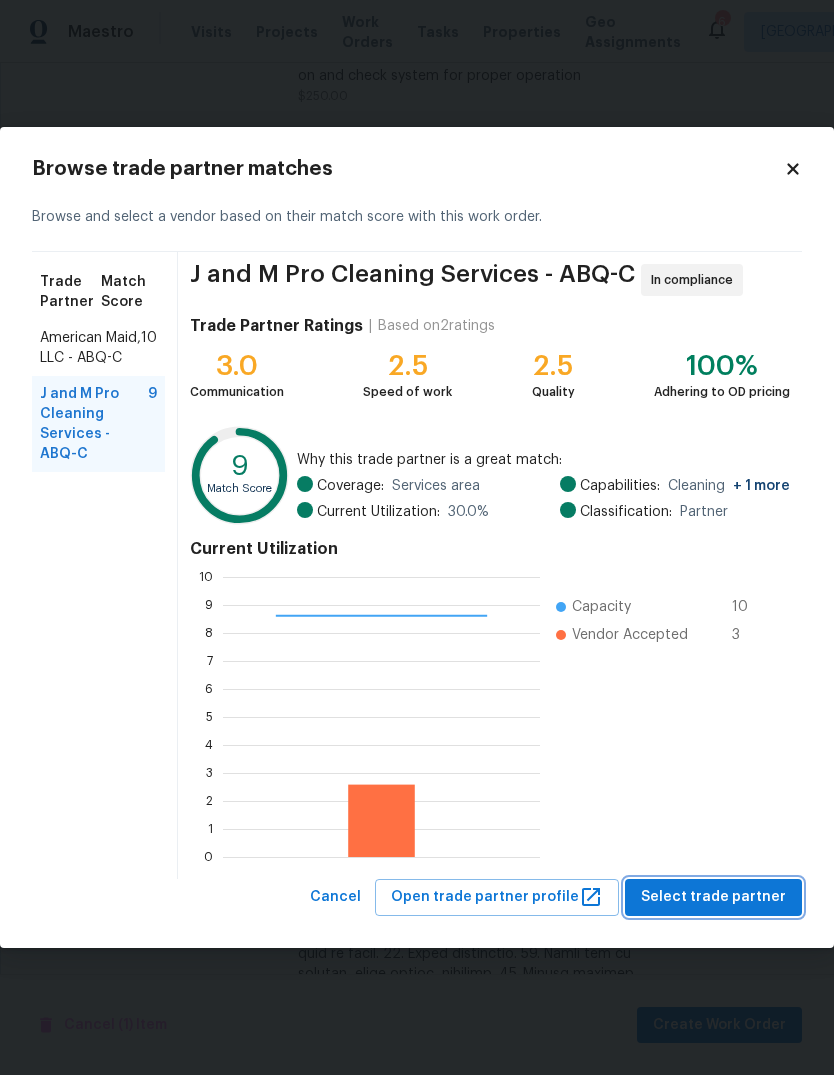 click on "Select trade partner" at bounding box center [713, 897] 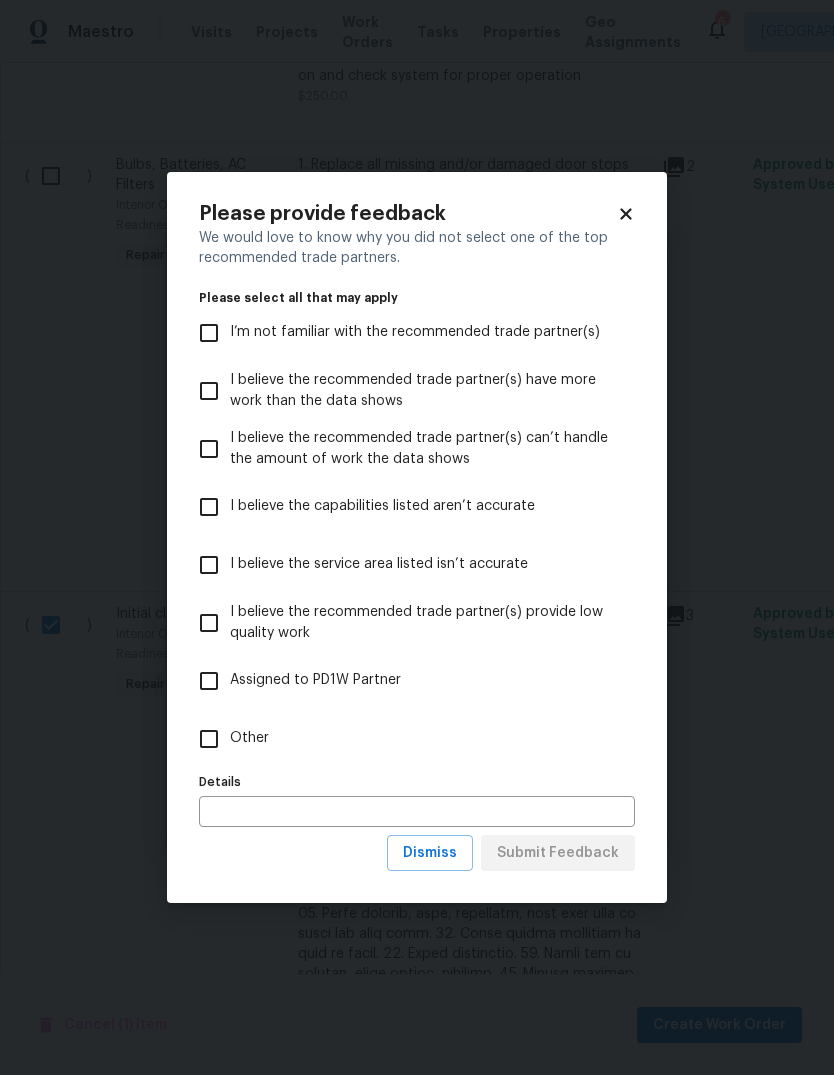 click on "Other" at bounding box center [209, 739] 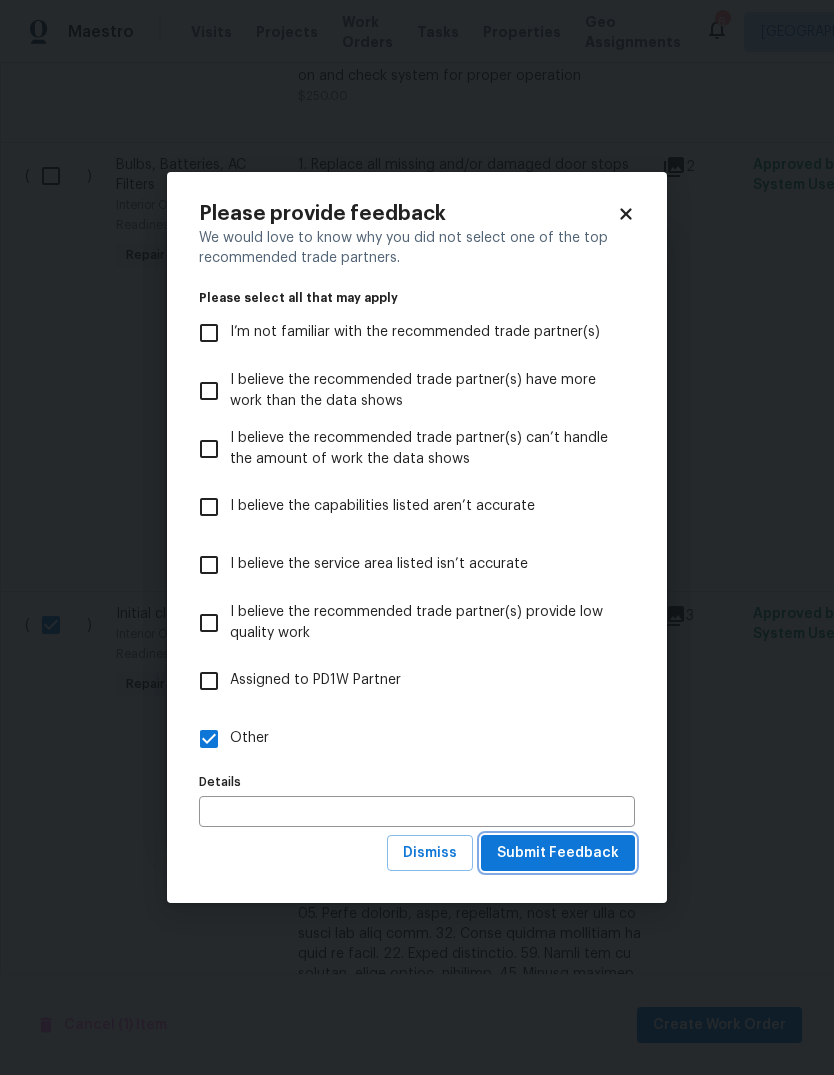 click on "Submit Feedback" at bounding box center [558, 853] 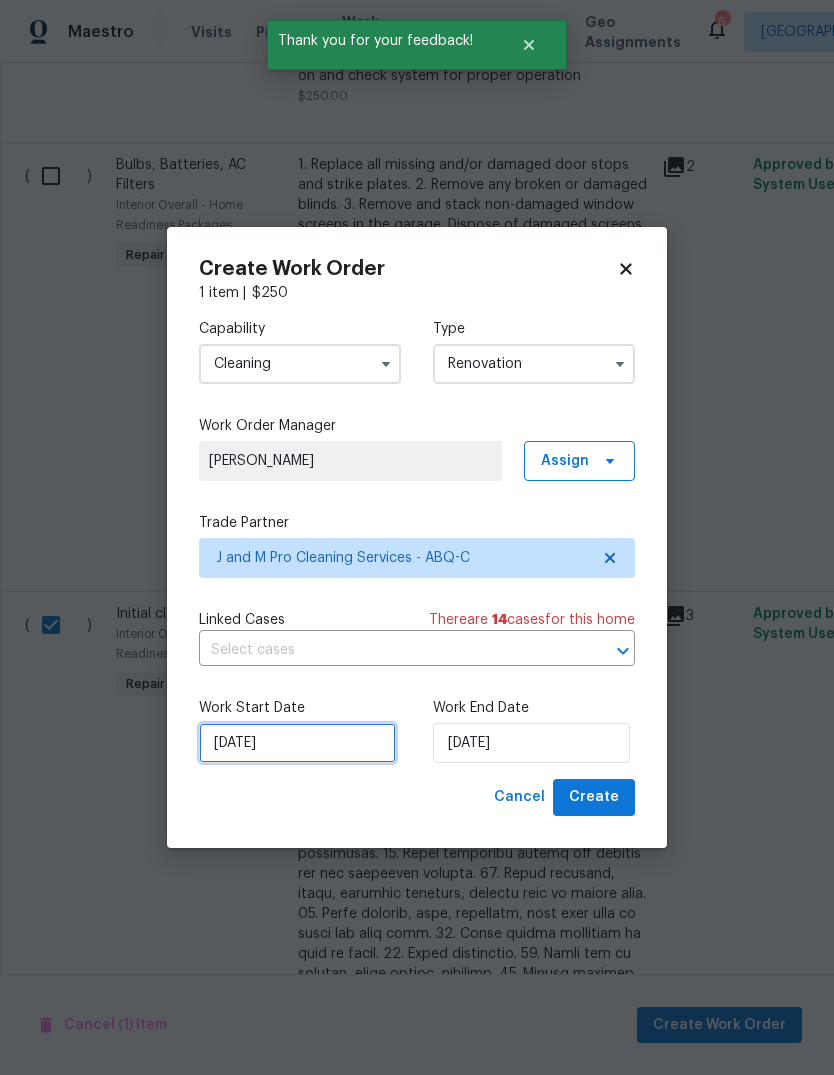 click on "7/9/2025" at bounding box center (297, 743) 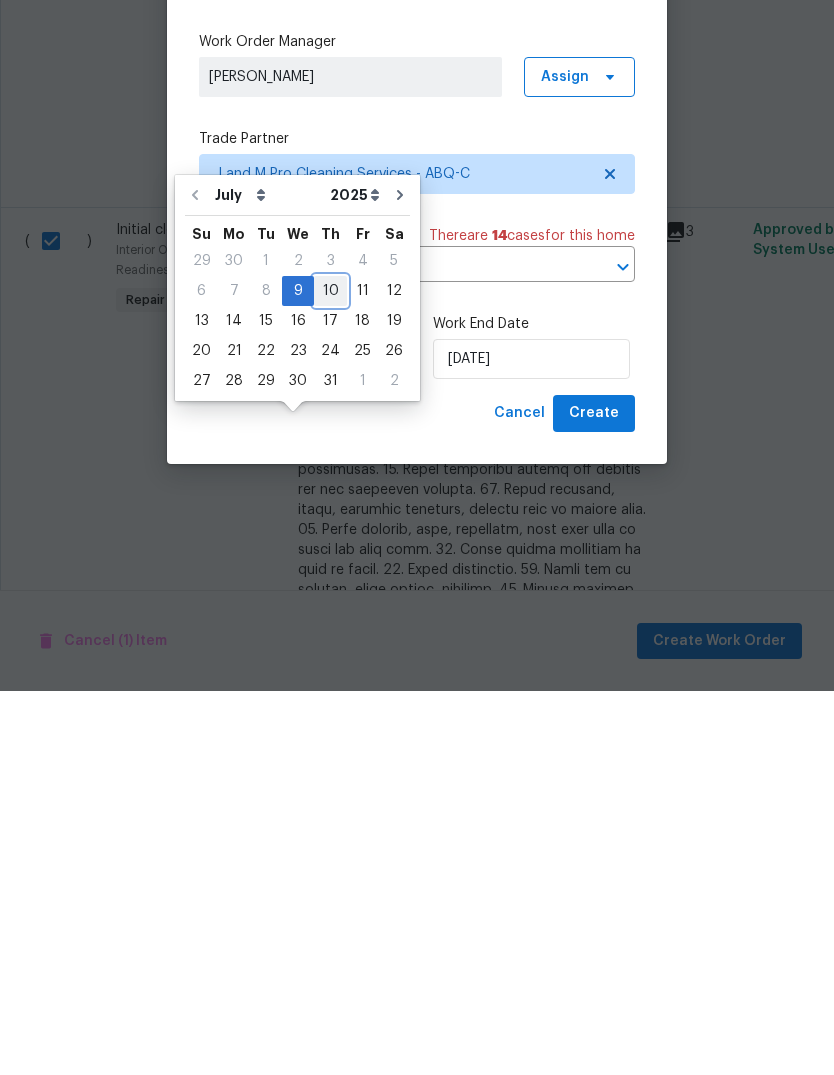 click on "10" at bounding box center [330, 675] 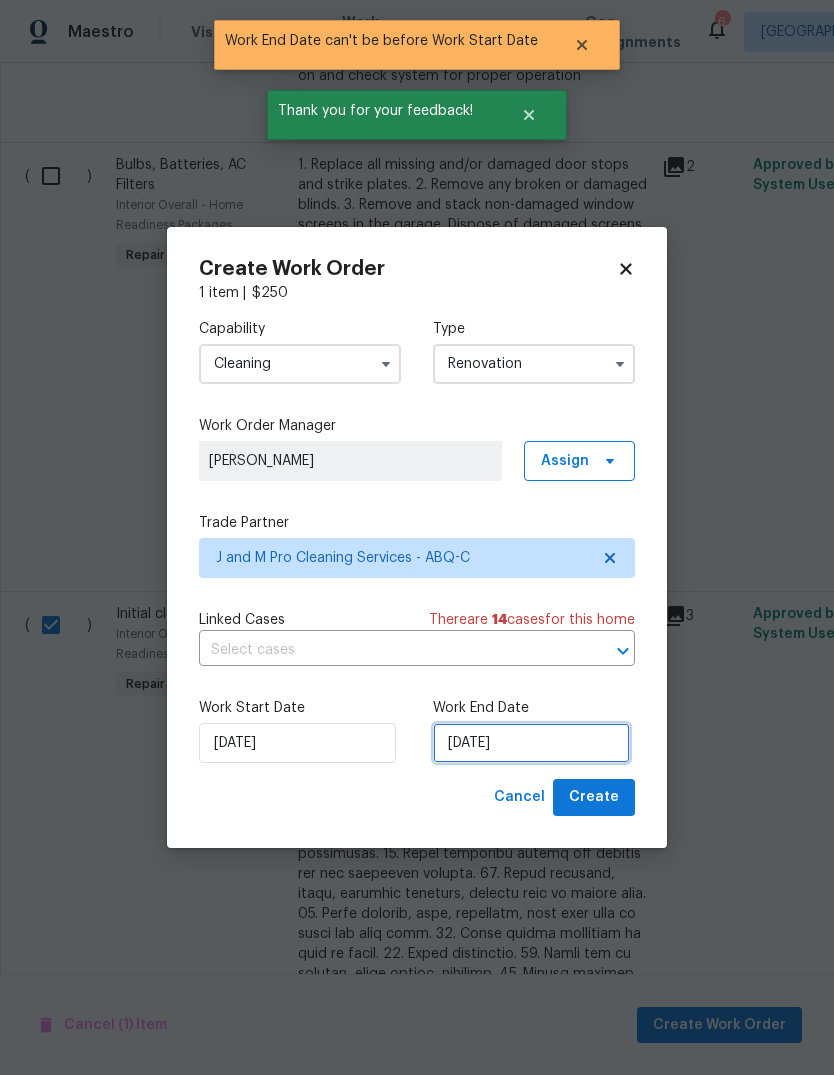 click on "7/10/2025" at bounding box center (531, 743) 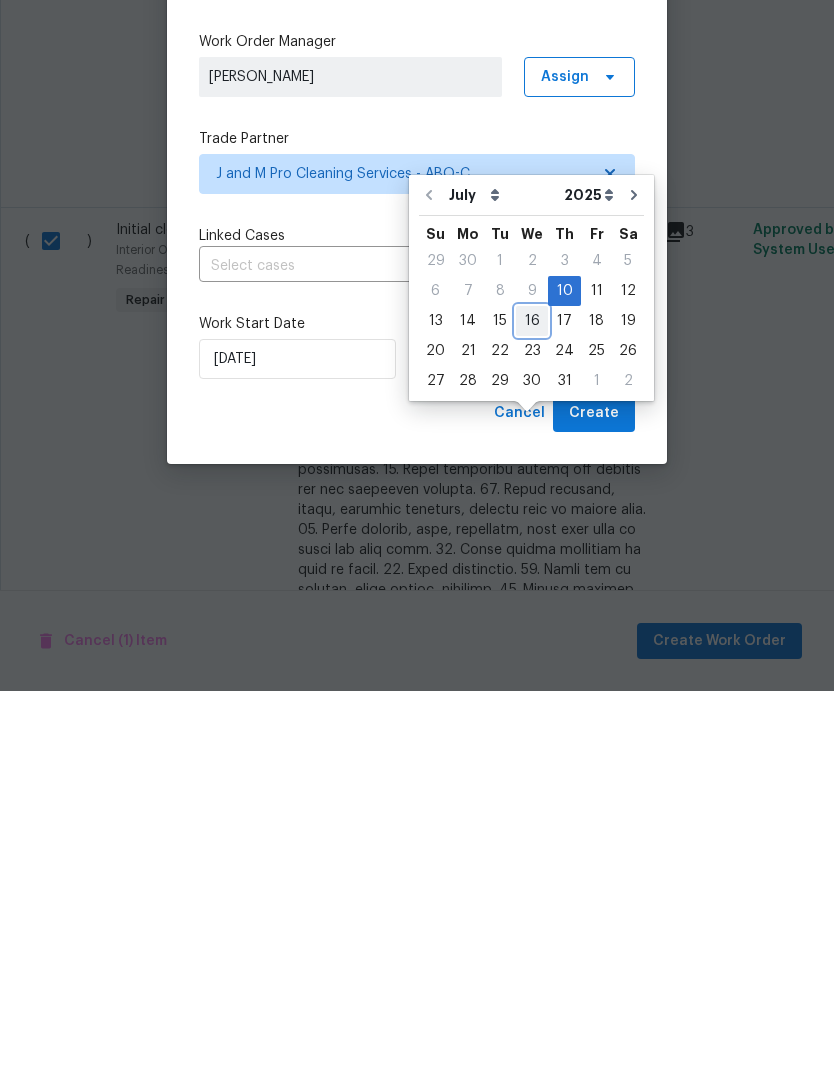 click on "16" at bounding box center [532, 705] 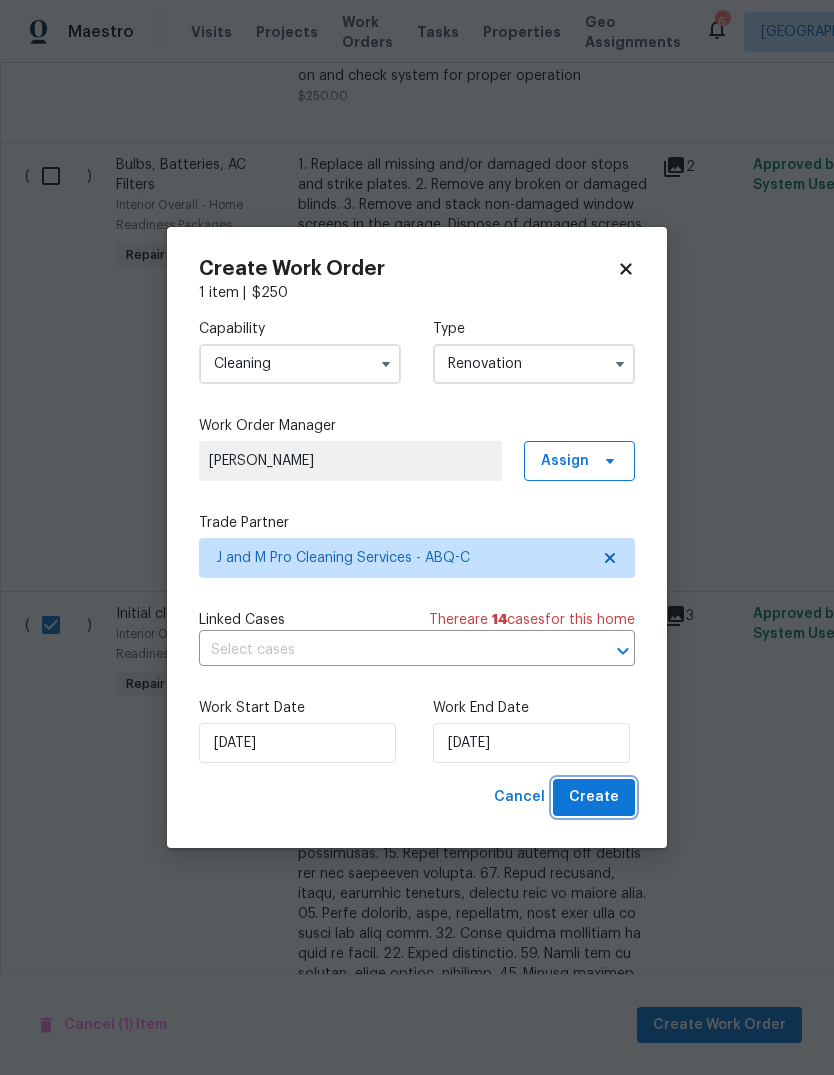 click on "Create" at bounding box center (594, 797) 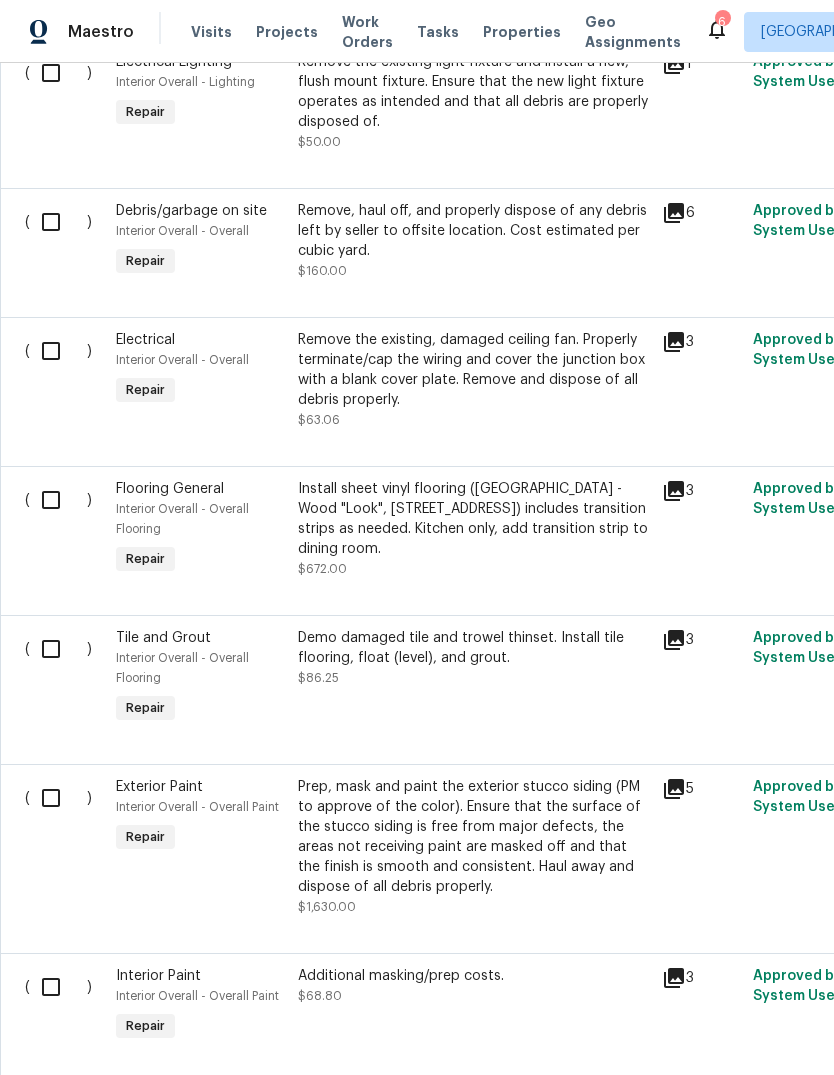 scroll, scrollTop: 2432, scrollLeft: 0, axis: vertical 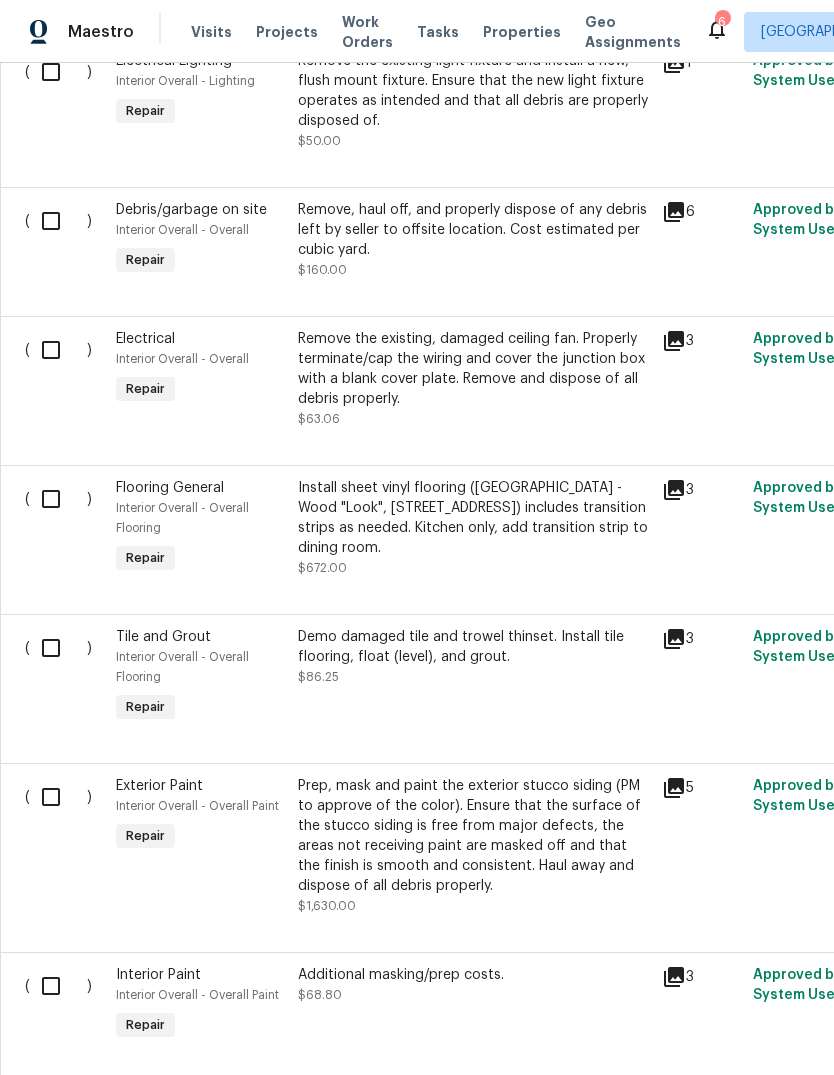 click at bounding box center [58, 499] 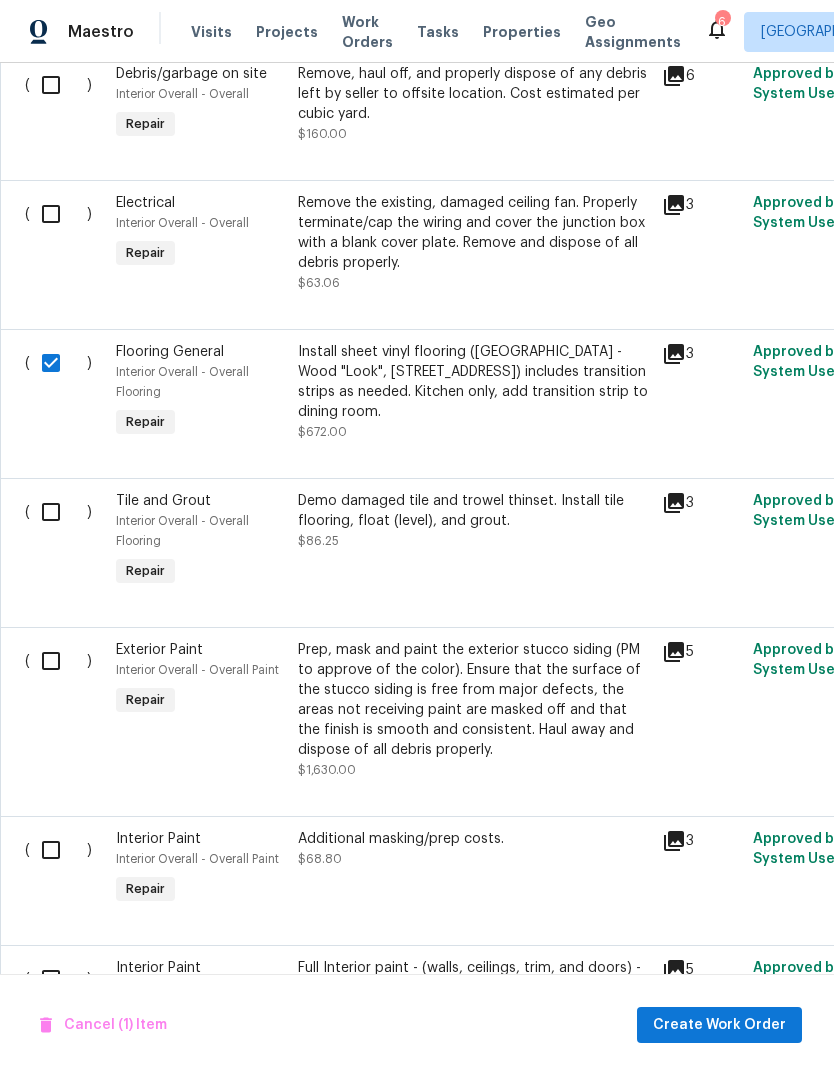 scroll, scrollTop: 2640, scrollLeft: -1, axis: both 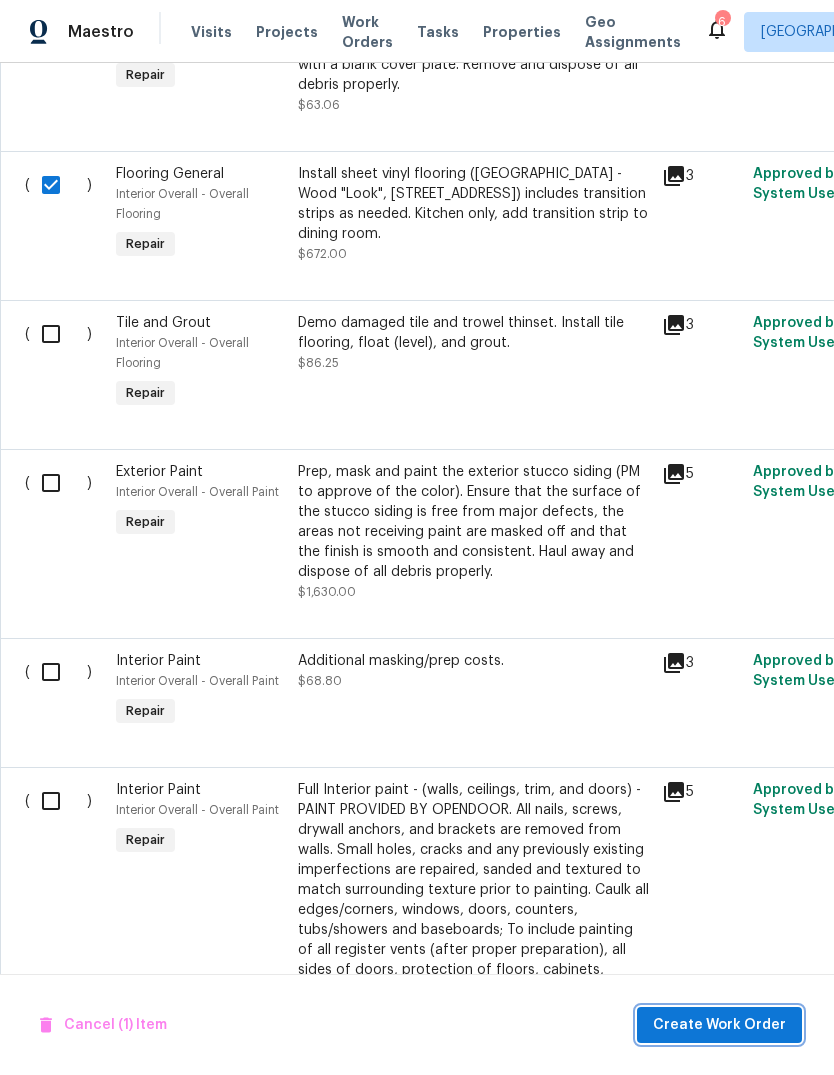 click on "Create Work Order" at bounding box center (719, 1025) 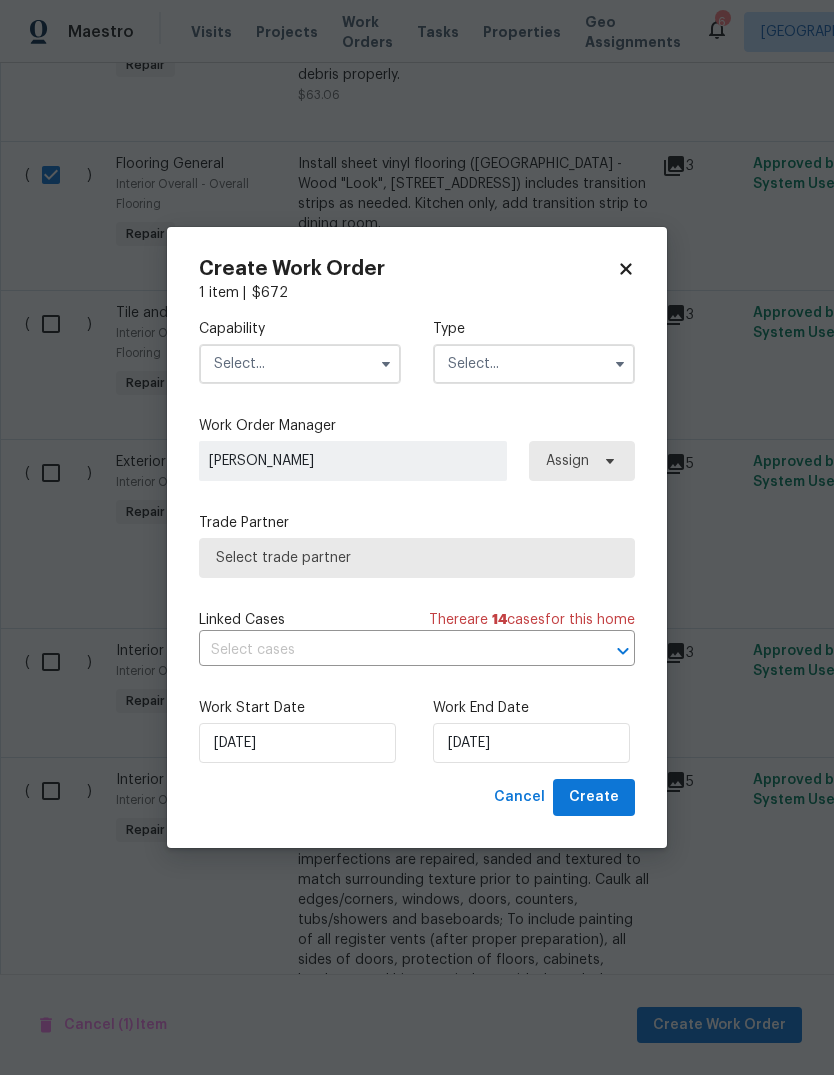 scroll, scrollTop: 2757, scrollLeft: 0, axis: vertical 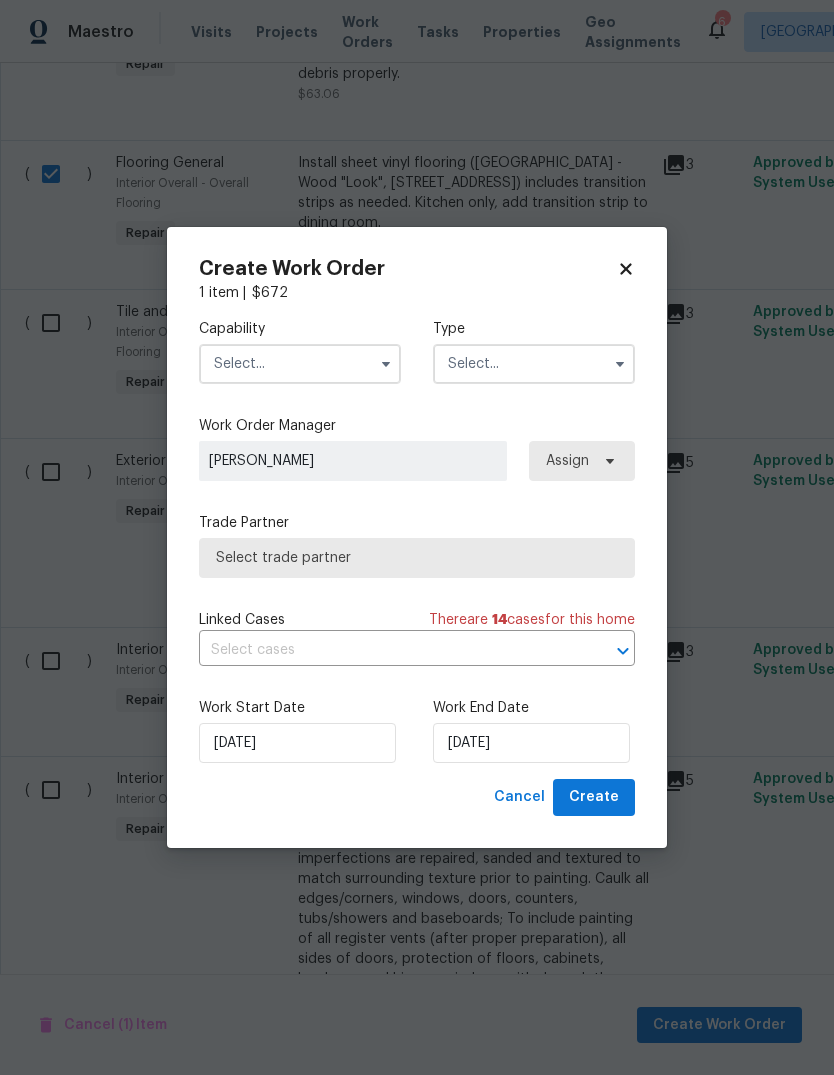 click at bounding box center (300, 364) 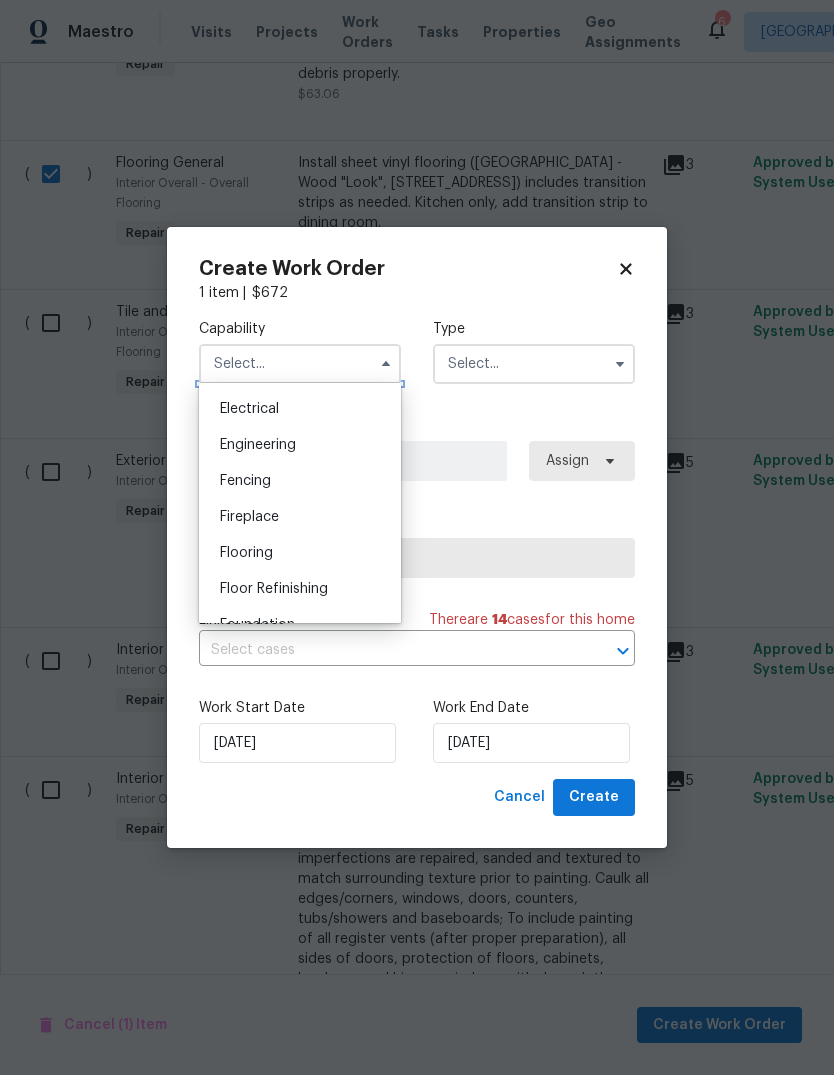 scroll, scrollTop: 632, scrollLeft: 0, axis: vertical 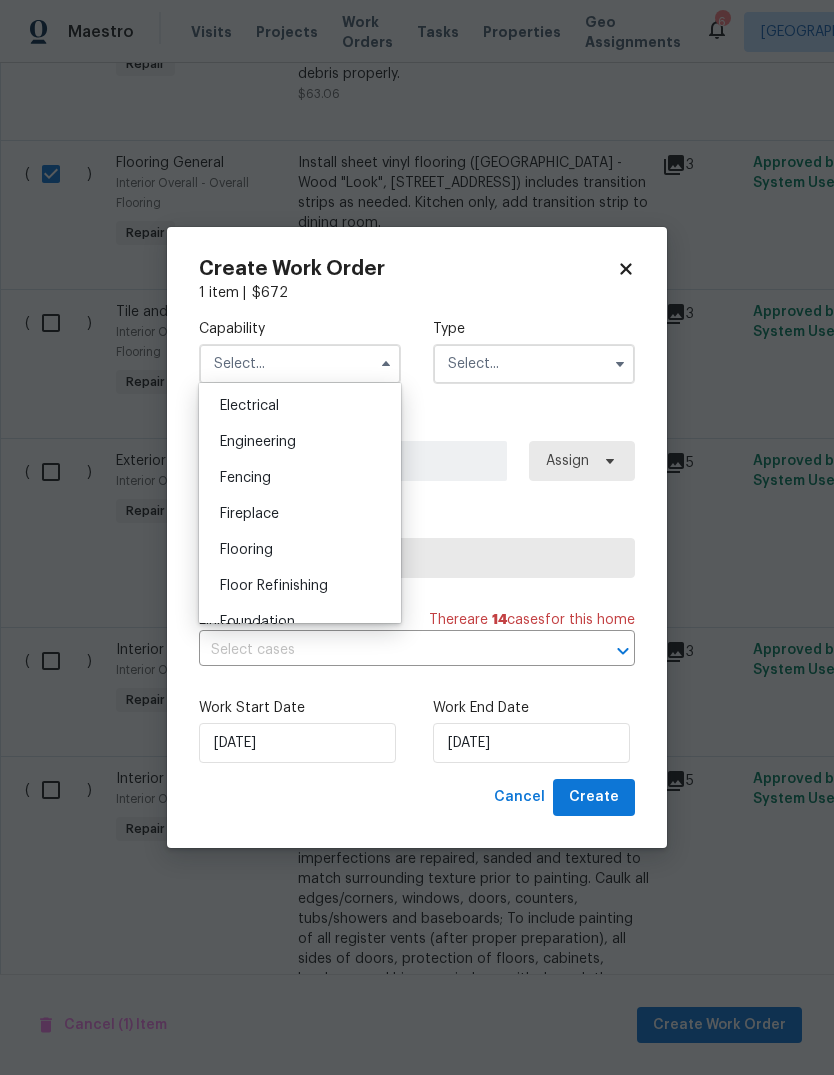 click on "Flooring" at bounding box center (246, 550) 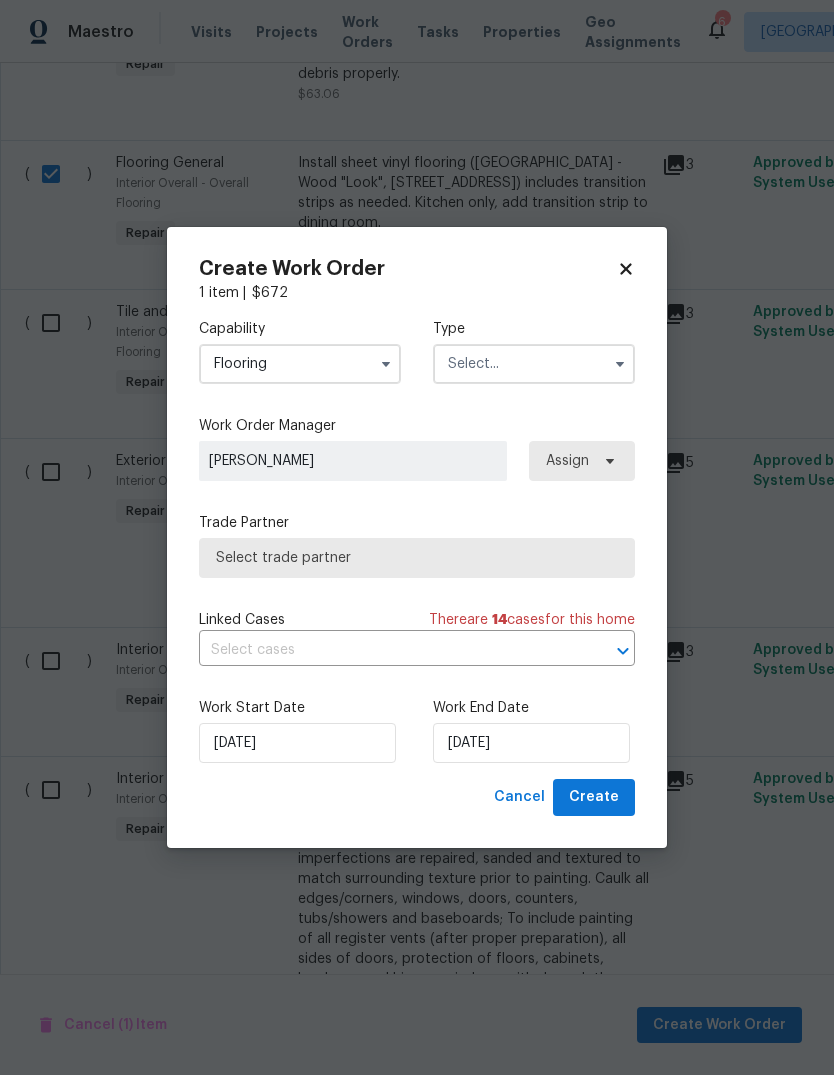 click at bounding box center [534, 364] 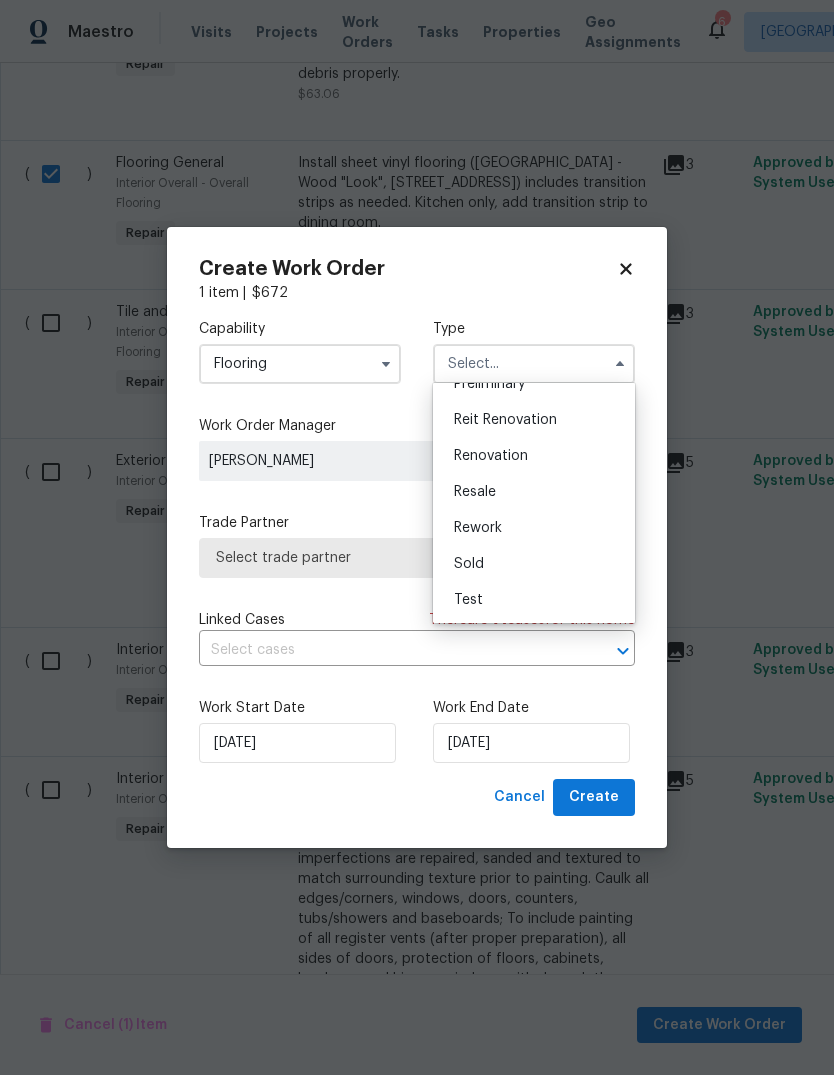 scroll, scrollTop: 454, scrollLeft: 0, axis: vertical 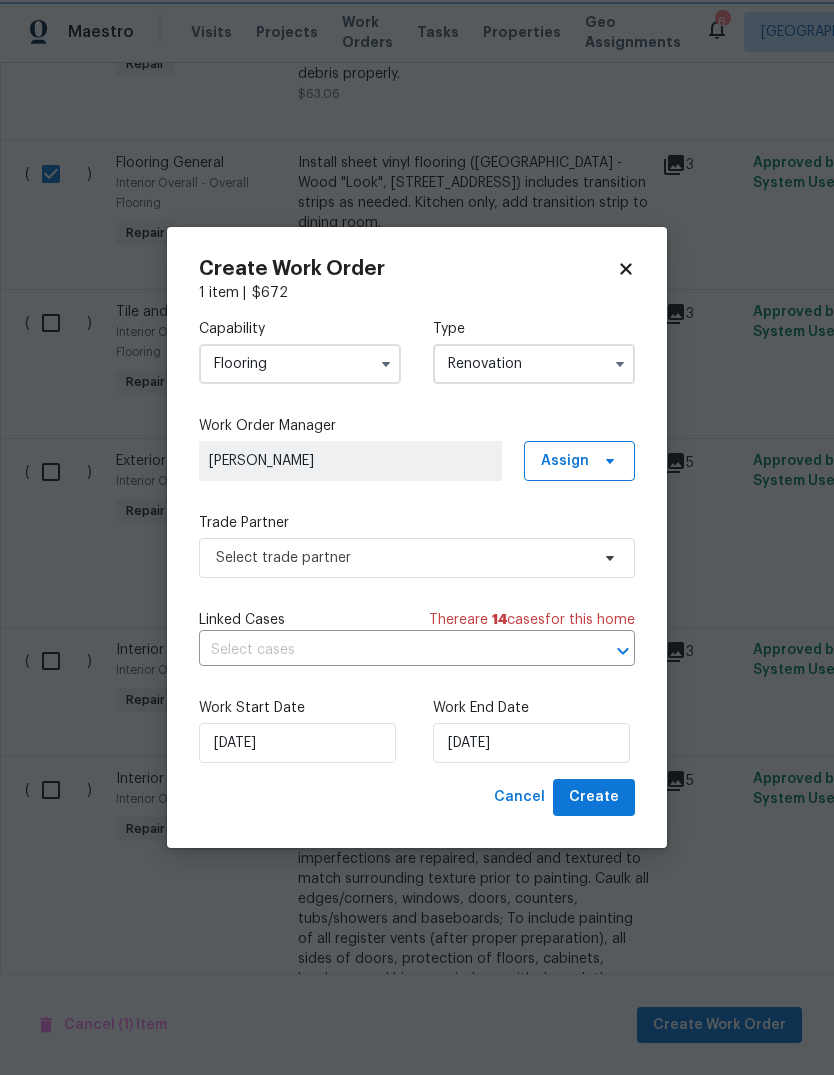 type on "Renovation" 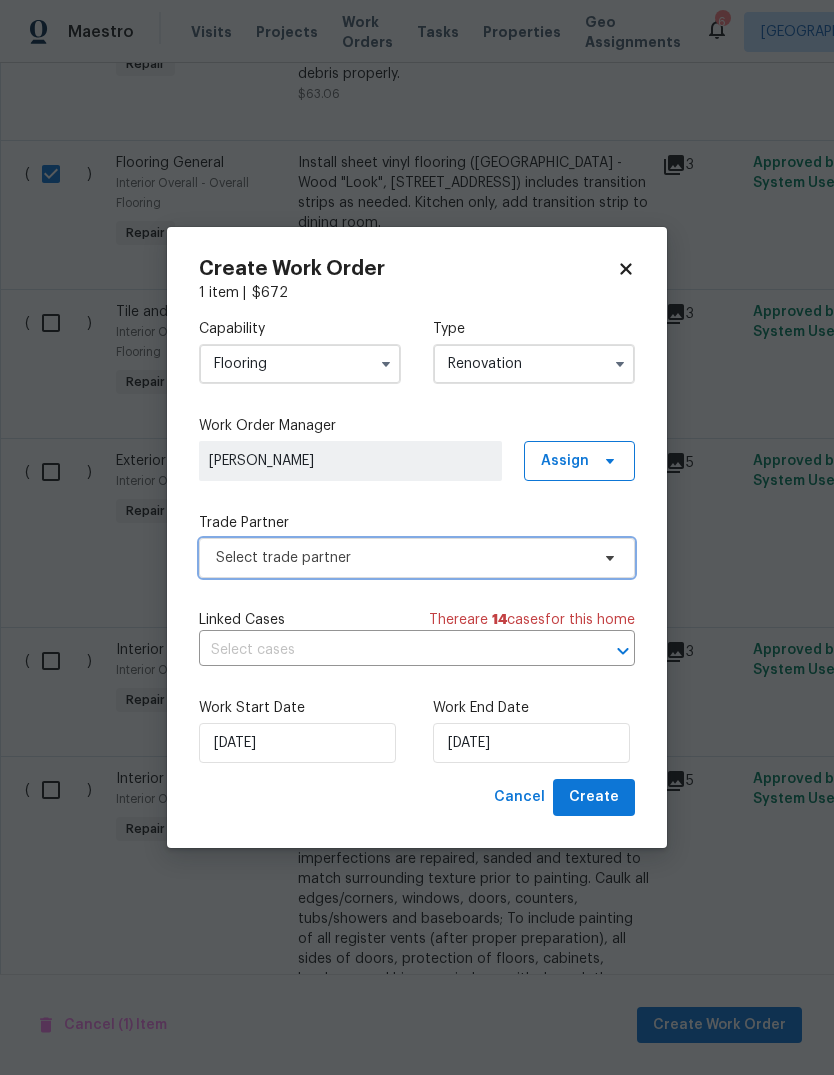 click on "Select trade partner" at bounding box center (402, 558) 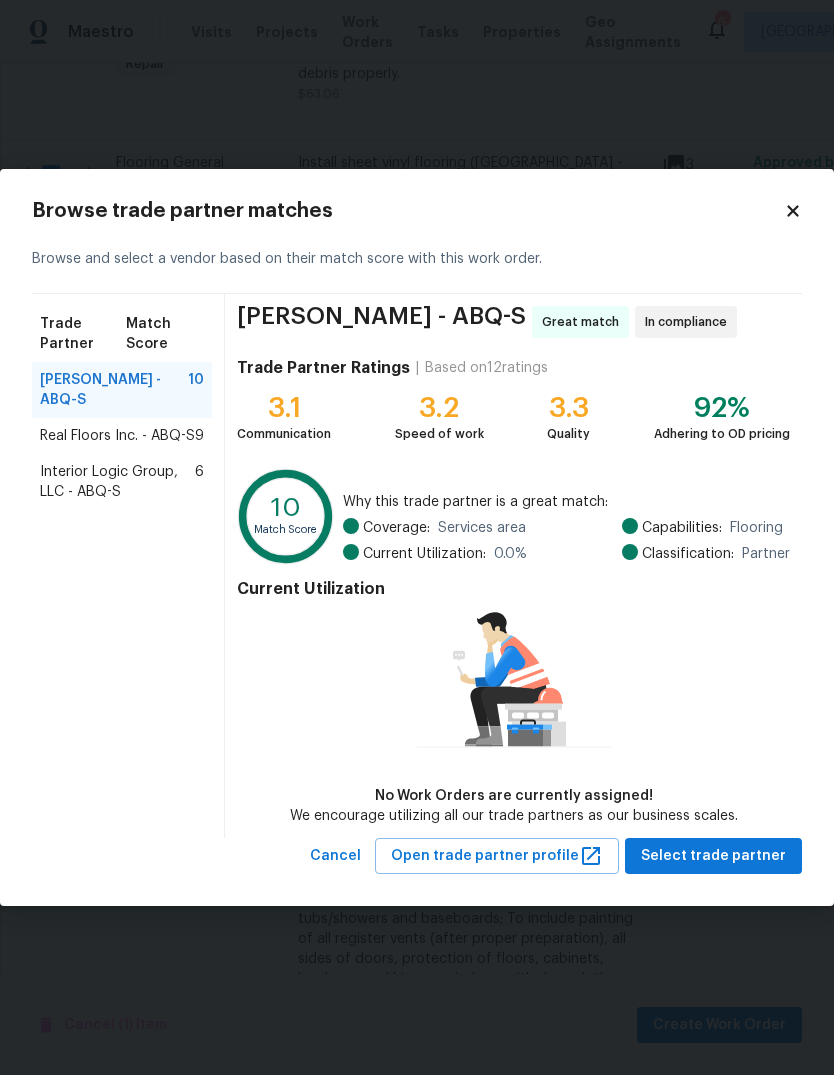 click on "Real Floors Inc. - ABQ-S" at bounding box center (117, 436) 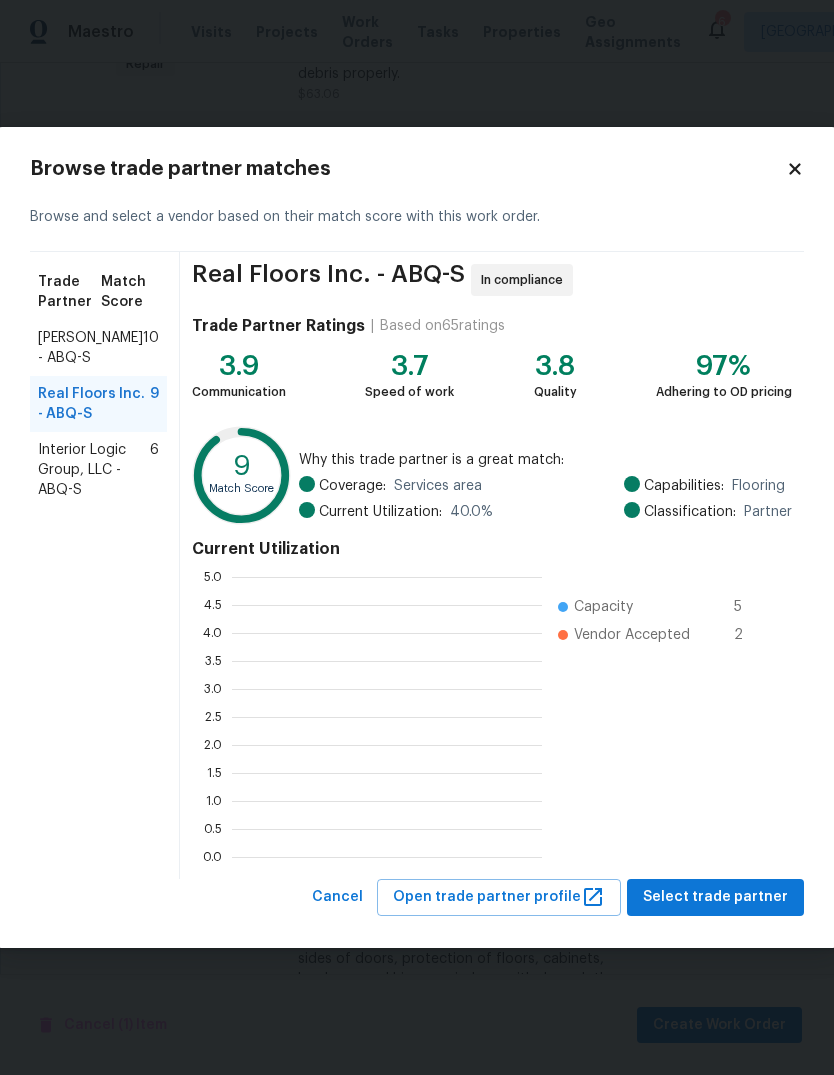 scroll, scrollTop: 280, scrollLeft: 310, axis: both 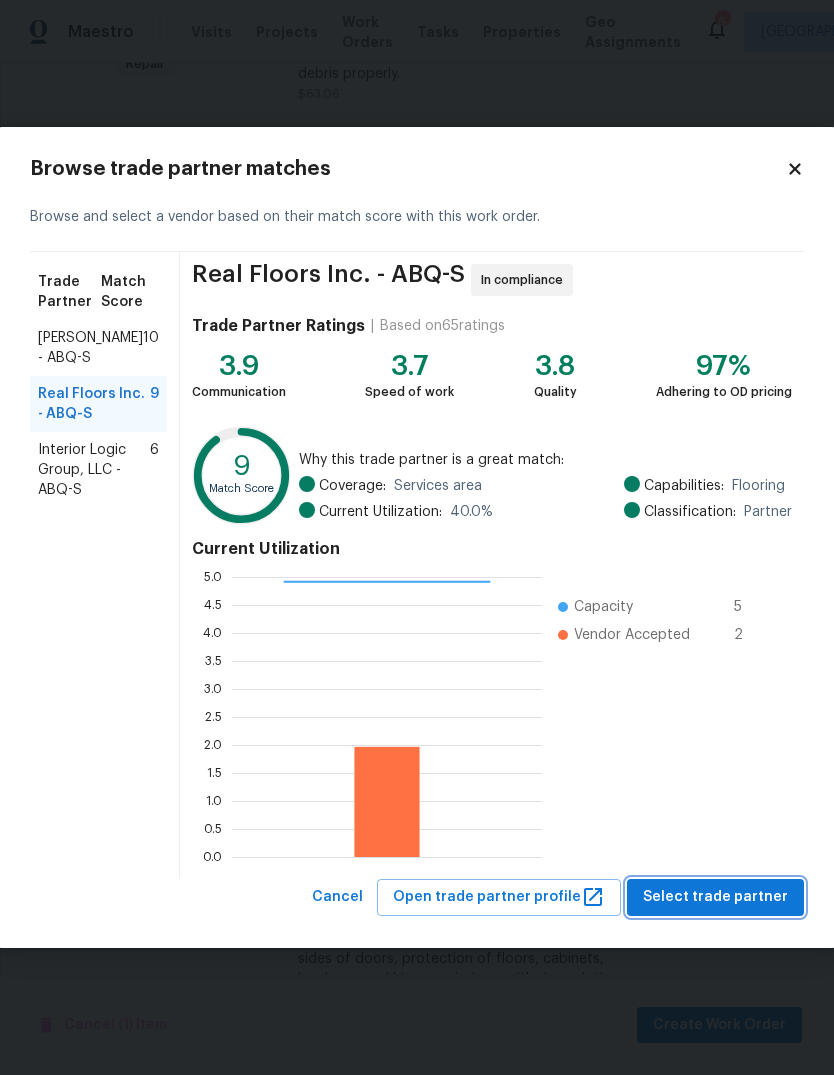 click on "Select trade partner" at bounding box center [715, 897] 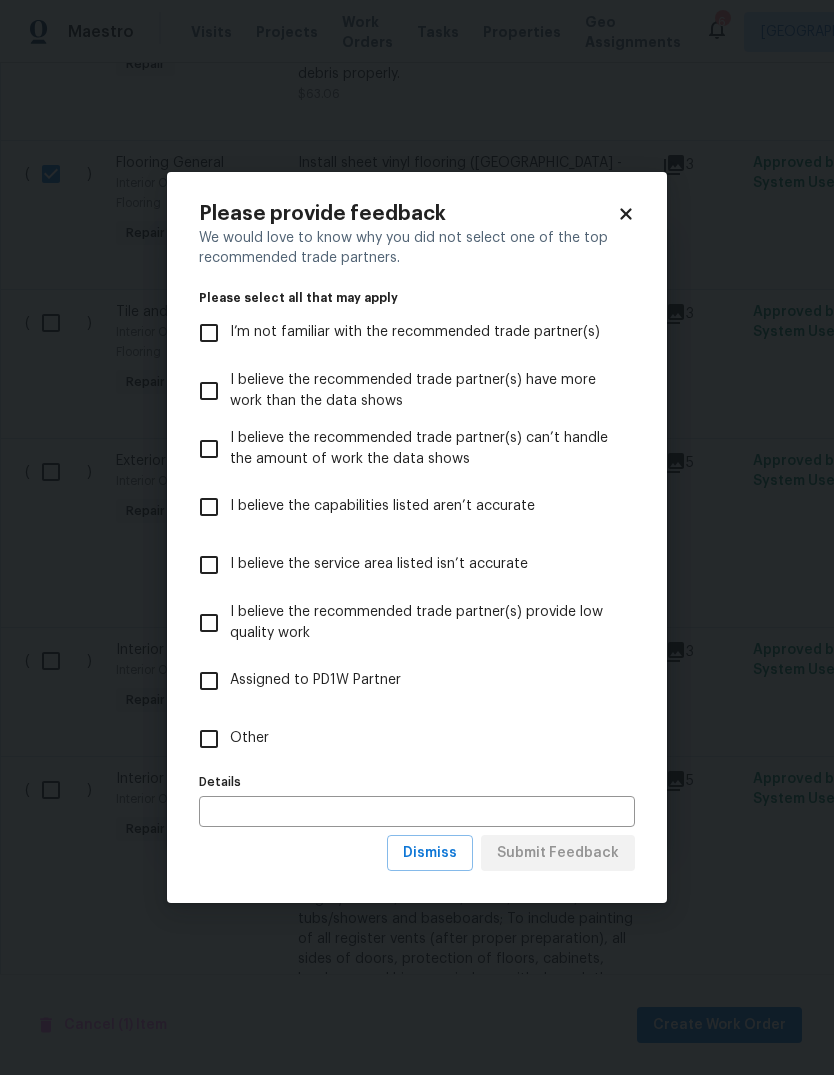 click on "Other" at bounding box center [209, 739] 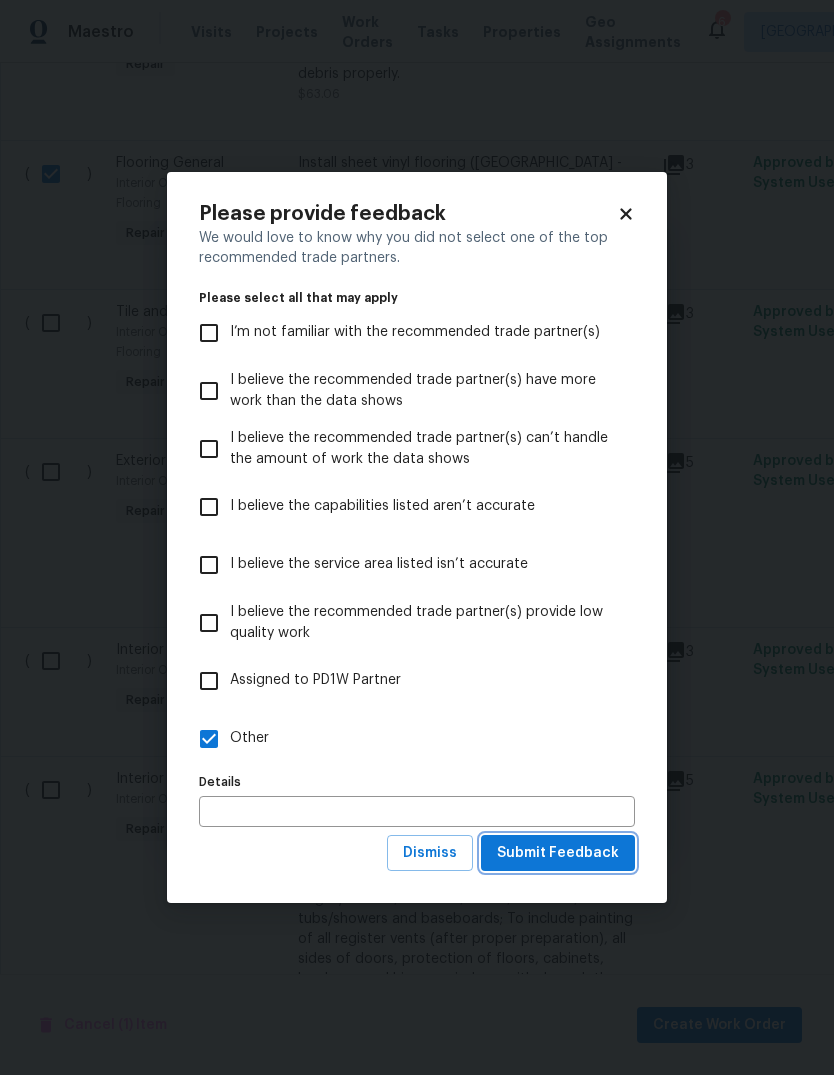 click on "Submit Feedback" at bounding box center [558, 853] 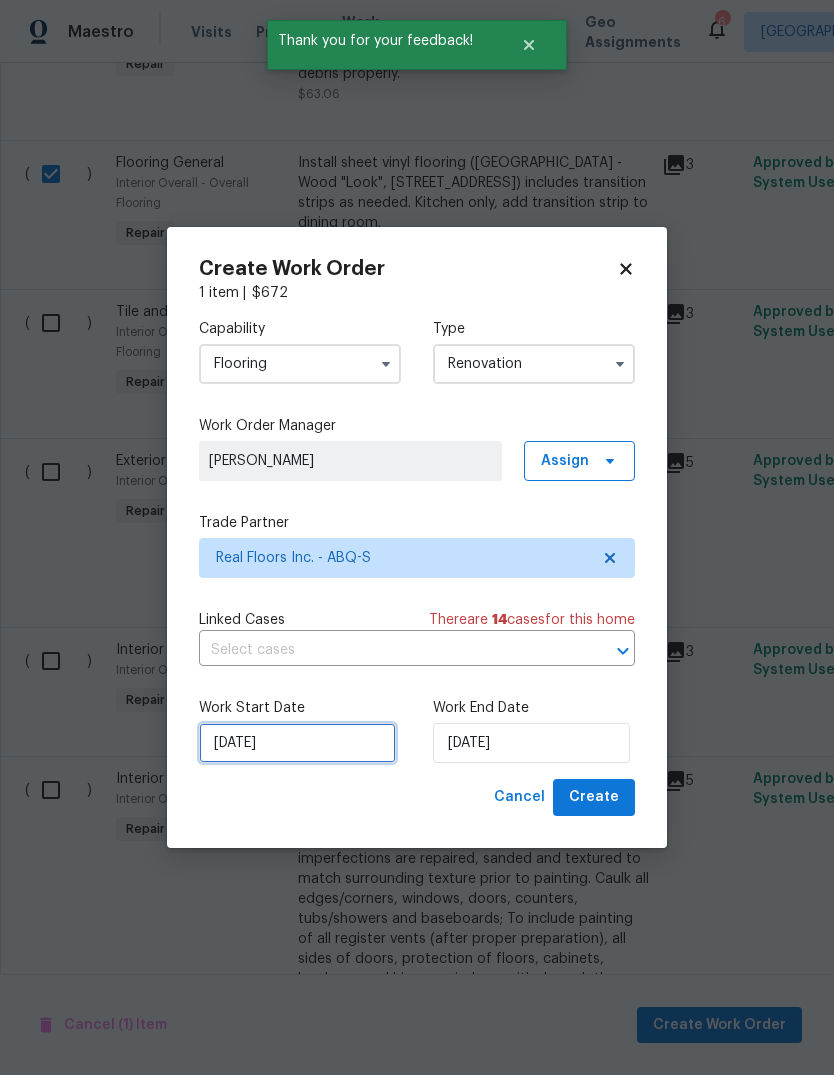 click on "7/9/2025" at bounding box center (297, 743) 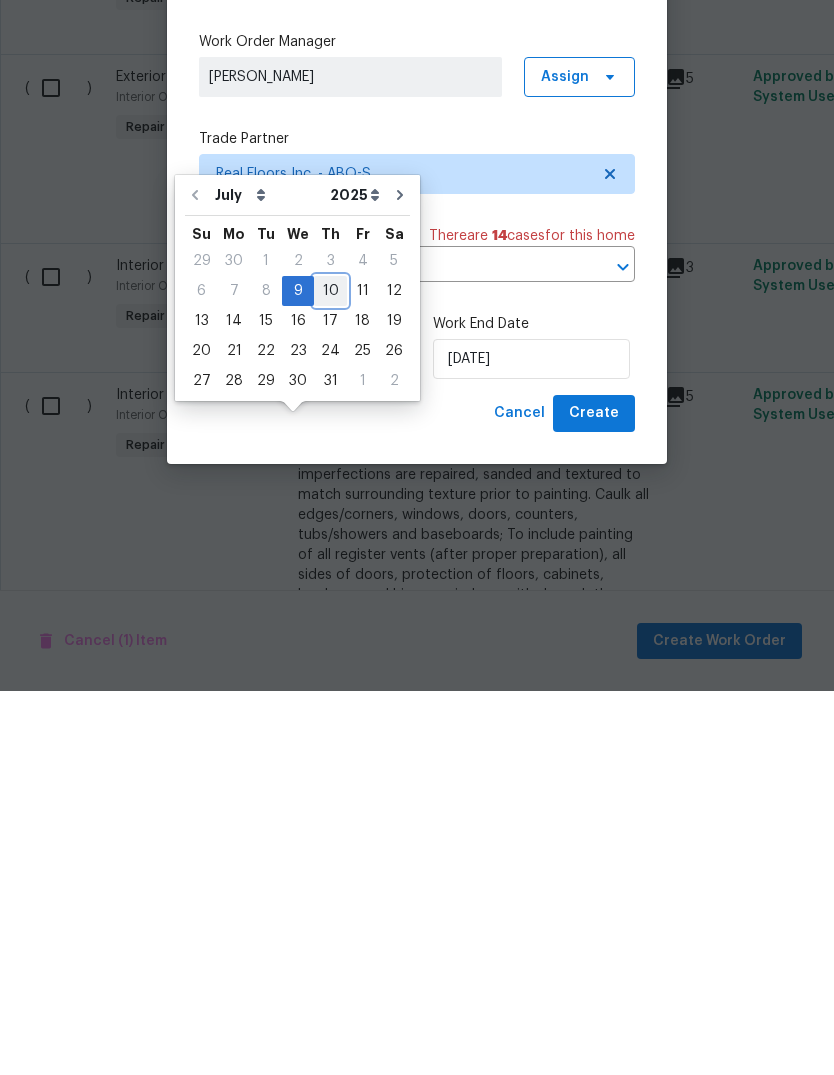 click on "10" at bounding box center (330, 675) 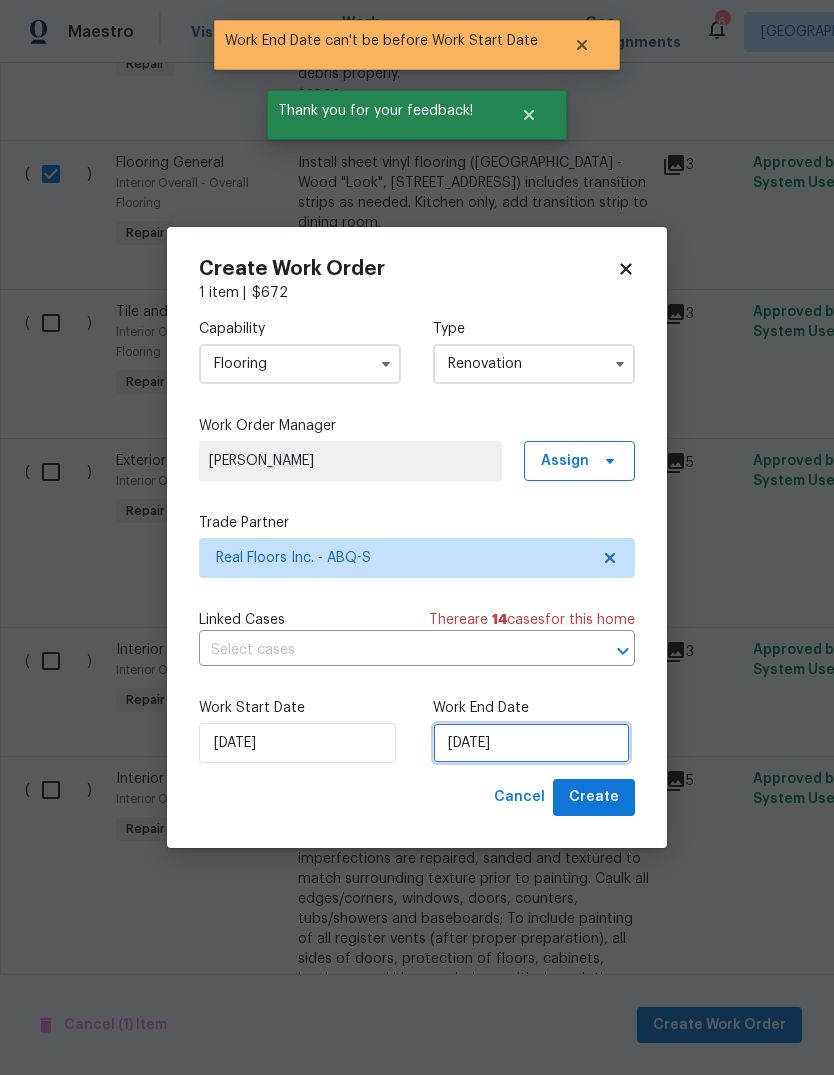 click on "7/10/2025" at bounding box center [531, 743] 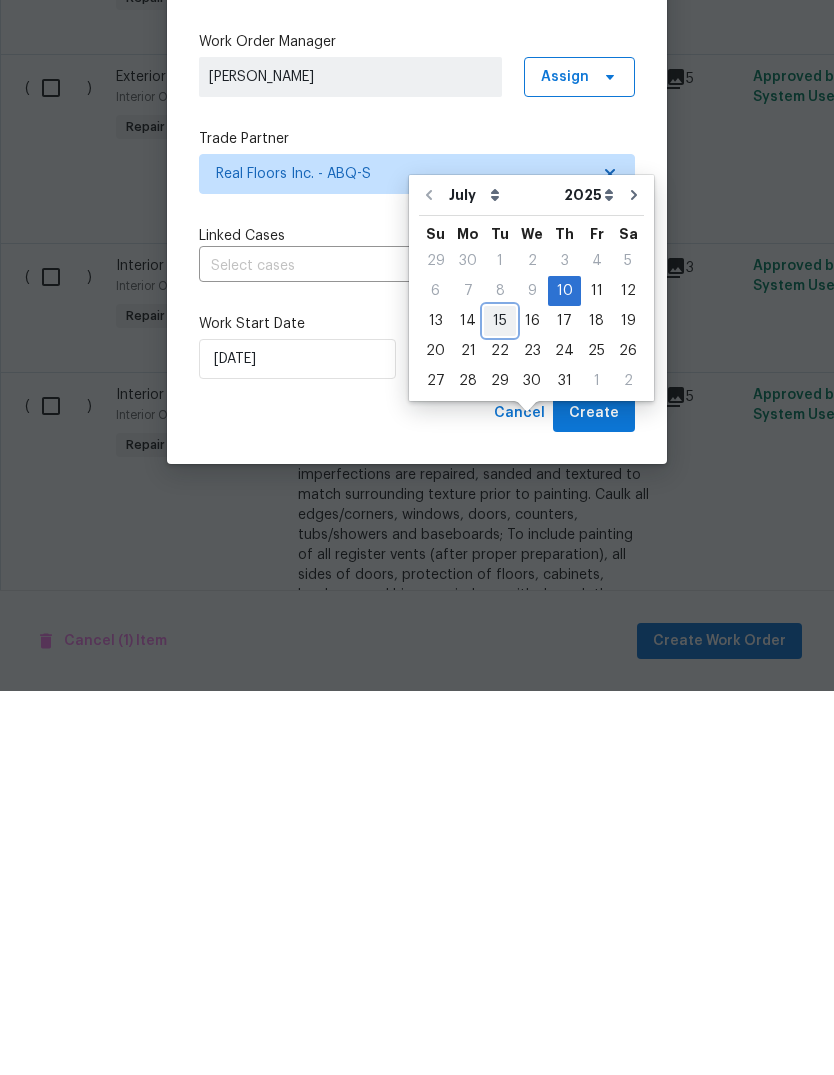 click on "15" at bounding box center (500, 705) 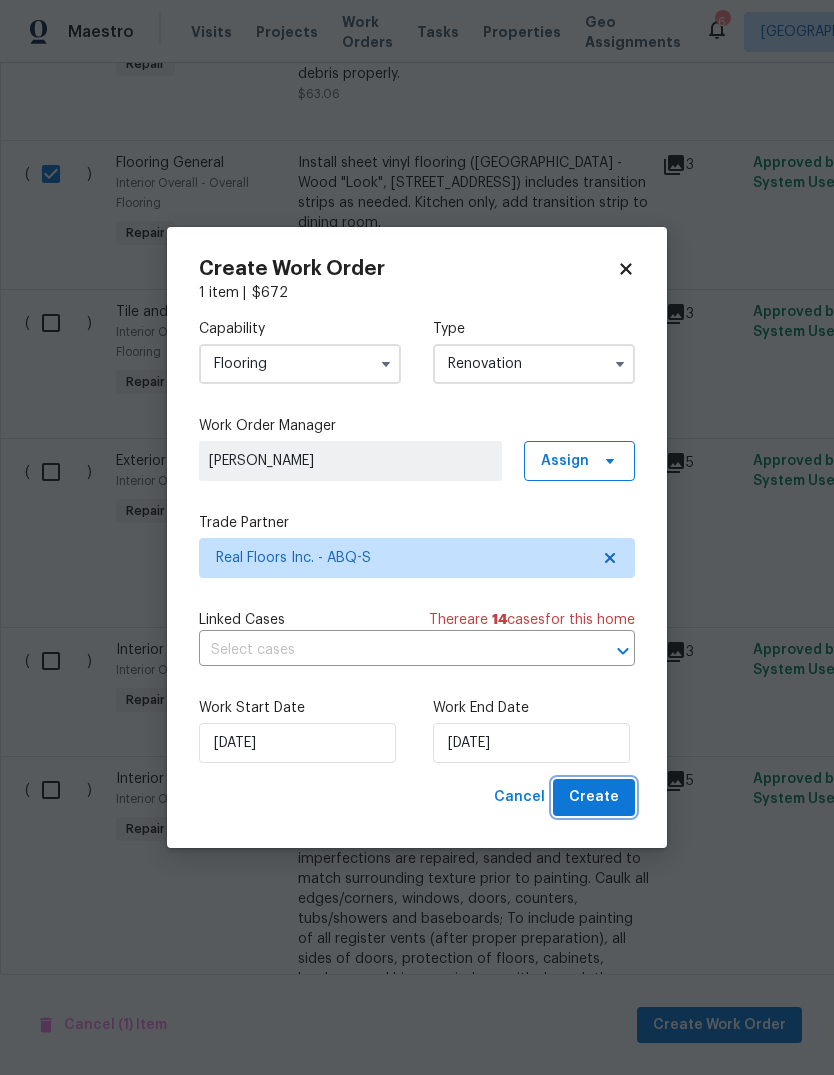 click on "Create" at bounding box center [594, 797] 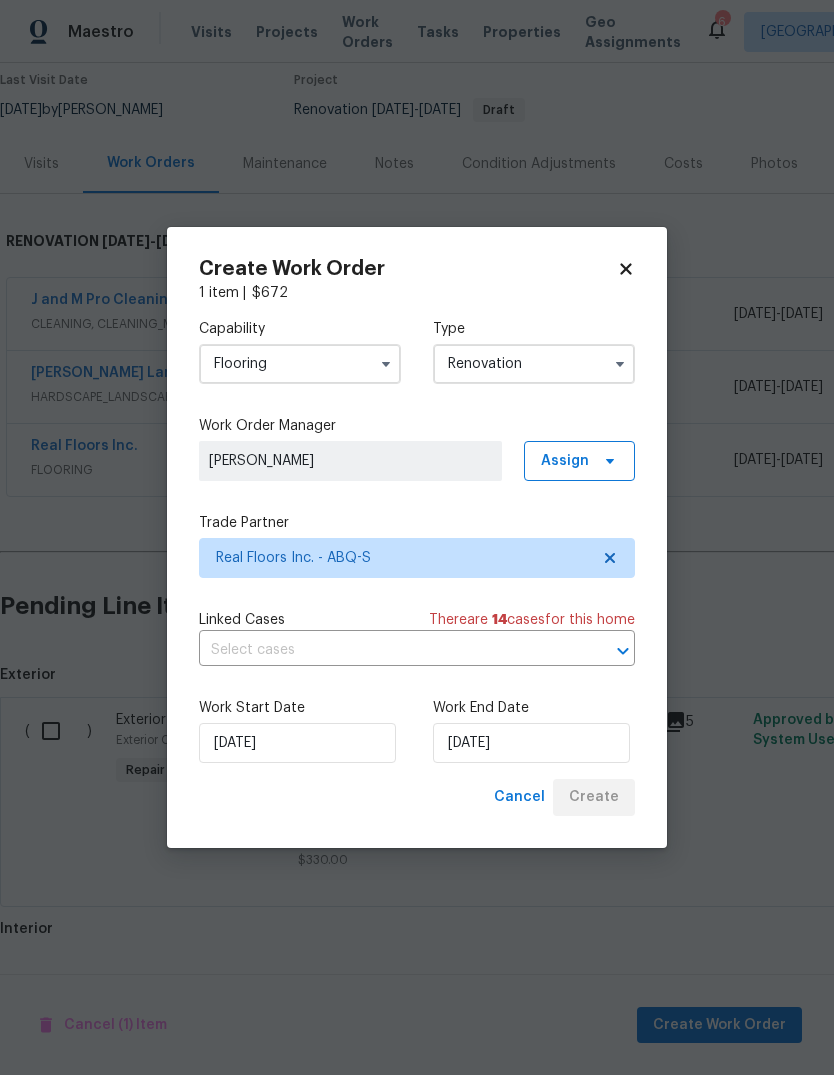 scroll, scrollTop: 94, scrollLeft: 0, axis: vertical 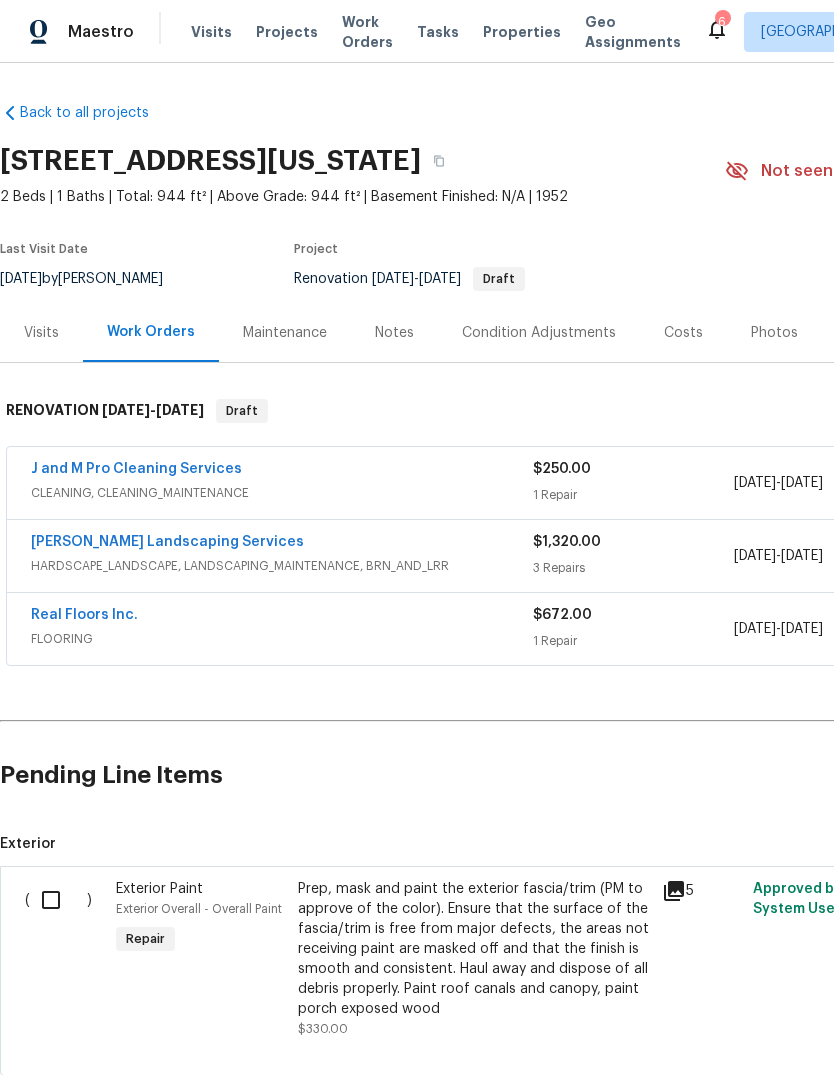 click at bounding box center [58, 900] 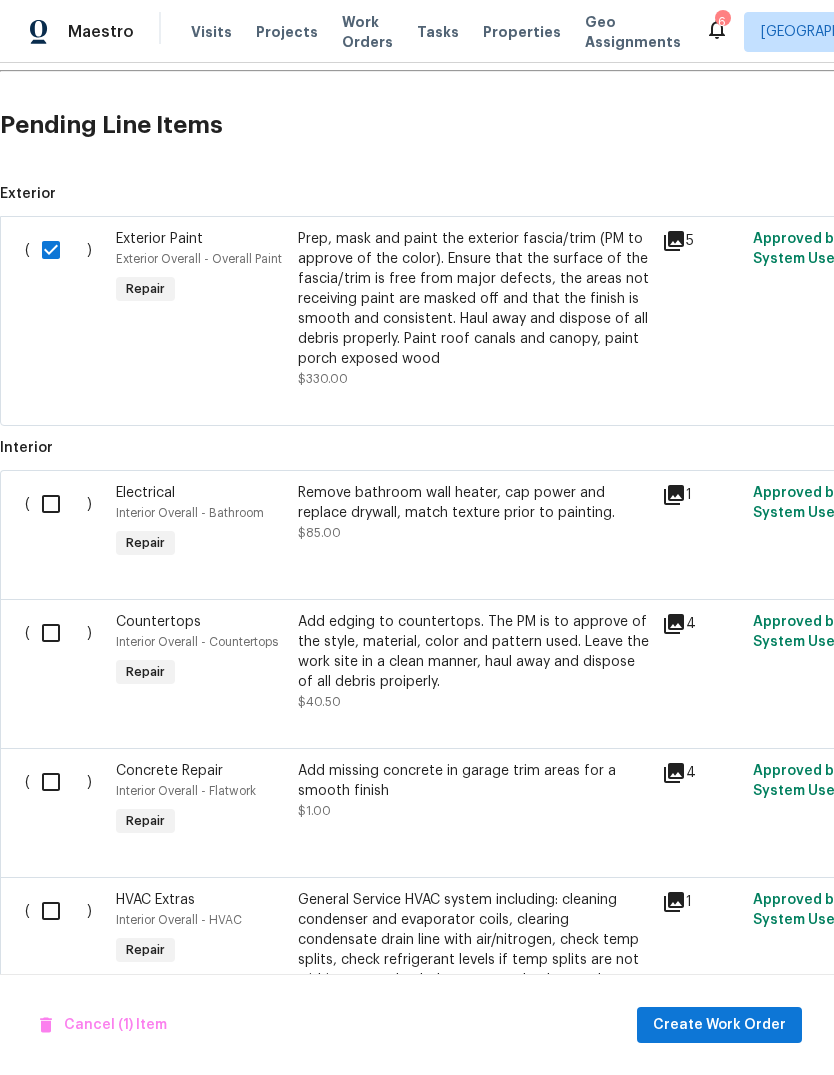scroll, scrollTop: 651, scrollLeft: 0, axis: vertical 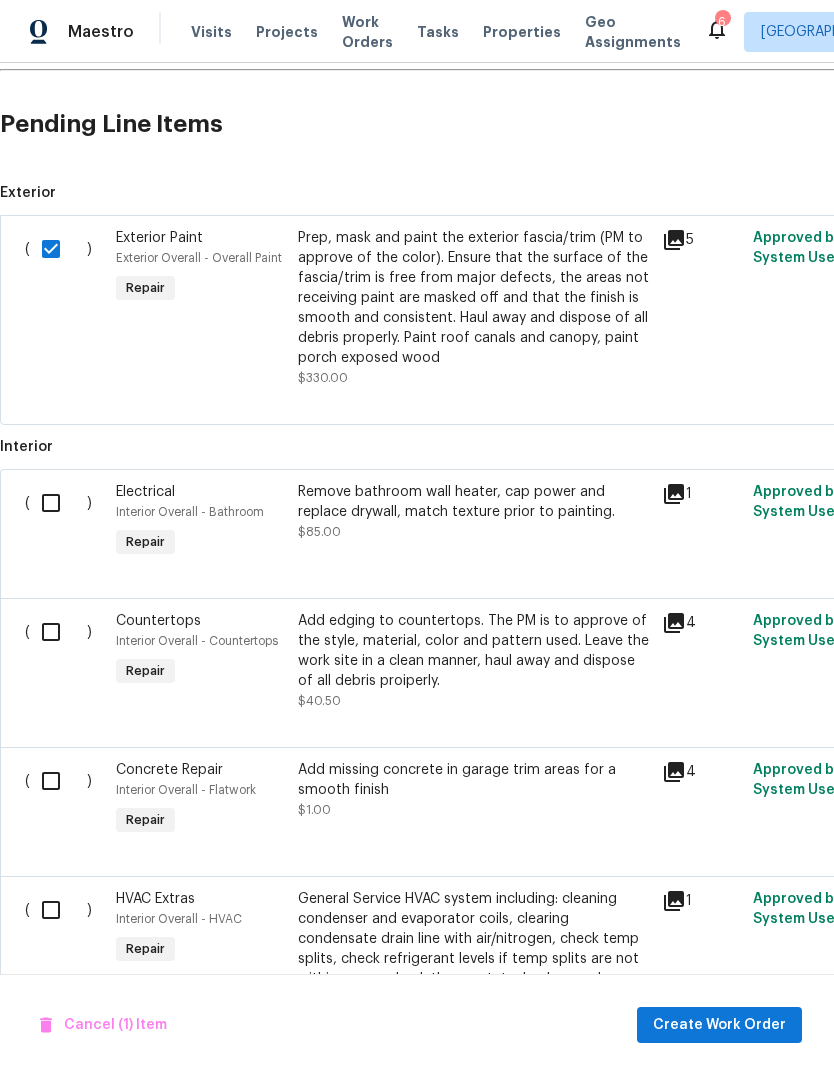 click at bounding box center (58, 503) 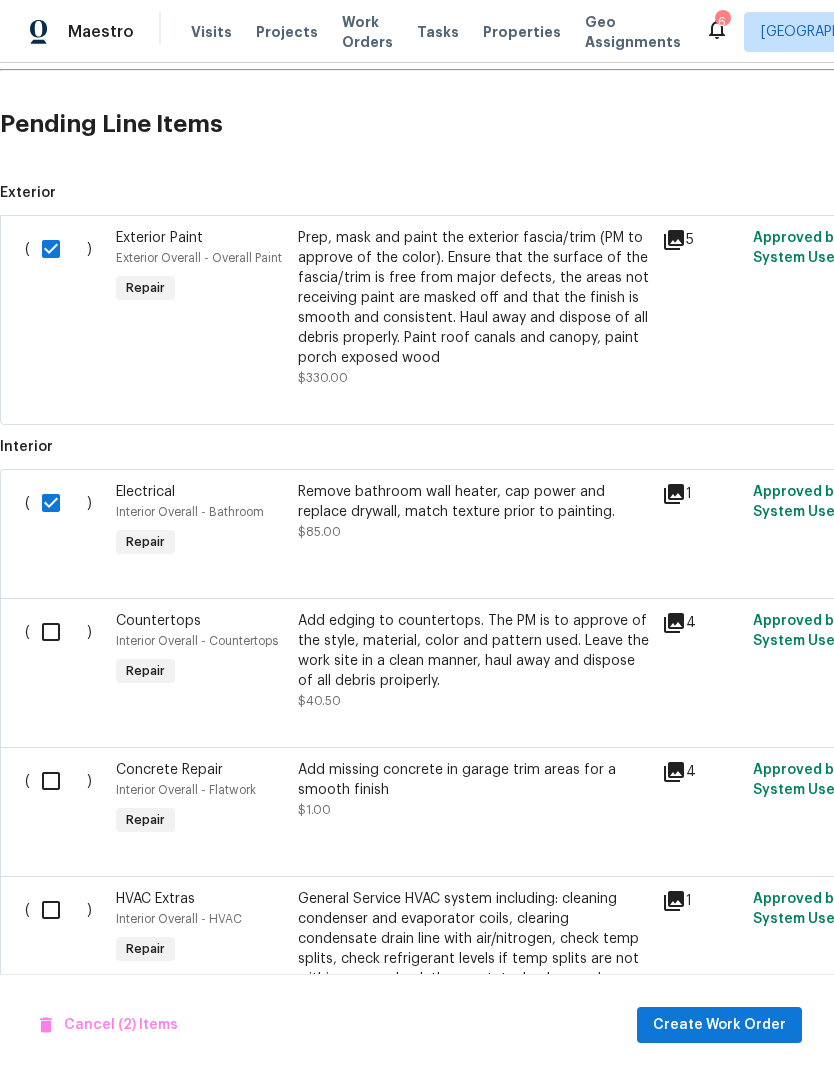 click at bounding box center [58, 632] 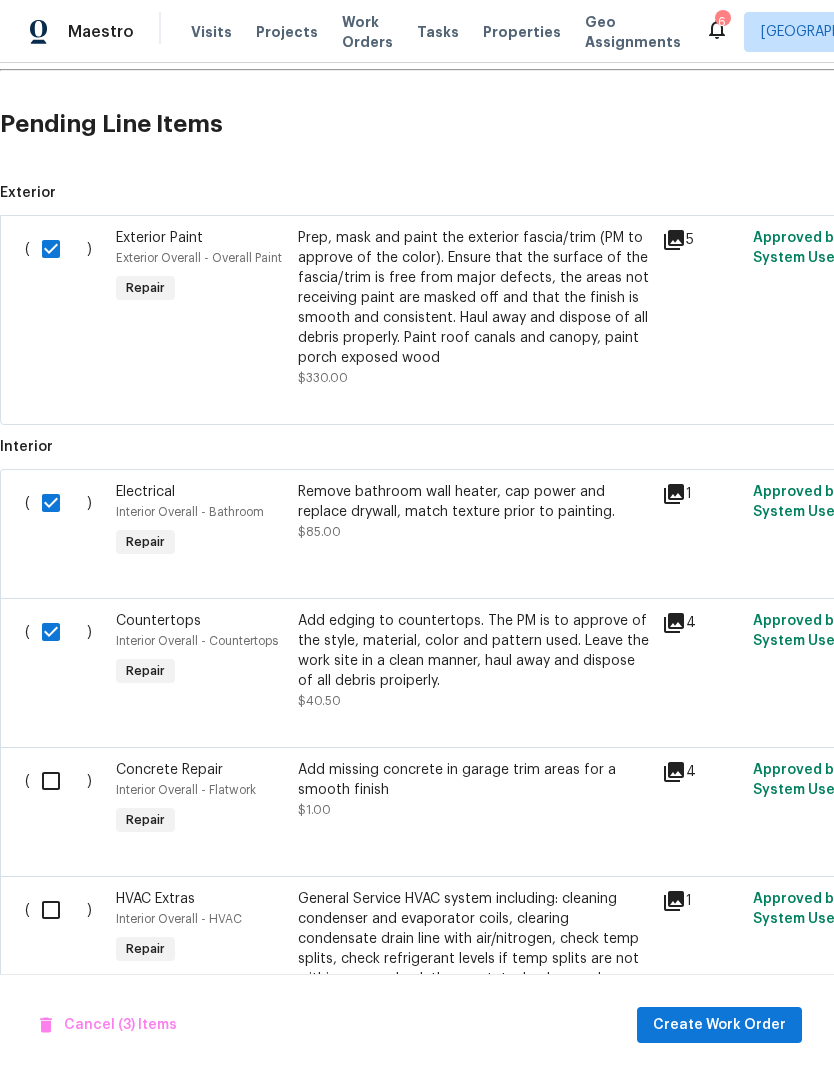 click at bounding box center (58, 632) 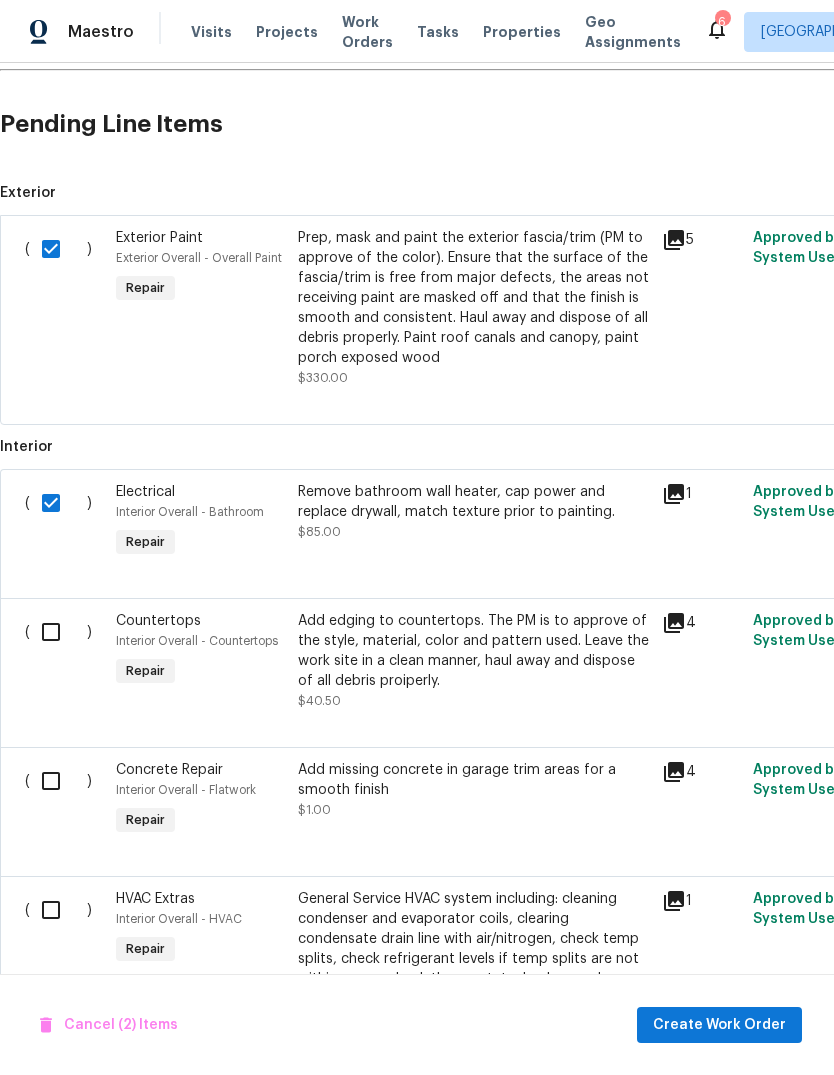 click at bounding box center [58, 503] 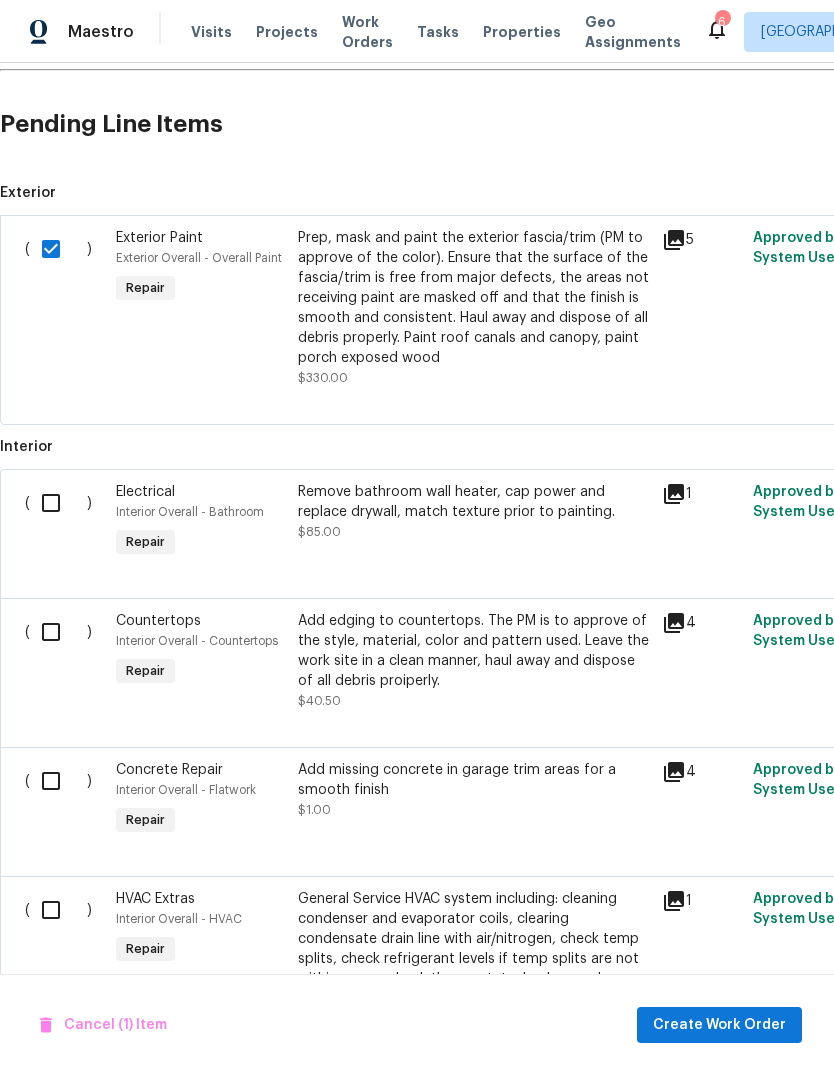 click on "( )" at bounding box center [64, 308] 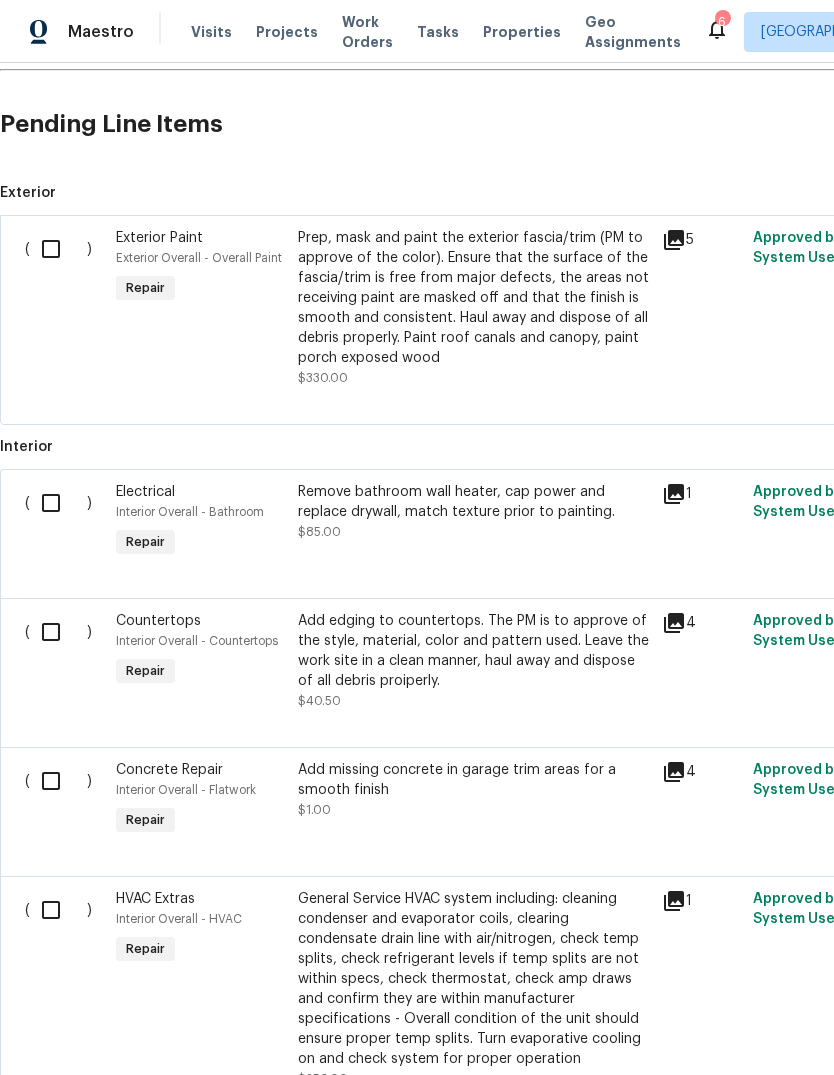 click on "Remove bathroom wall heater, cap power and replace drywall, match texture prior to painting." at bounding box center (474, 502) 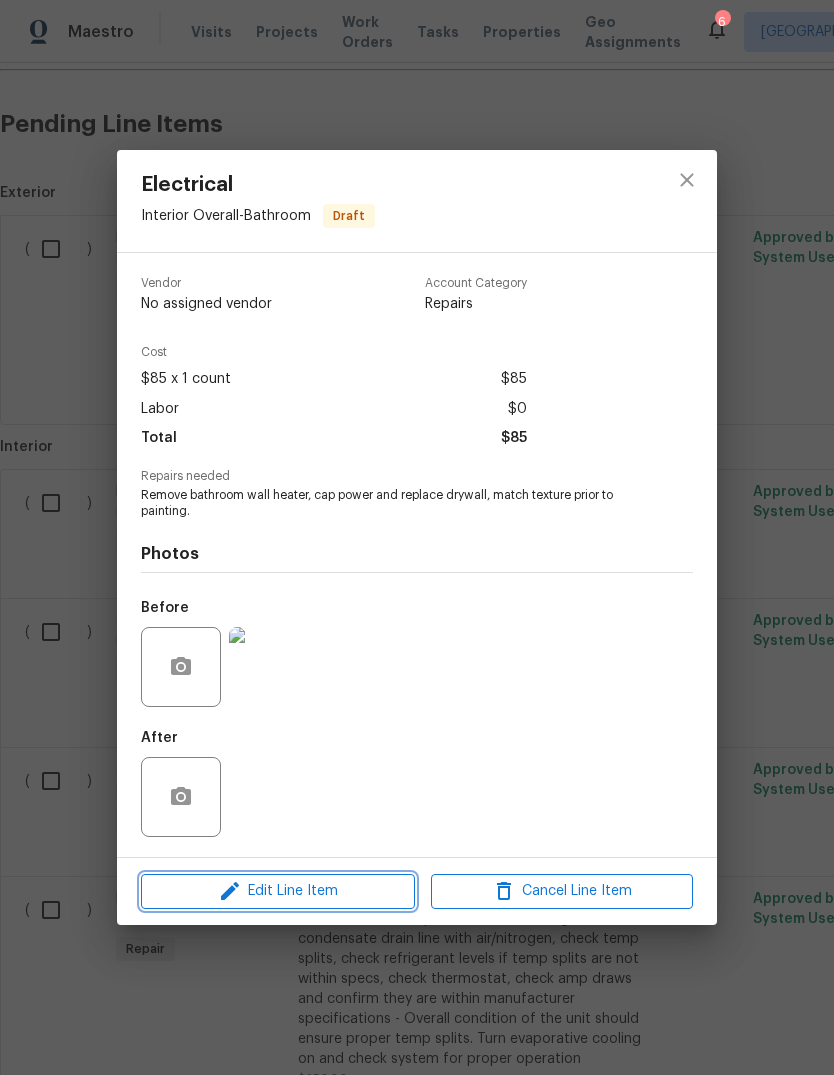 click on "Edit Line Item" at bounding box center (278, 891) 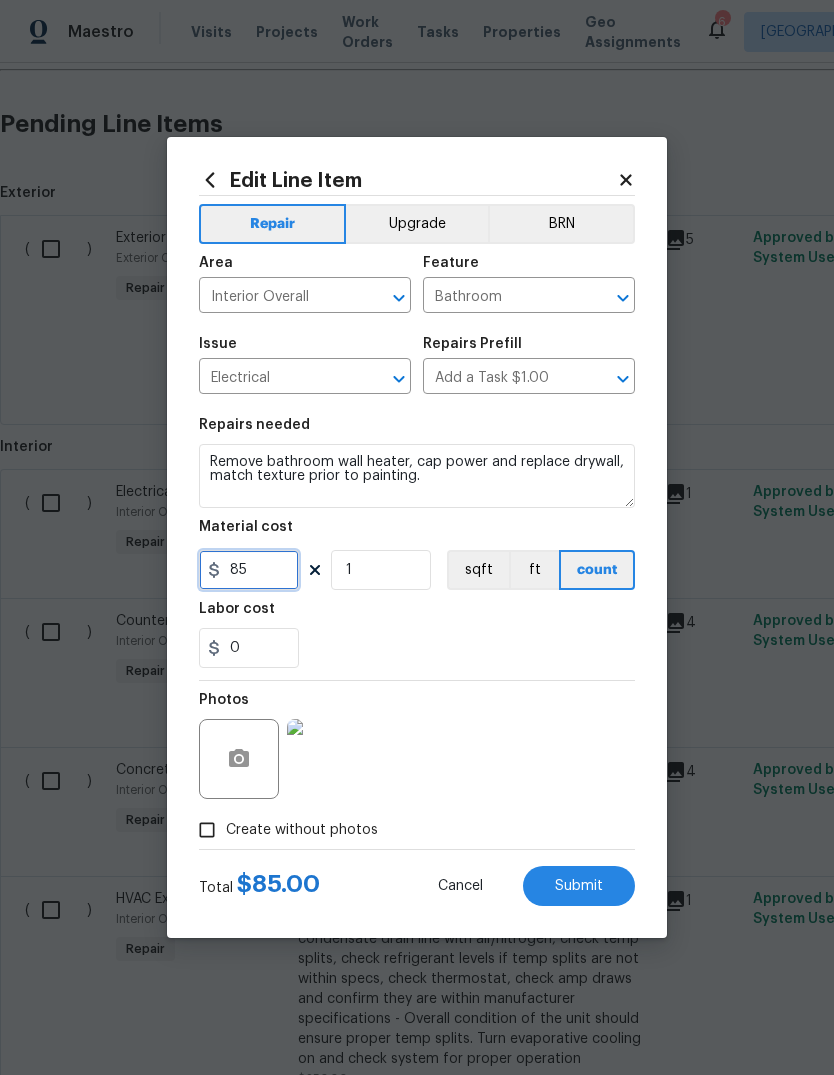 click on "85" at bounding box center (249, 570) 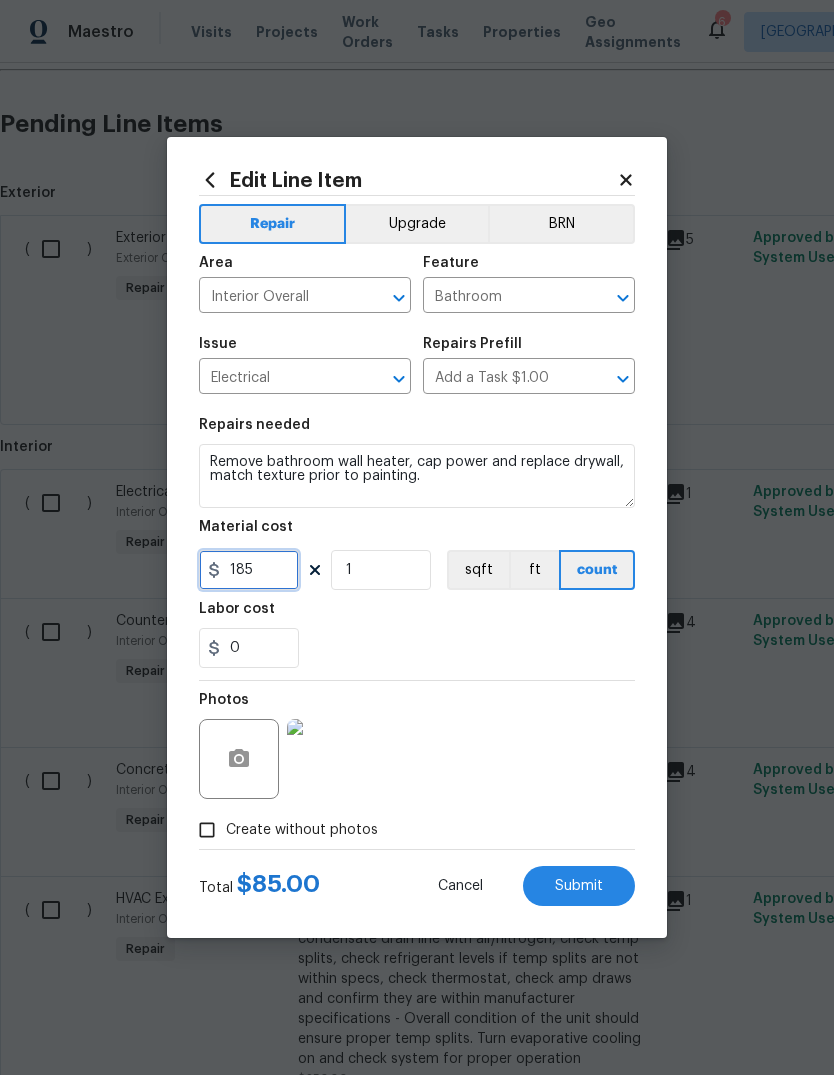 type on "185" 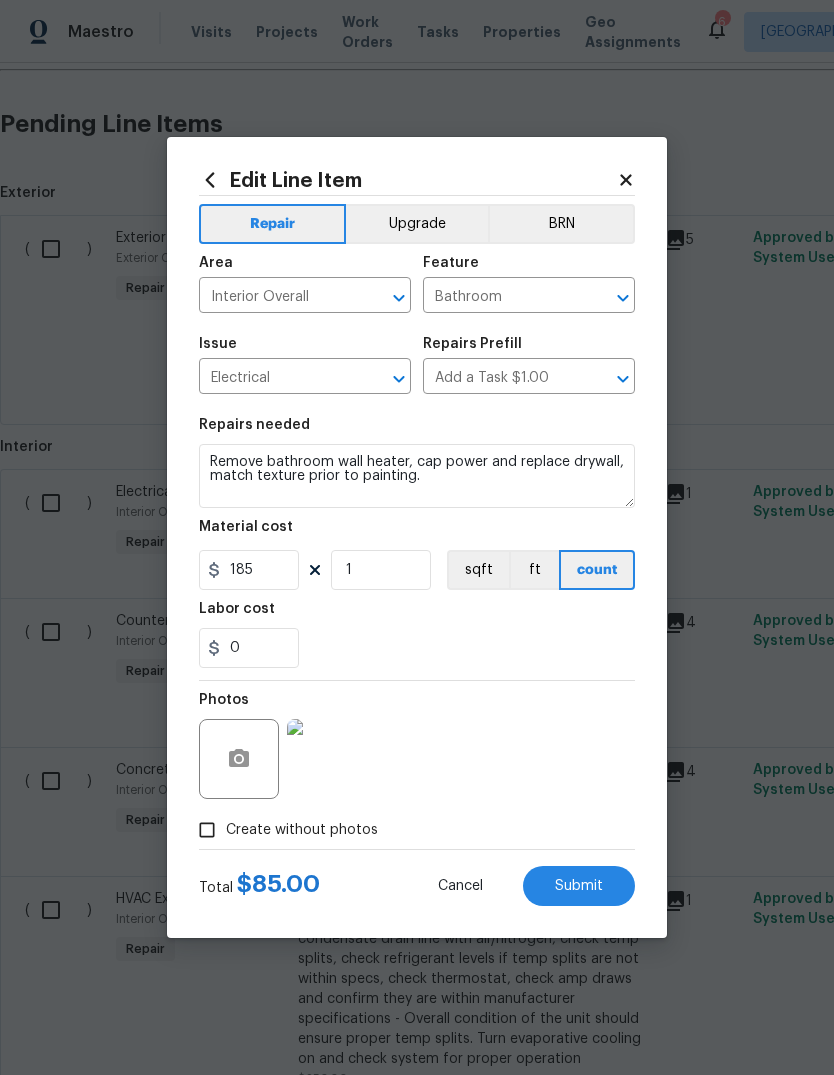click on "Labor cost" at bounding box center (417, 615) 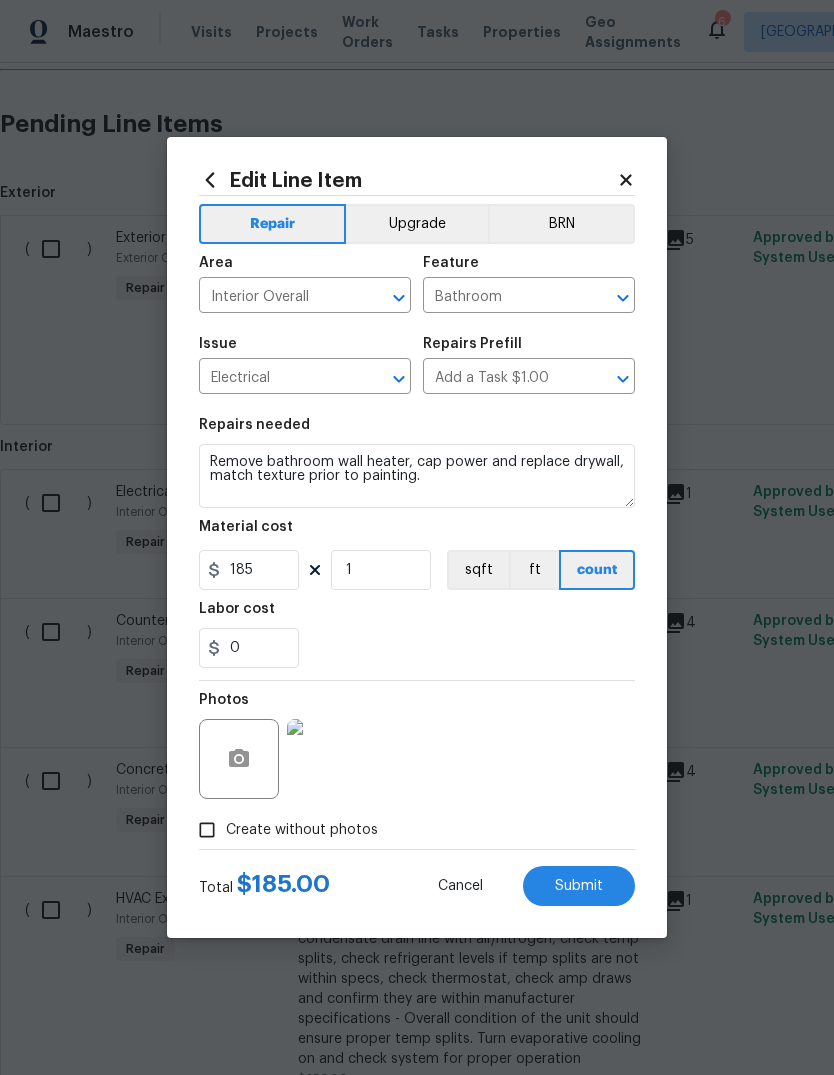 click on "Submit" at bounding box center [579, 886] 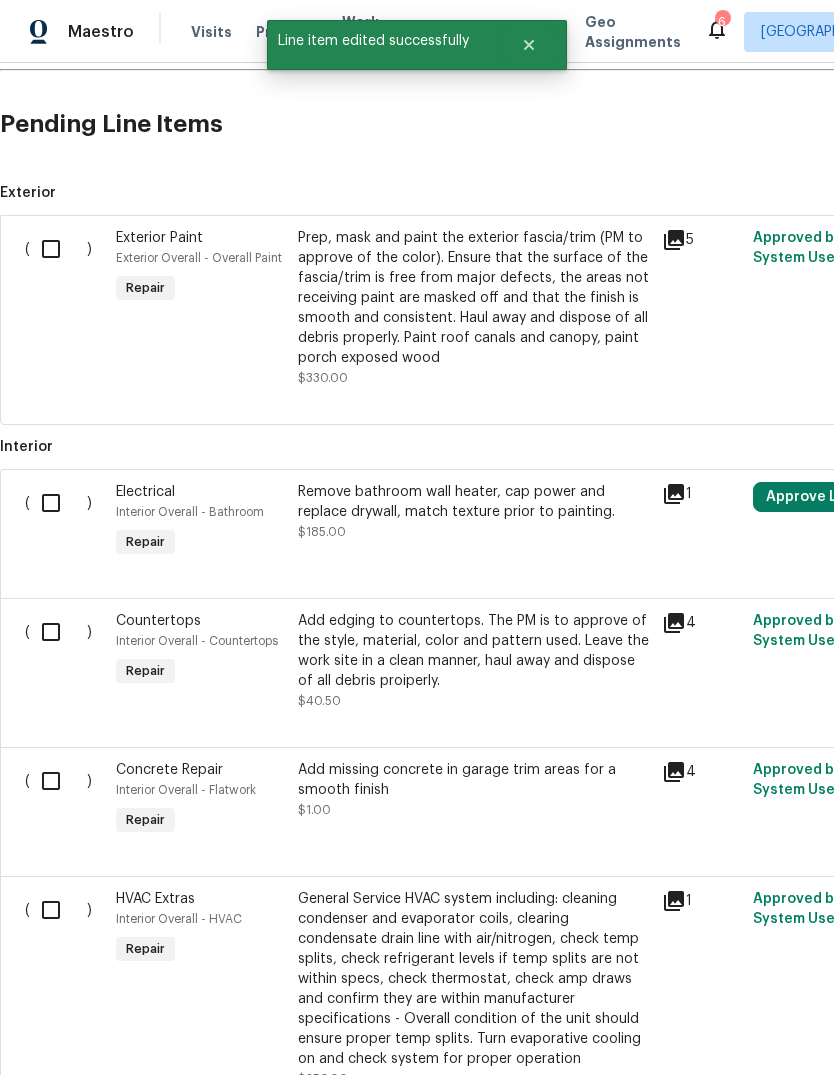 click on "Approve Line Item" at bounding box center [829, 497] 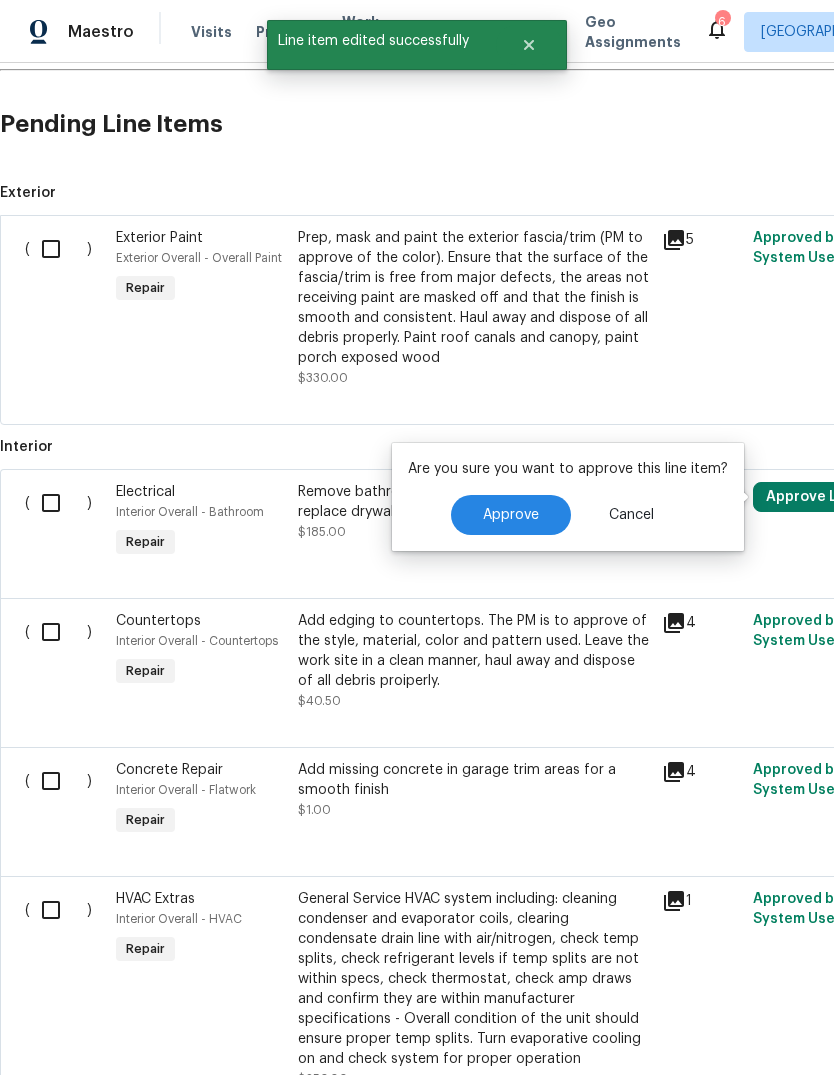 click on "Approve" at bounding box center (511, 515) 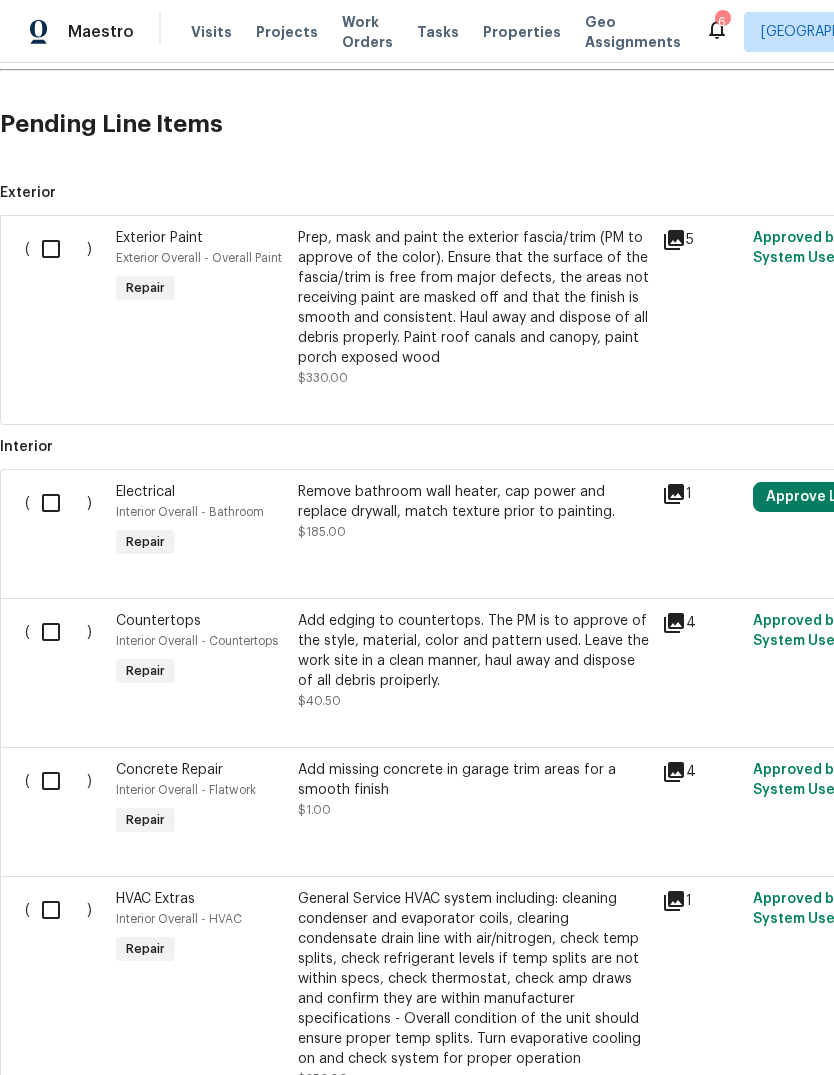 click on "Add missing concrete in garage trim areas for a smooth finish" at bounding box center [474, 780] 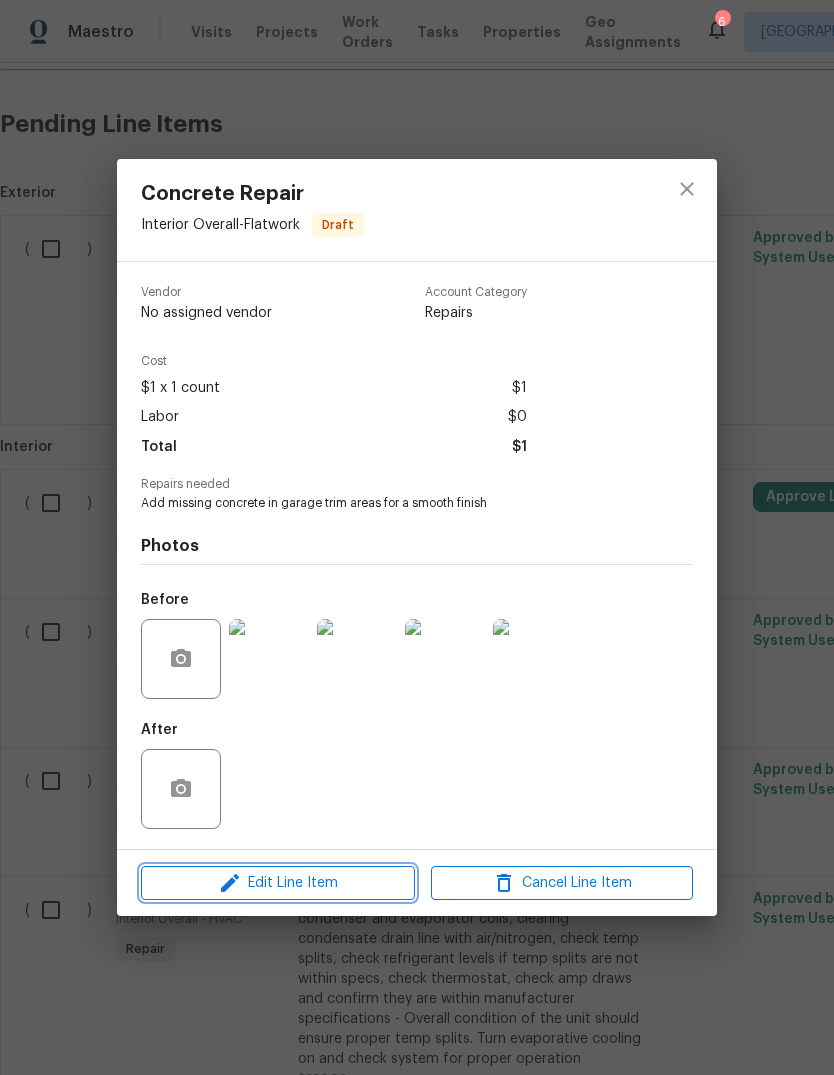 click on "Edit Line Item" at bounding box center [278, 883] 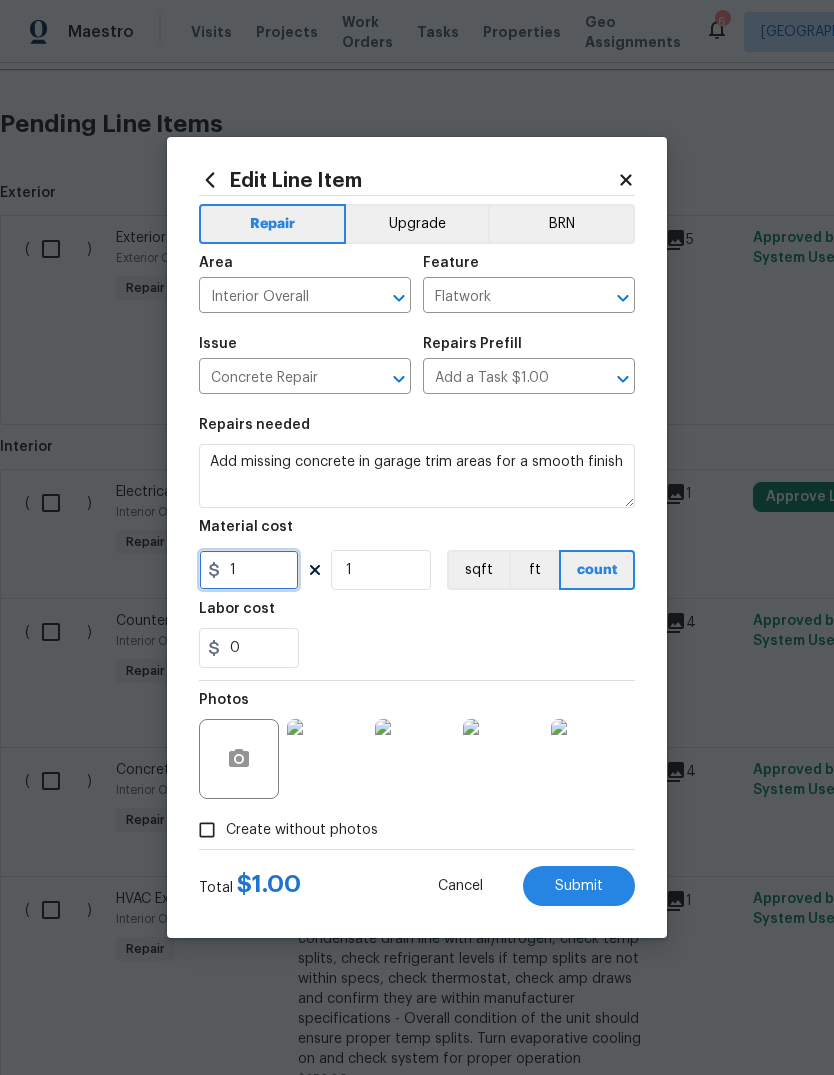 click on "1" at bounding box center [249, 570] 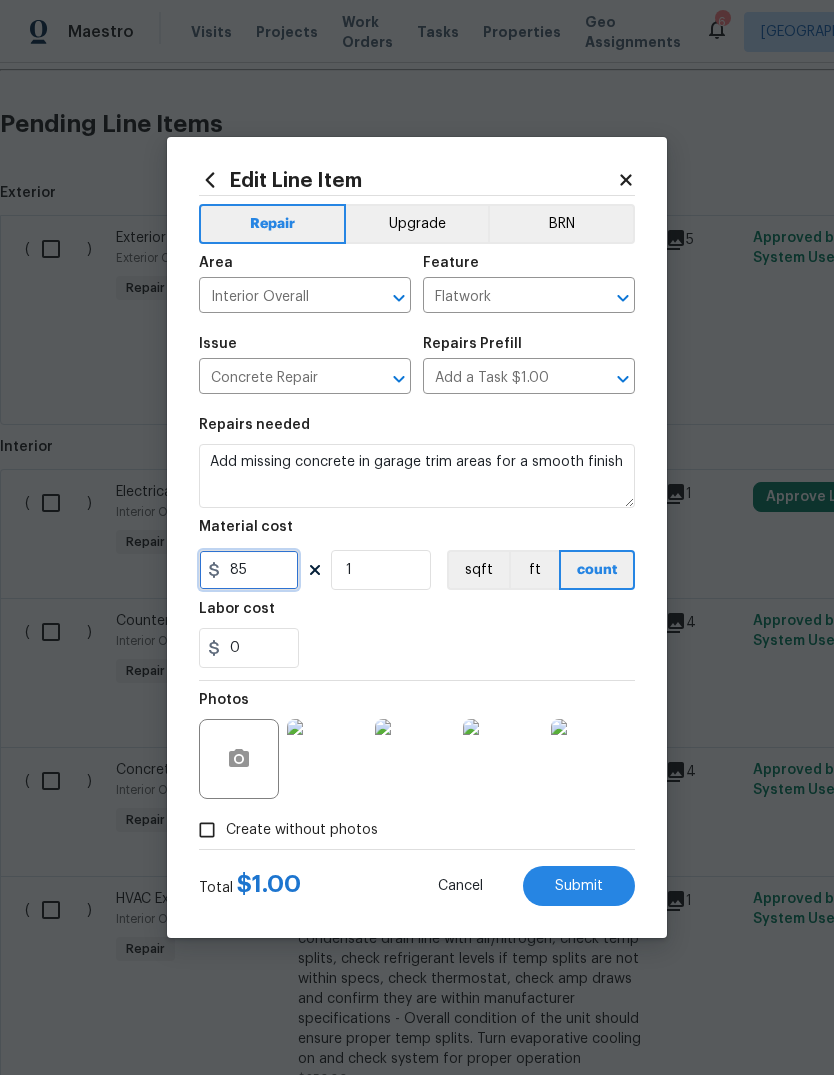 type on "85" 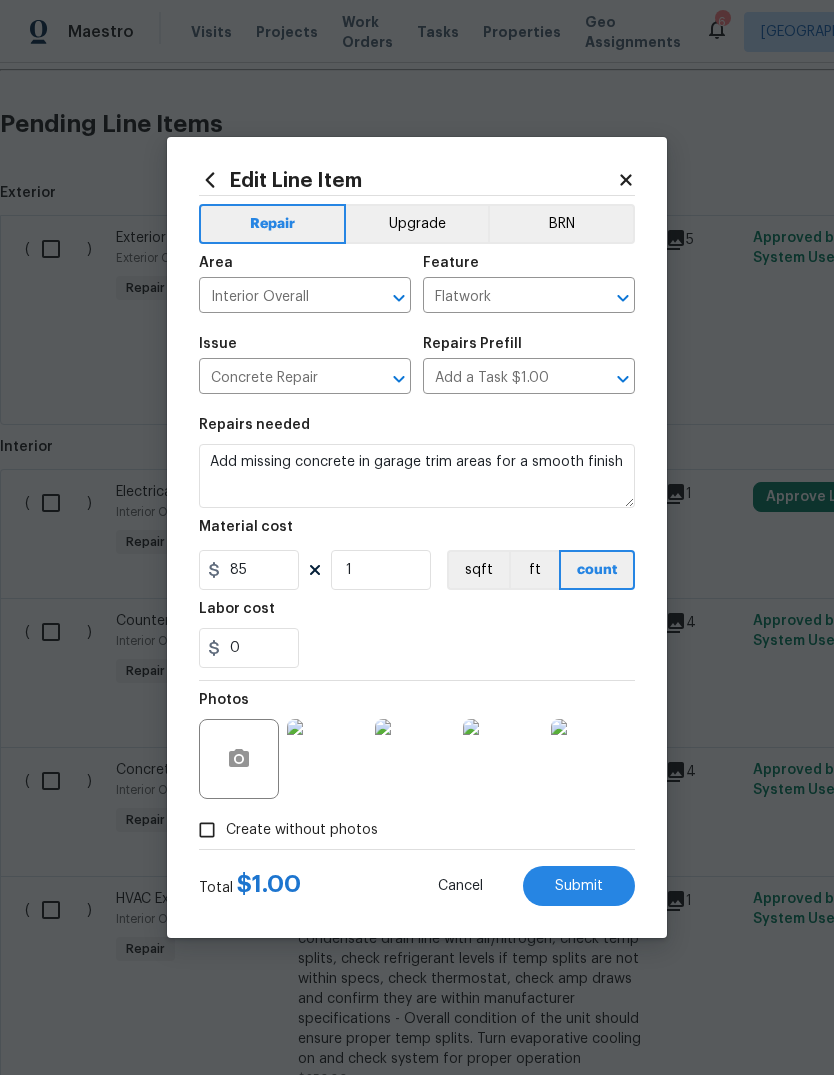 click on "Labor cost" at bounding box center (417, 615) 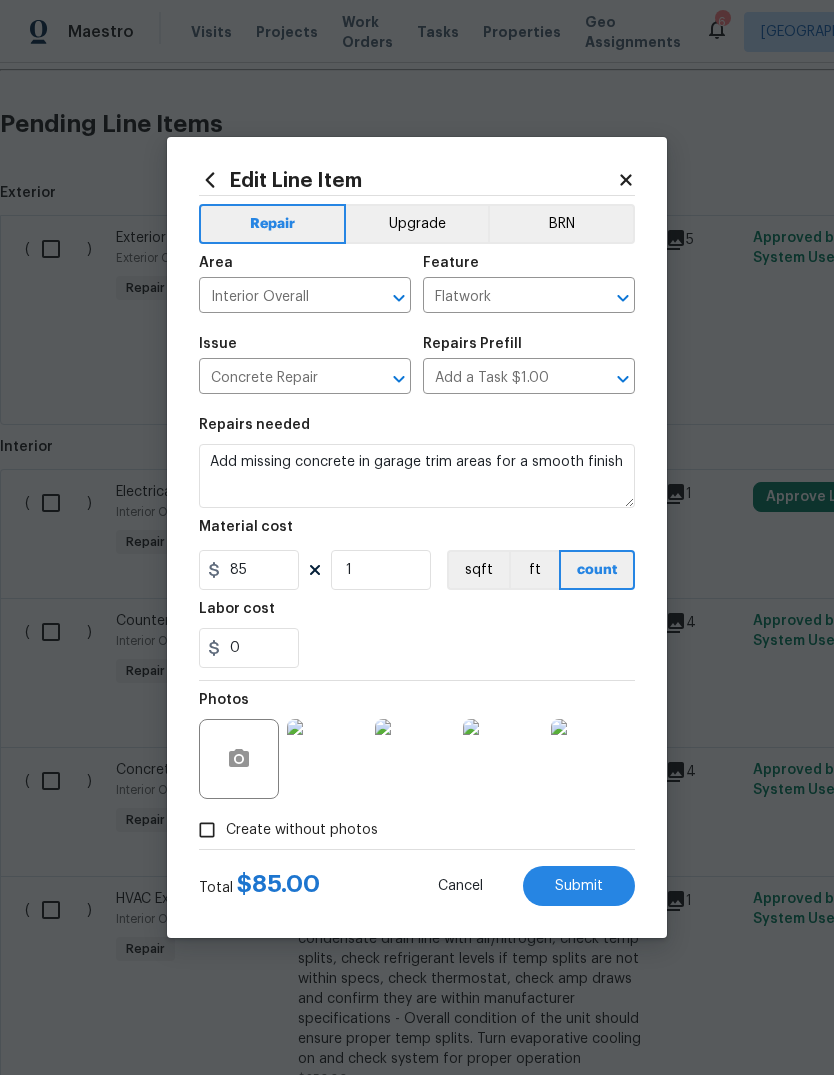 click on "Submit" at bounding box center (579, 886) 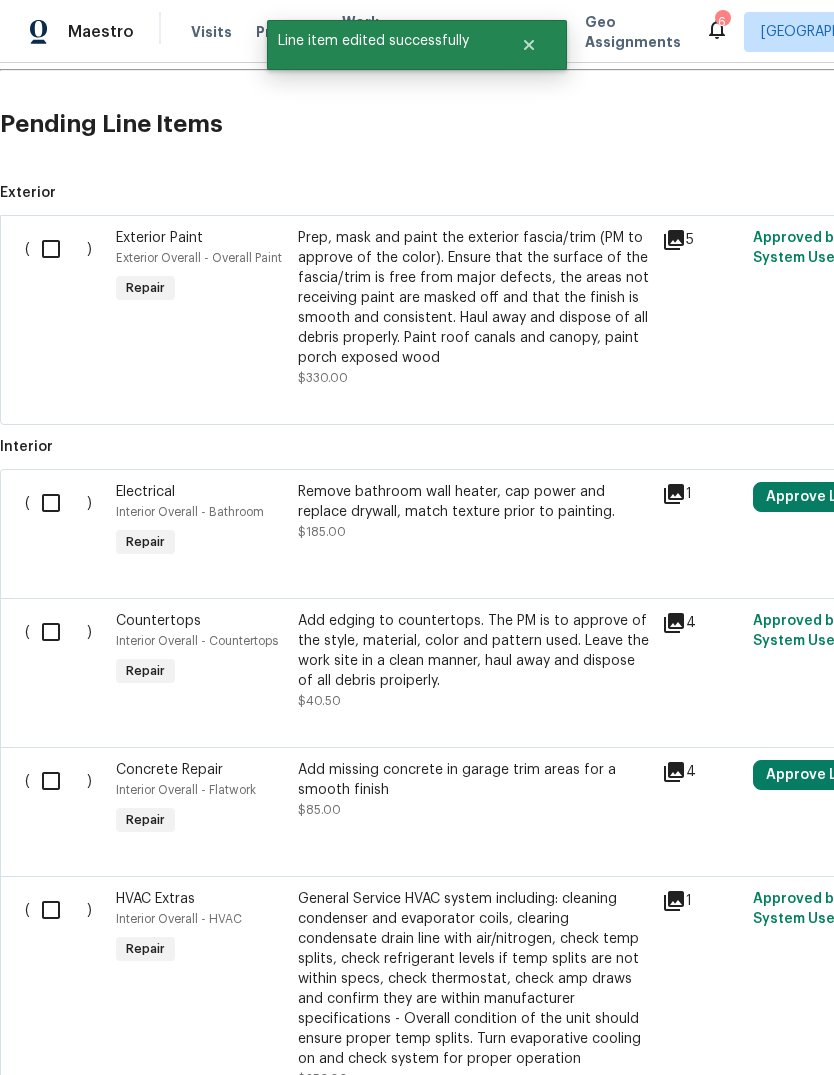 click on "Approve Line Item" at bounding box center [829, 775] 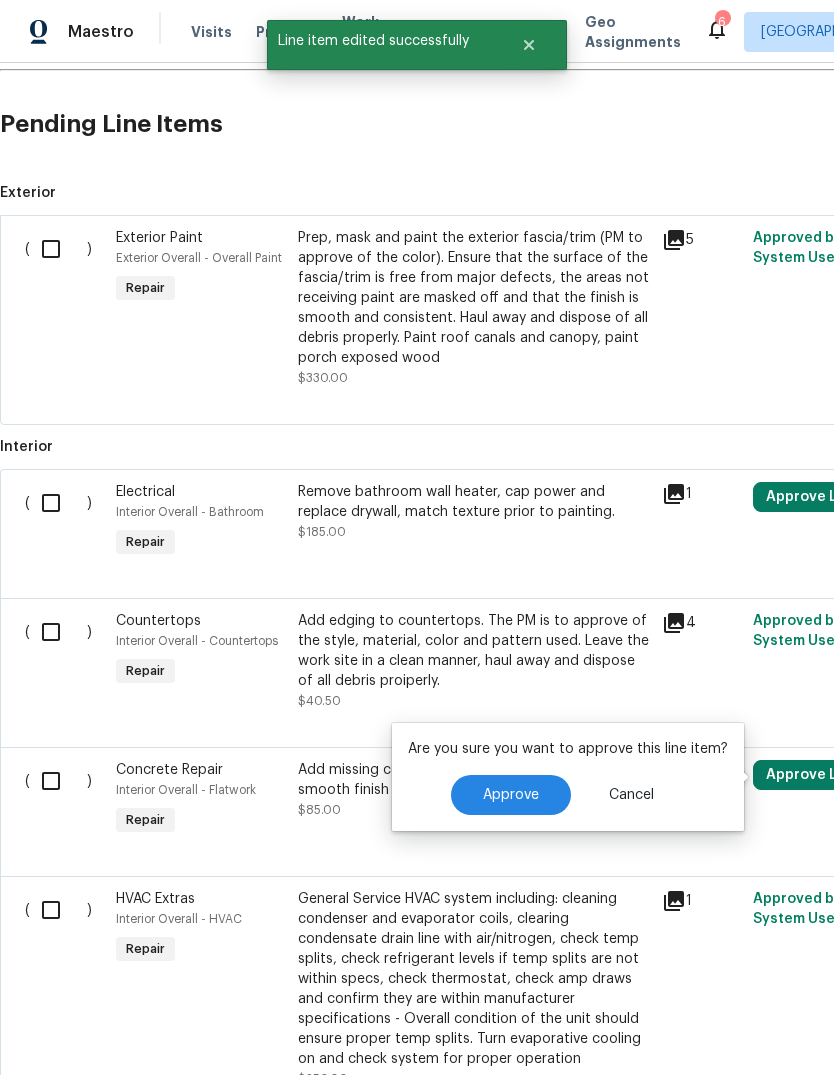 click on "Approve" at bounding box center (511, 795) 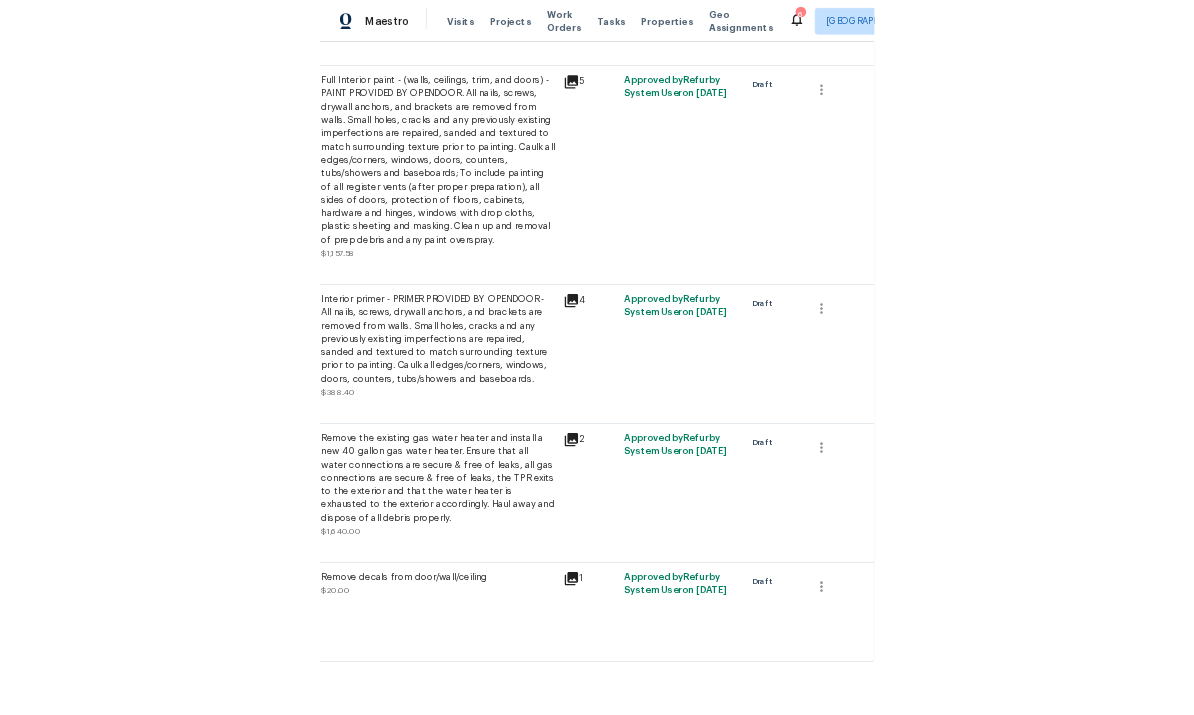 scroll, scrollTop: 3339, scrollLeft: 0, axis: vertical 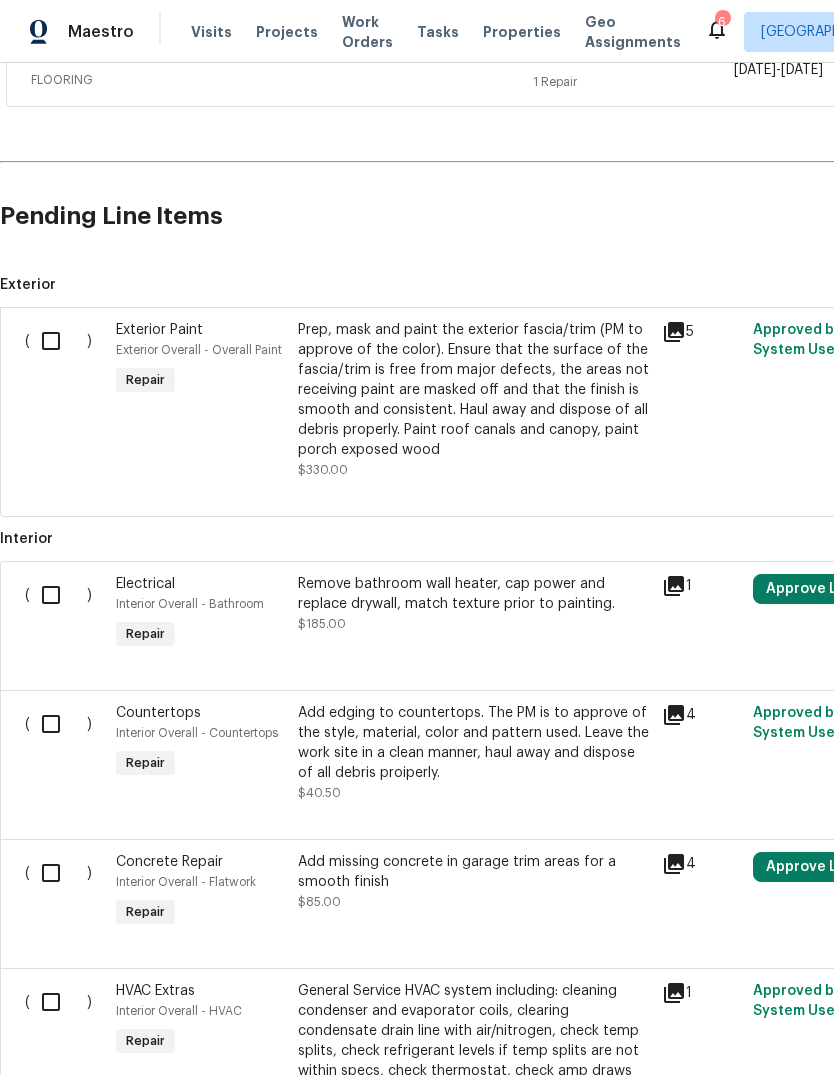 click at bounding box center (58, 341) 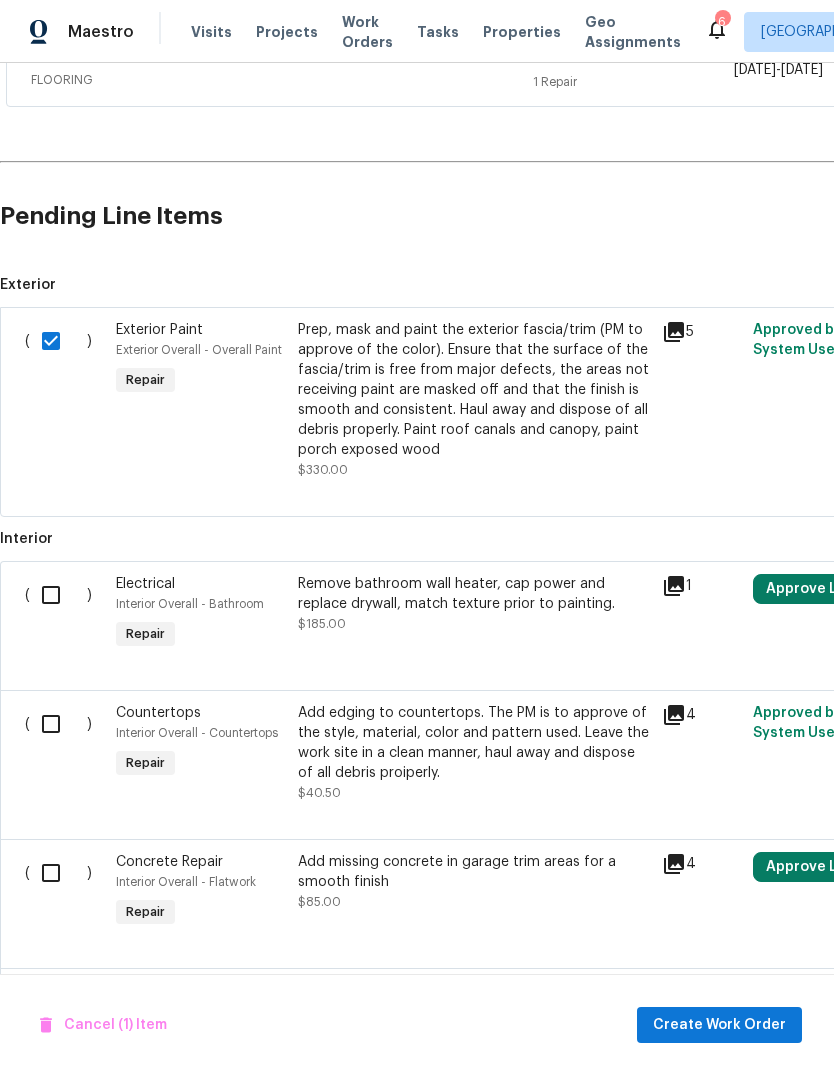 click at bounding box center [58, 595] 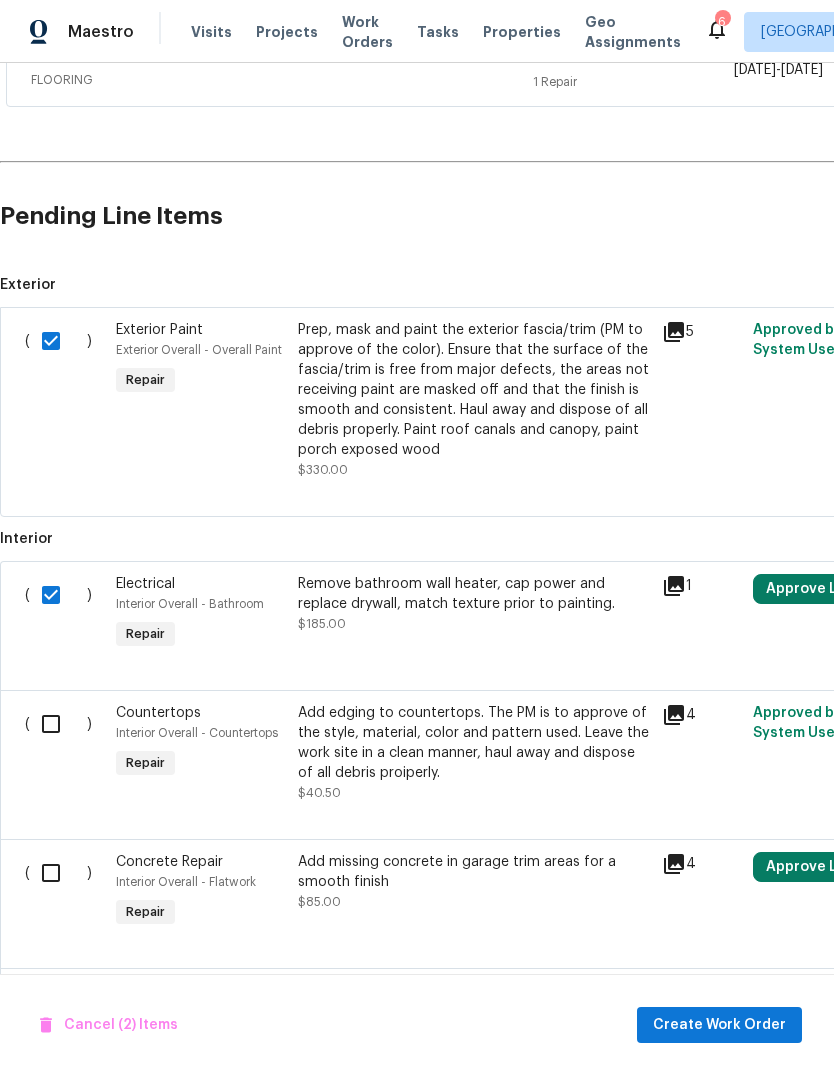 click at bounding box center [58, 724] 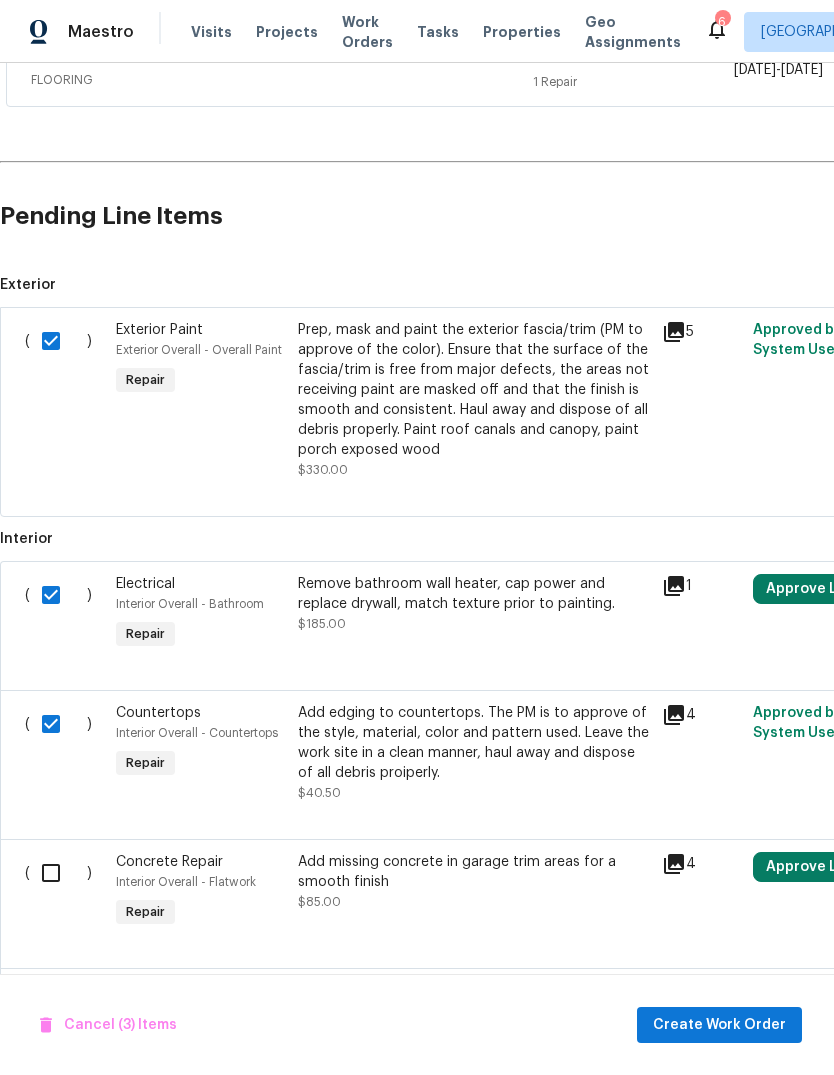 click at bounding box center [58, 873] 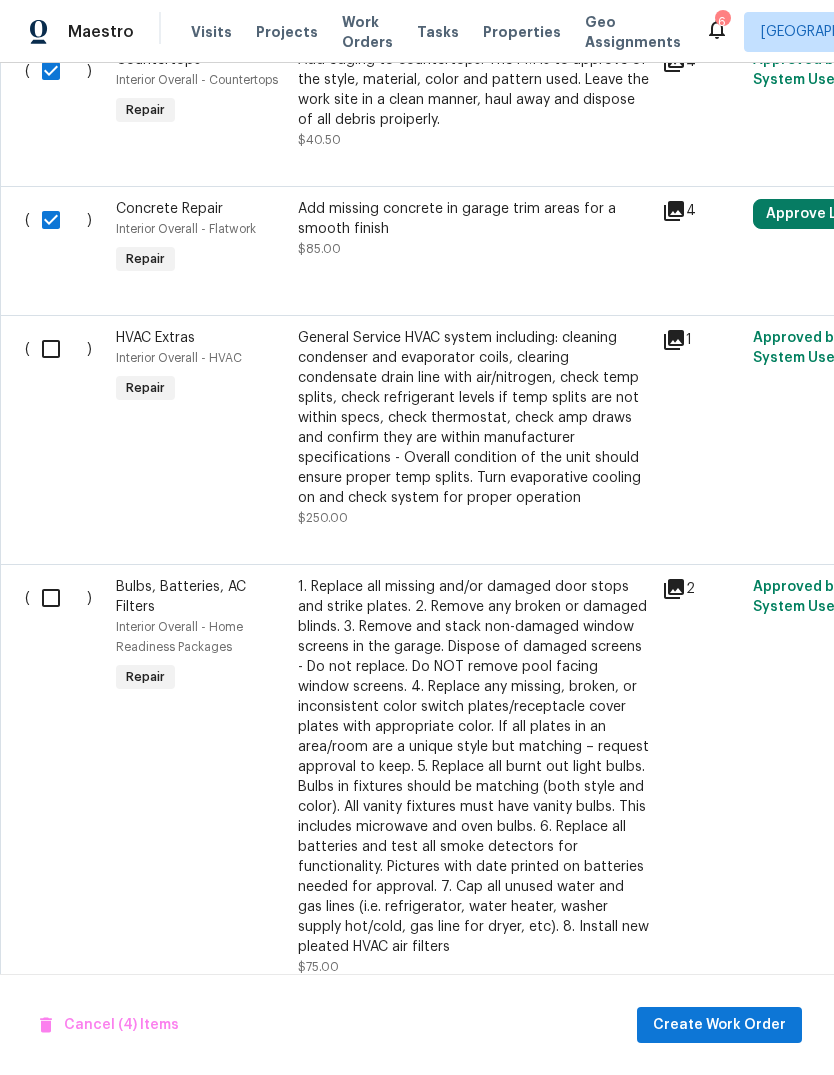 scroll, scrollTop: 1218, scrollLeft: 0, axis: vertical 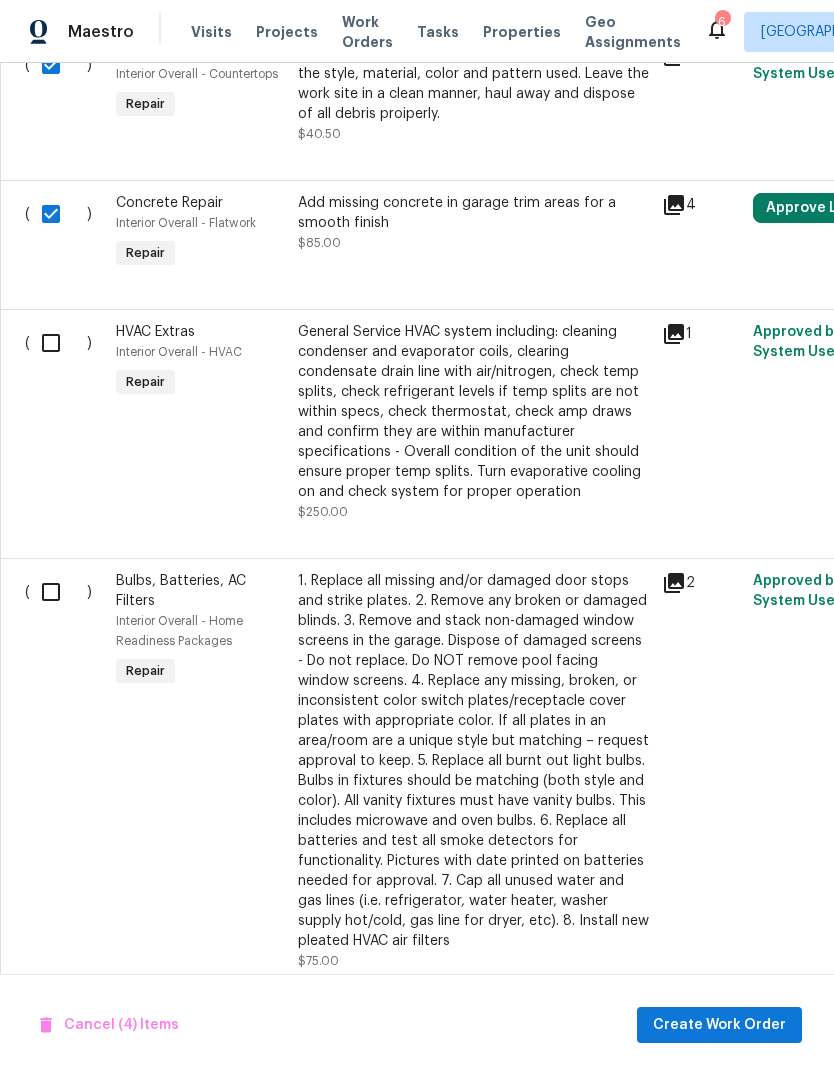 click at bounding box center [58, 343] 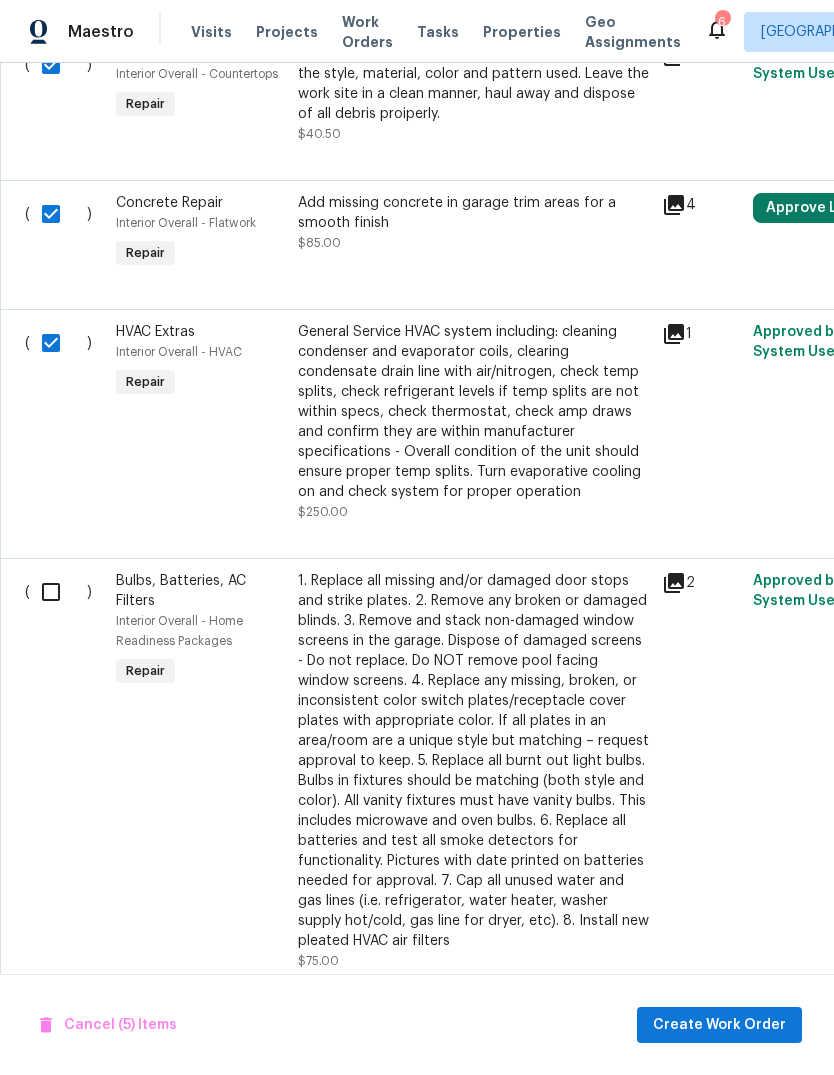 click at bounding box center [58, 592] 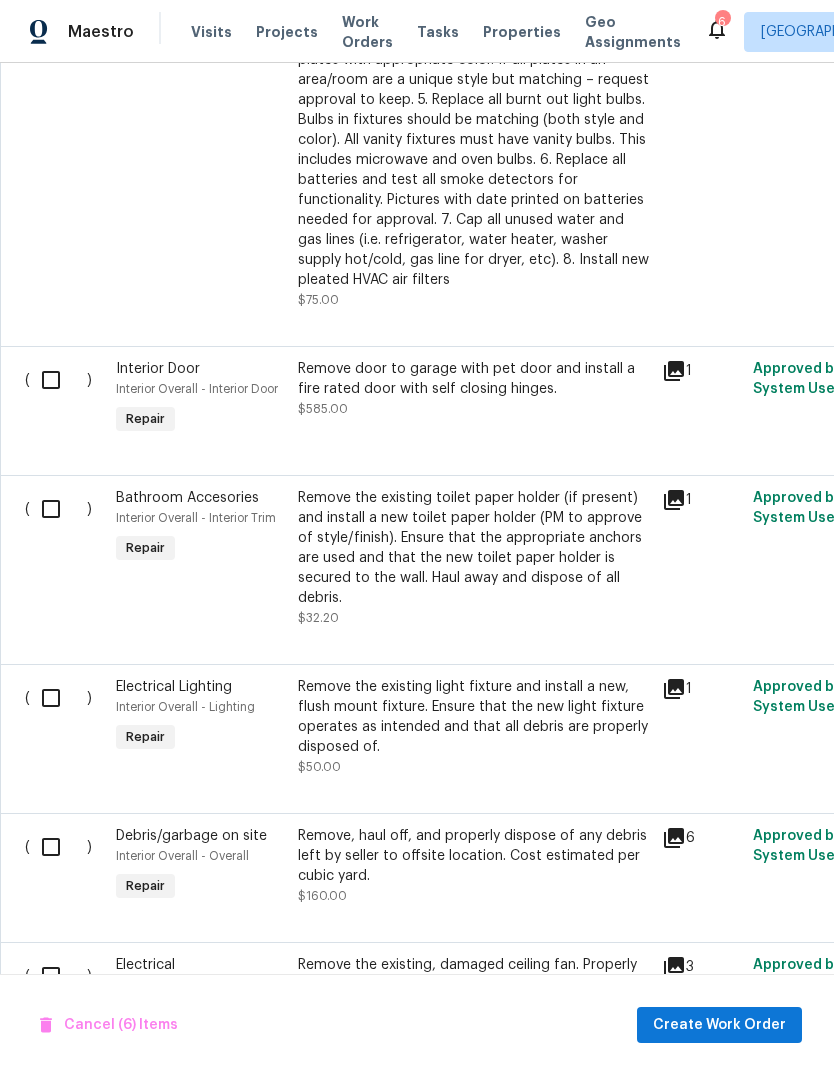 scroll, scrollTop: 1880, scrollLeft: 0, axis: vertical 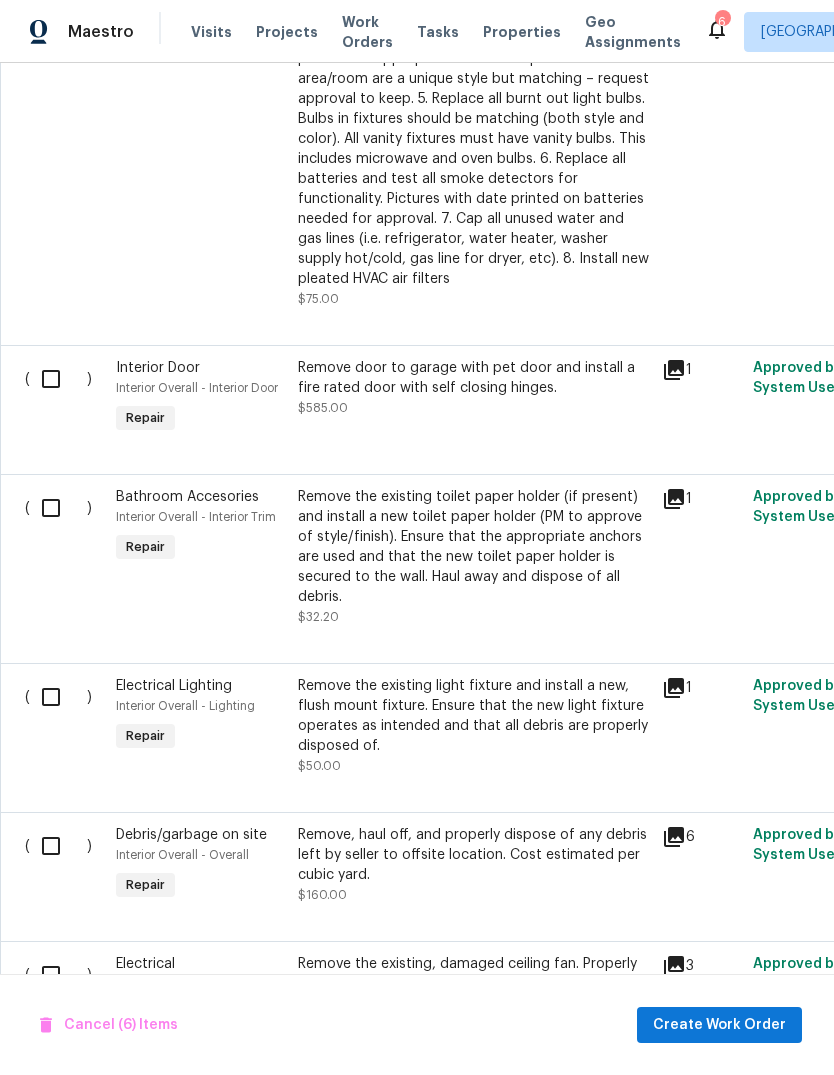 click at bounding box center (58, 379) 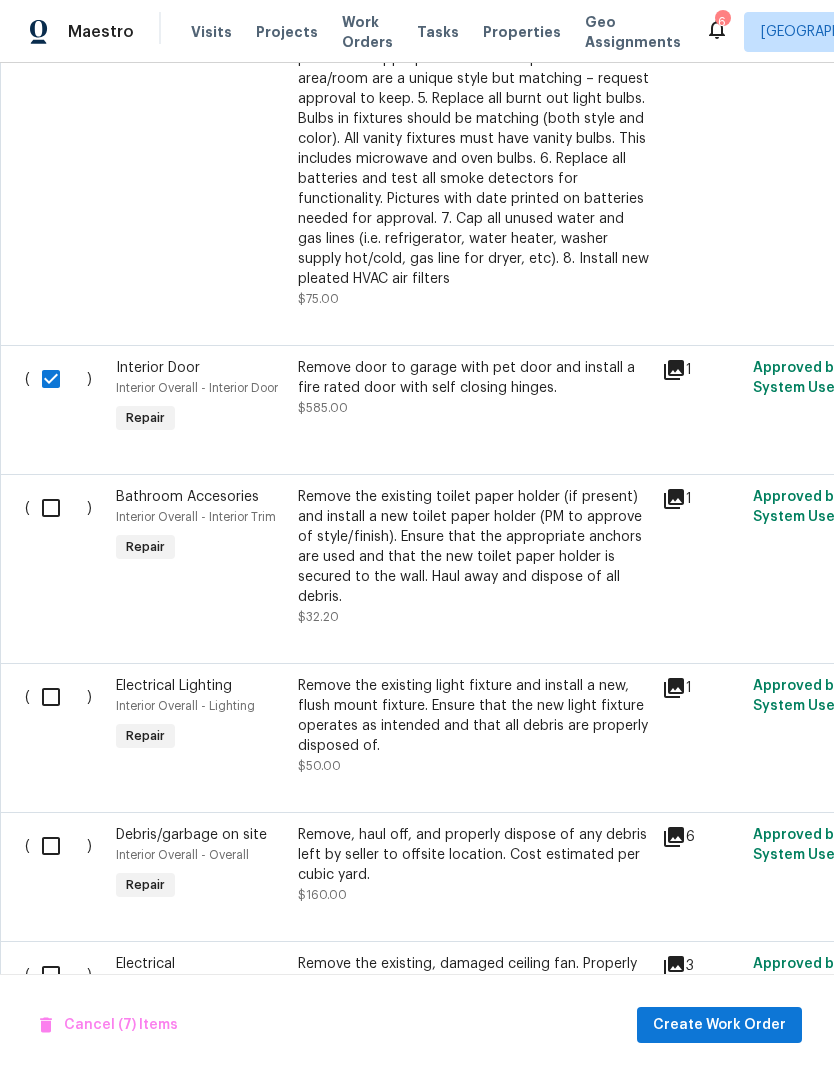 click at bounding box center (58, 508) 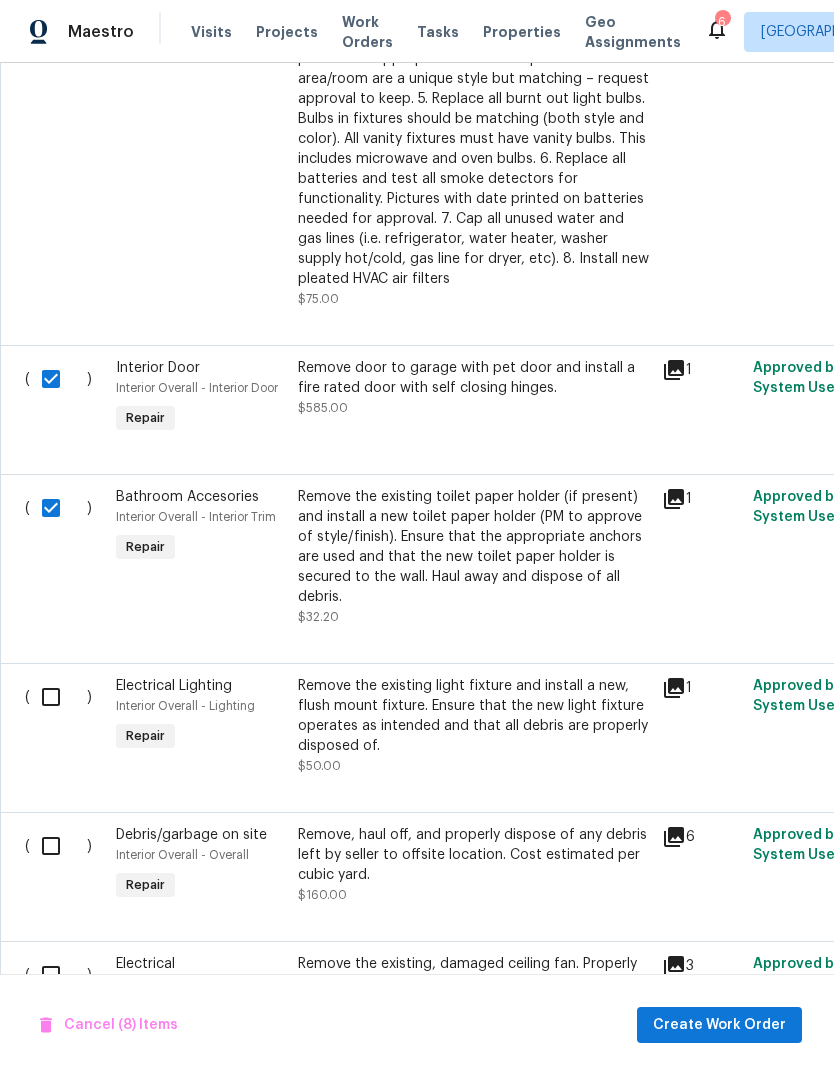 click at bounding box center [58, 697] 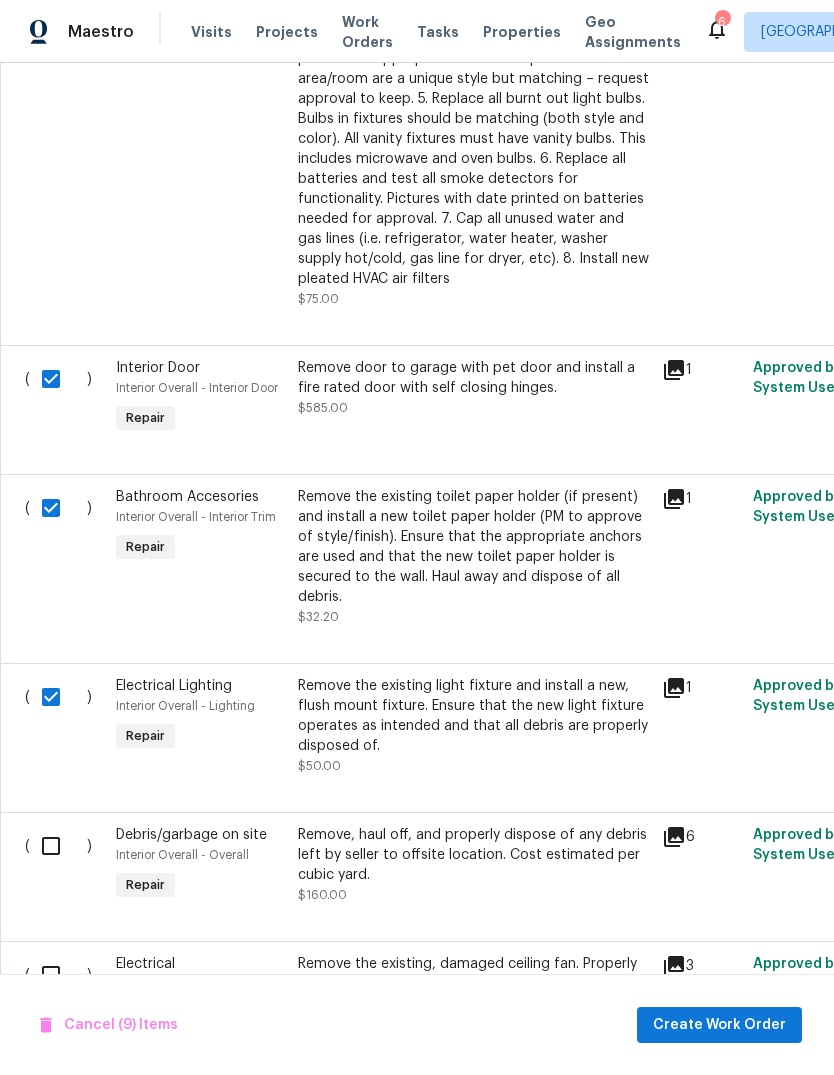 click at bounding box center [58, 846] 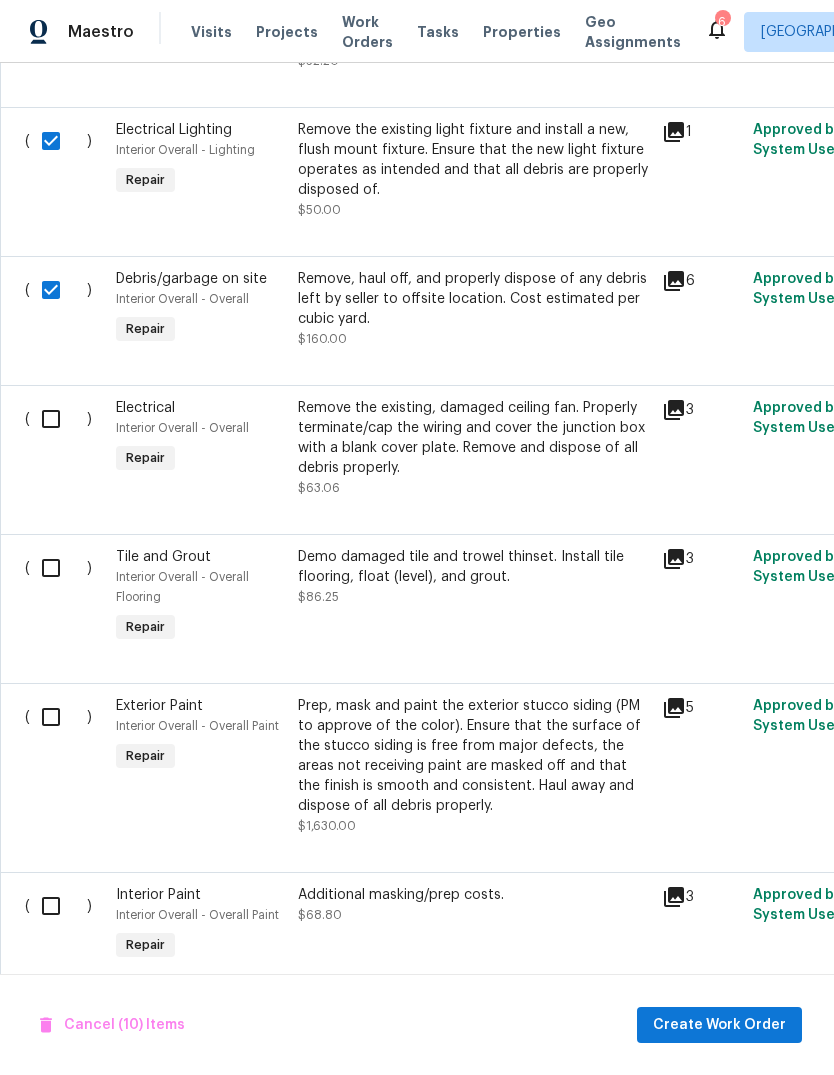 scroll, scrollTop: 2436, scrollLeft: 0, axis: vertical 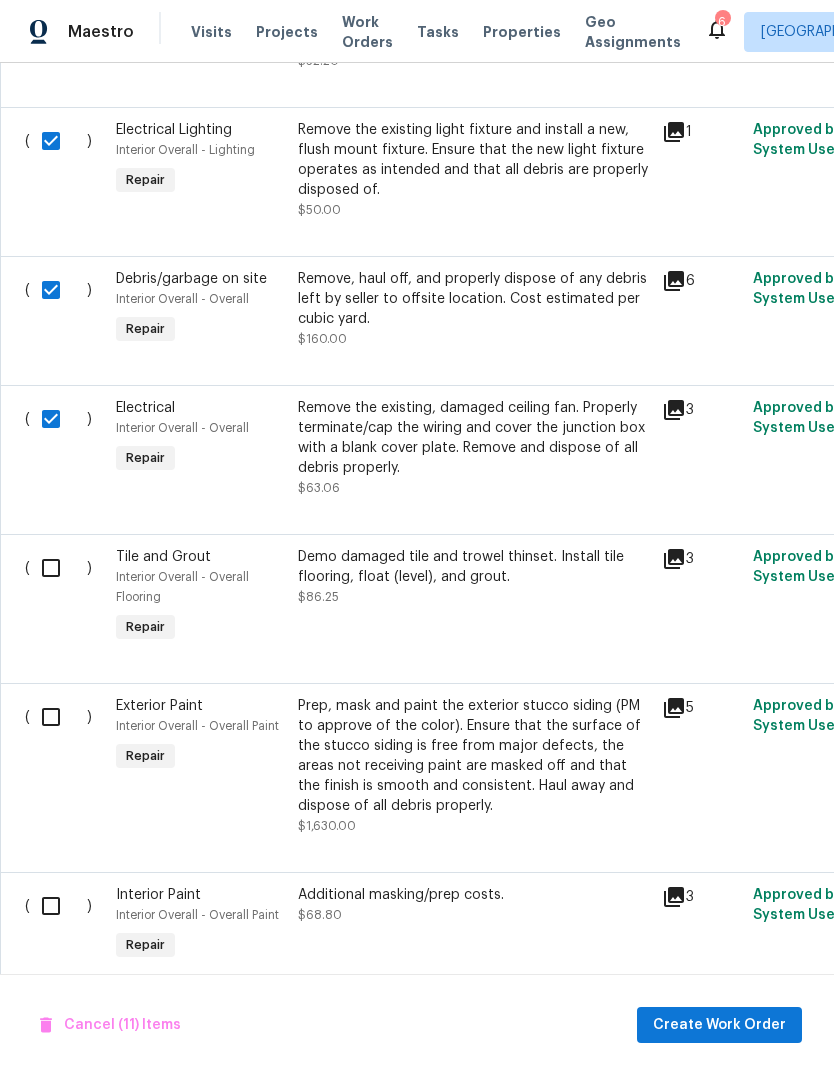 click at bounding box center (58, 568) 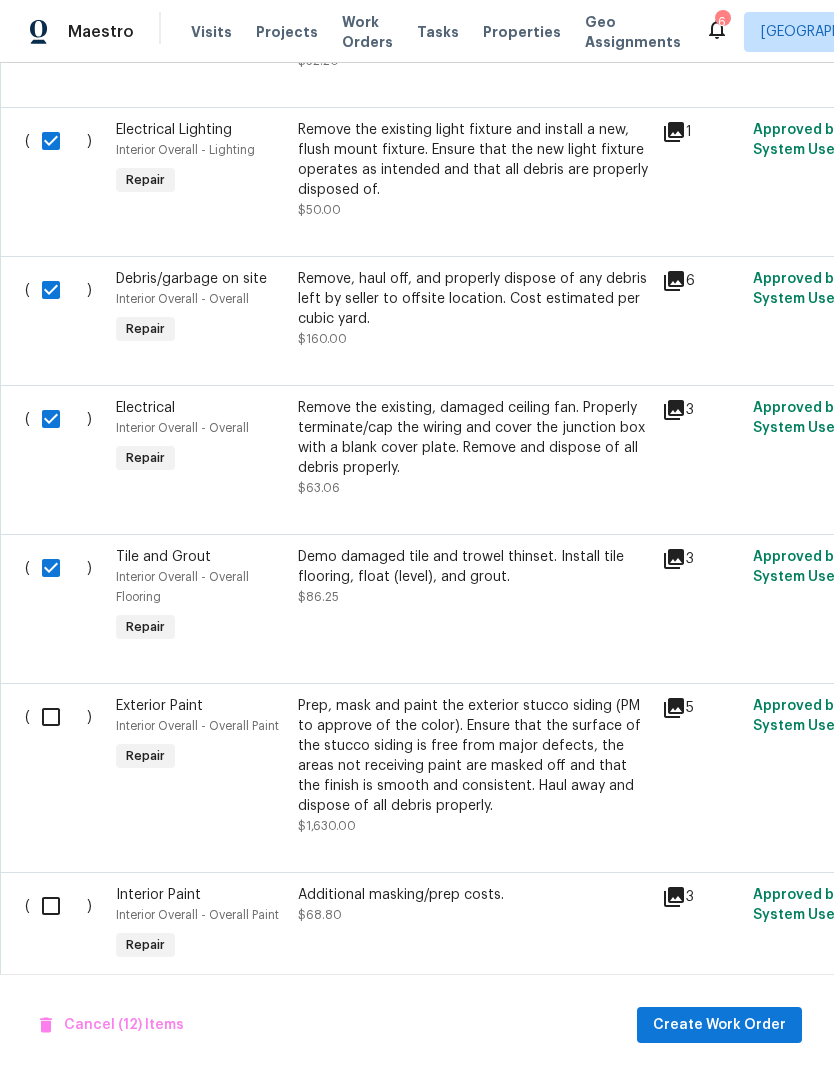 click at bounding box center [58, 717] 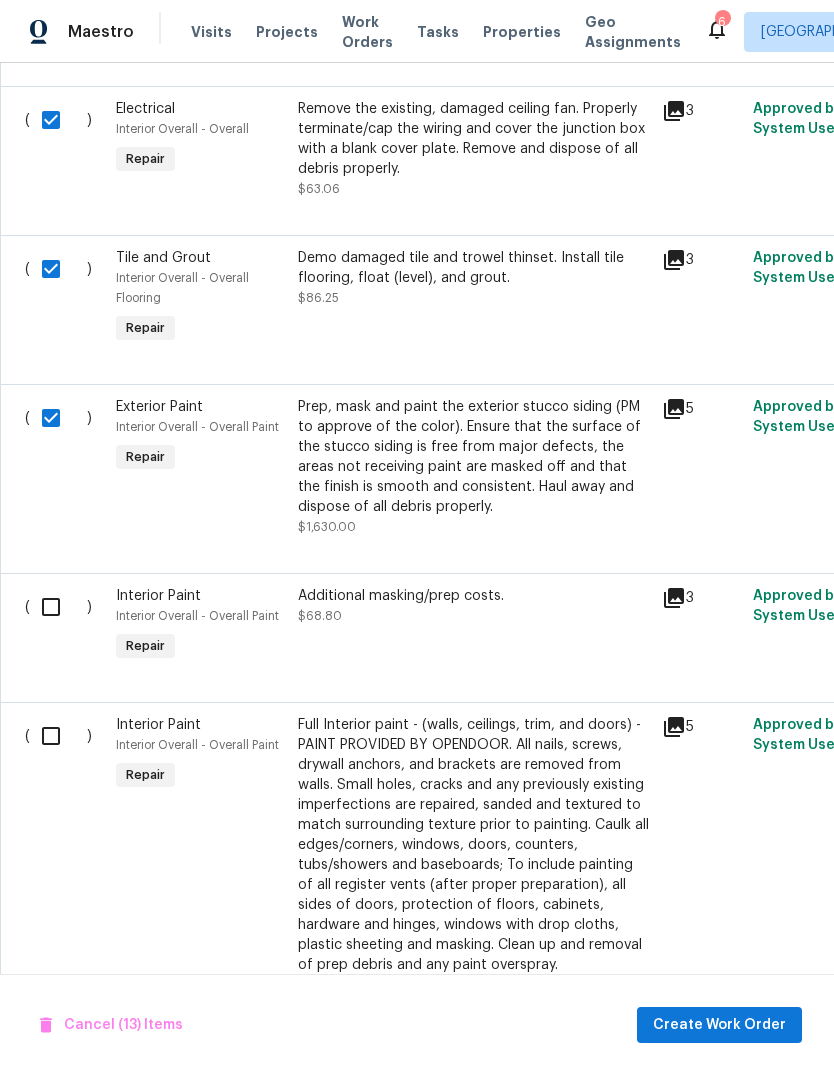 scroll, scrollTop: 2737, scrollLeft: 0, axis: vertical 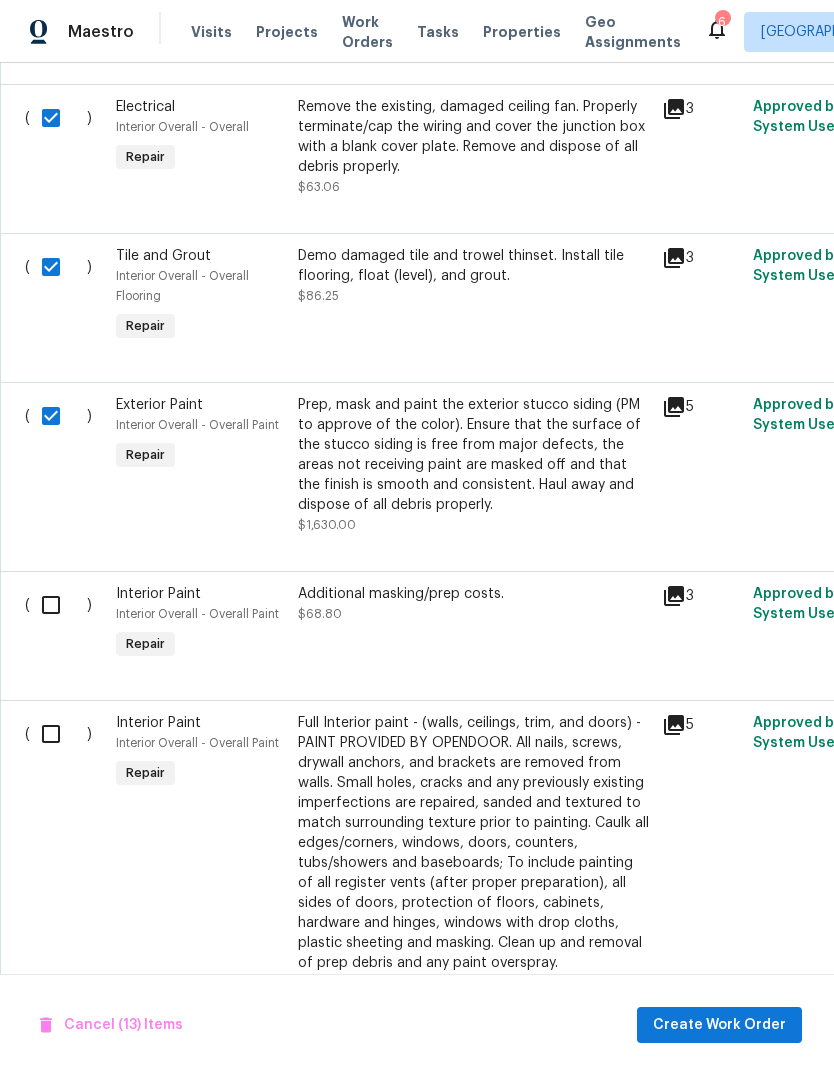 click at bounding box center [58, 605] 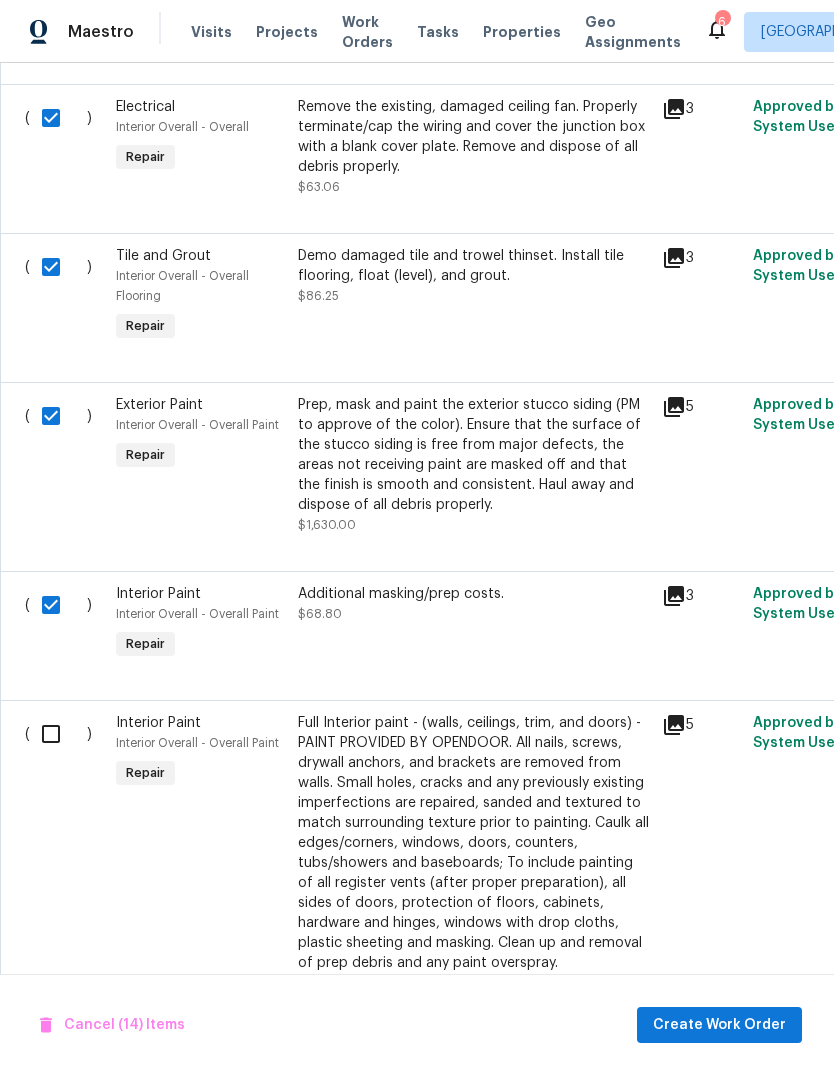click at bounding box center [58, 734] 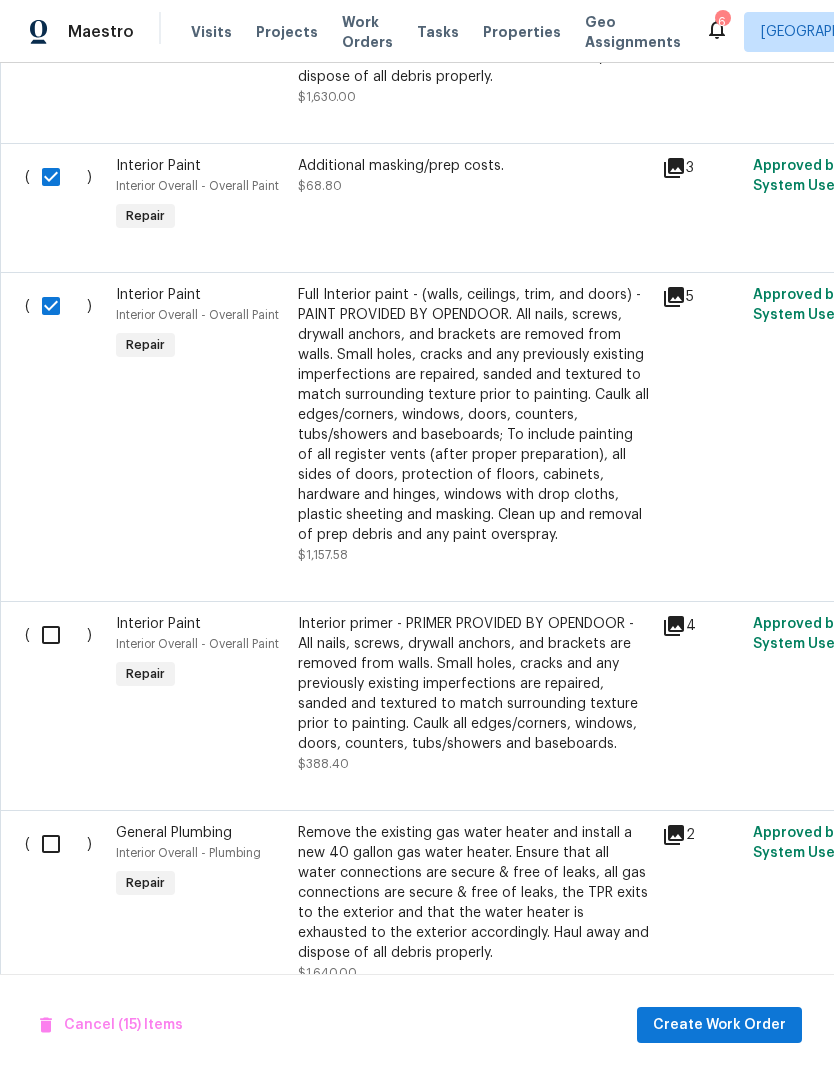 scroll, scrollTop: 3170, scrollLeft: 0, axis: vertical 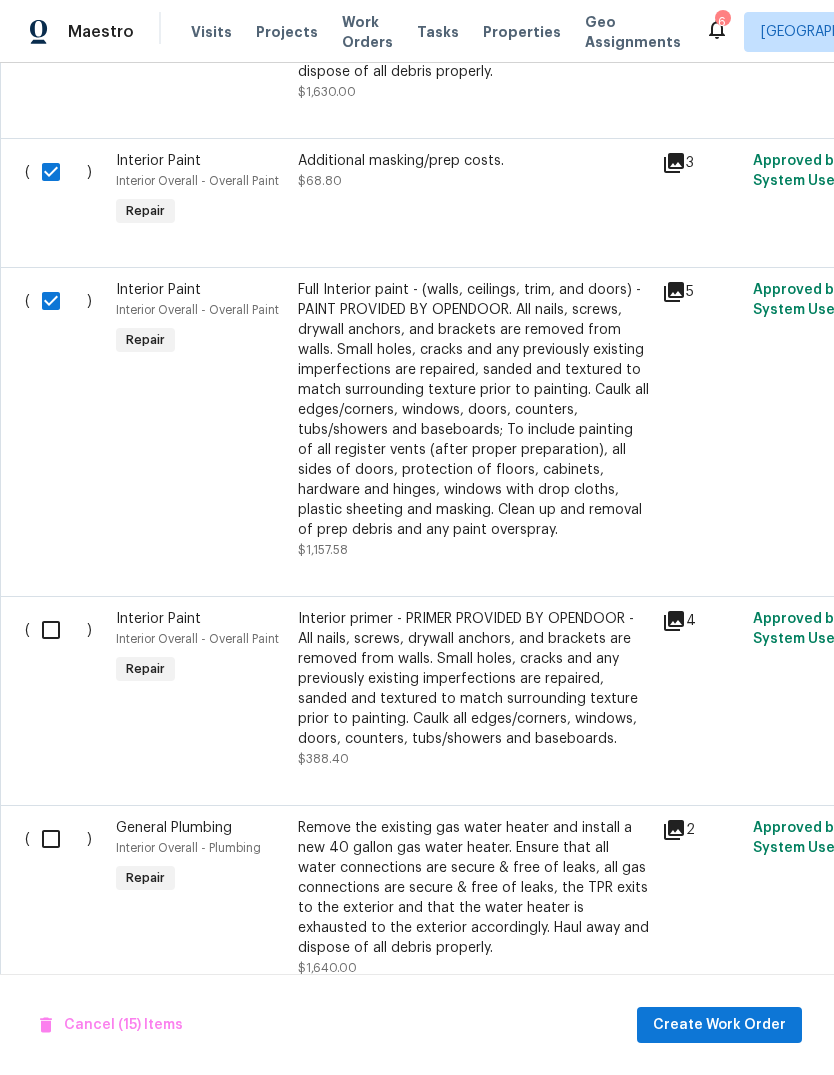 click at bounding box center [58, 630] 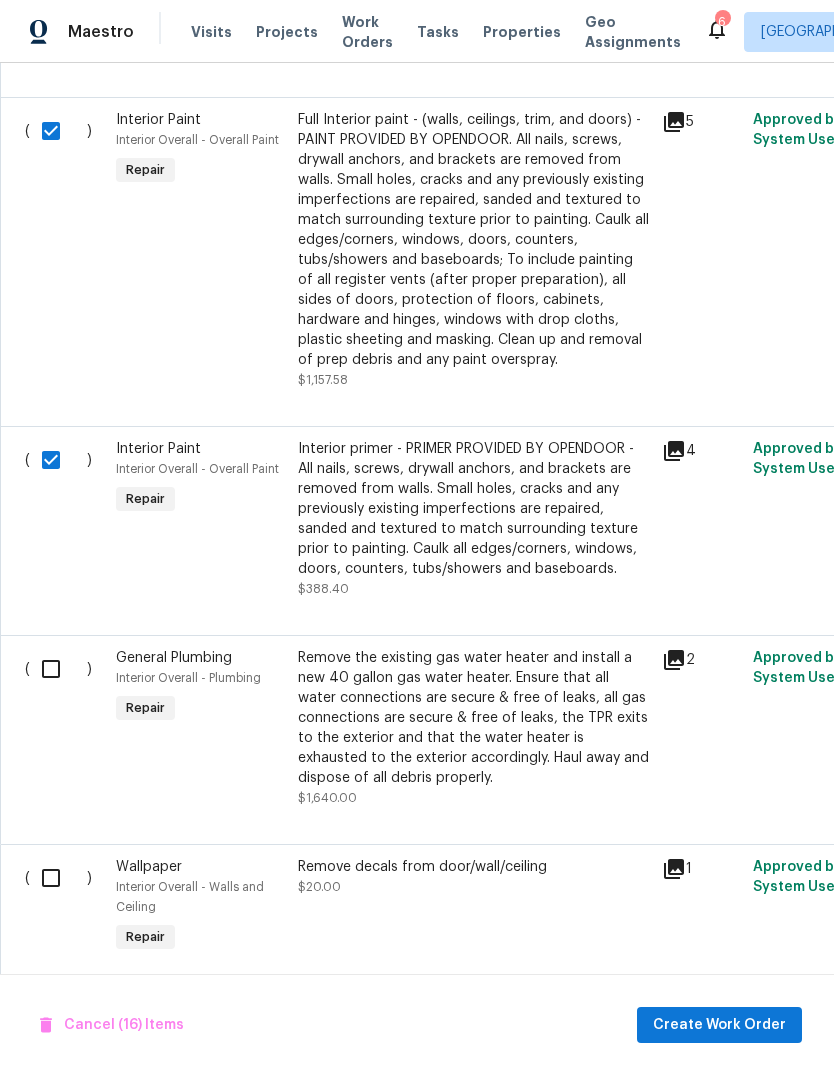 scroll, scrollTop: 3339, scrollLeft: 0, axis: vertical 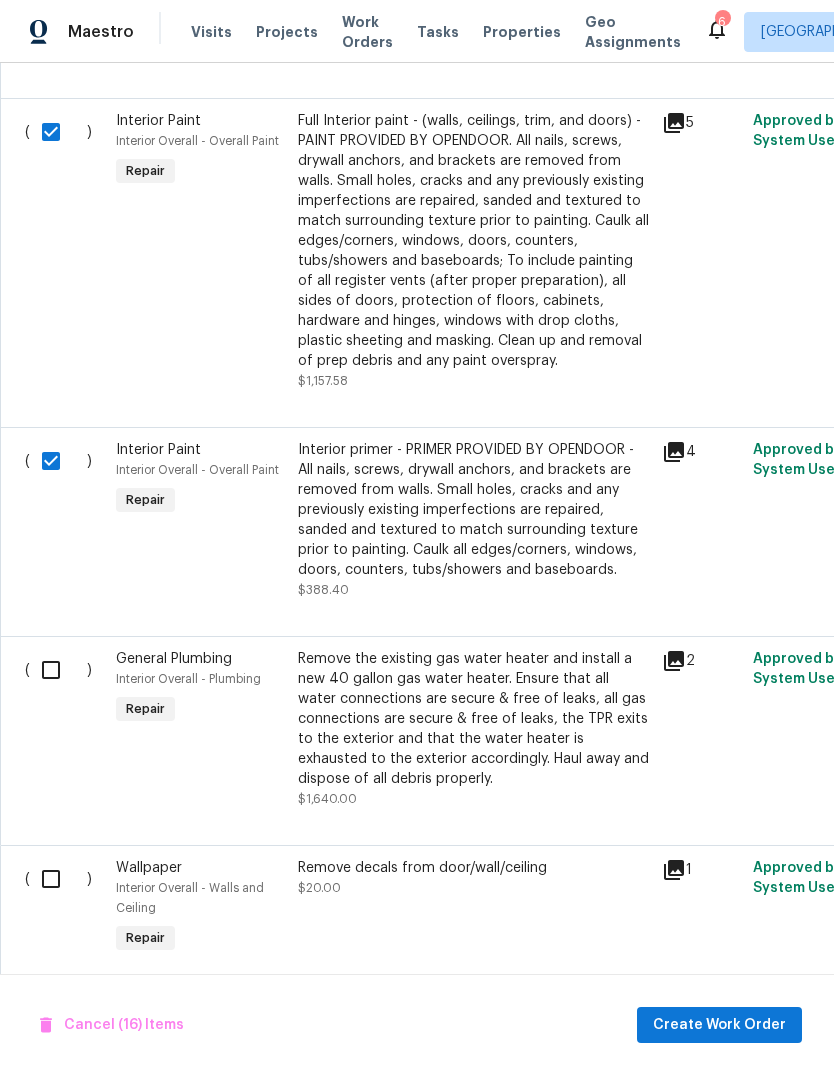 click at bounding box center (58, 670) 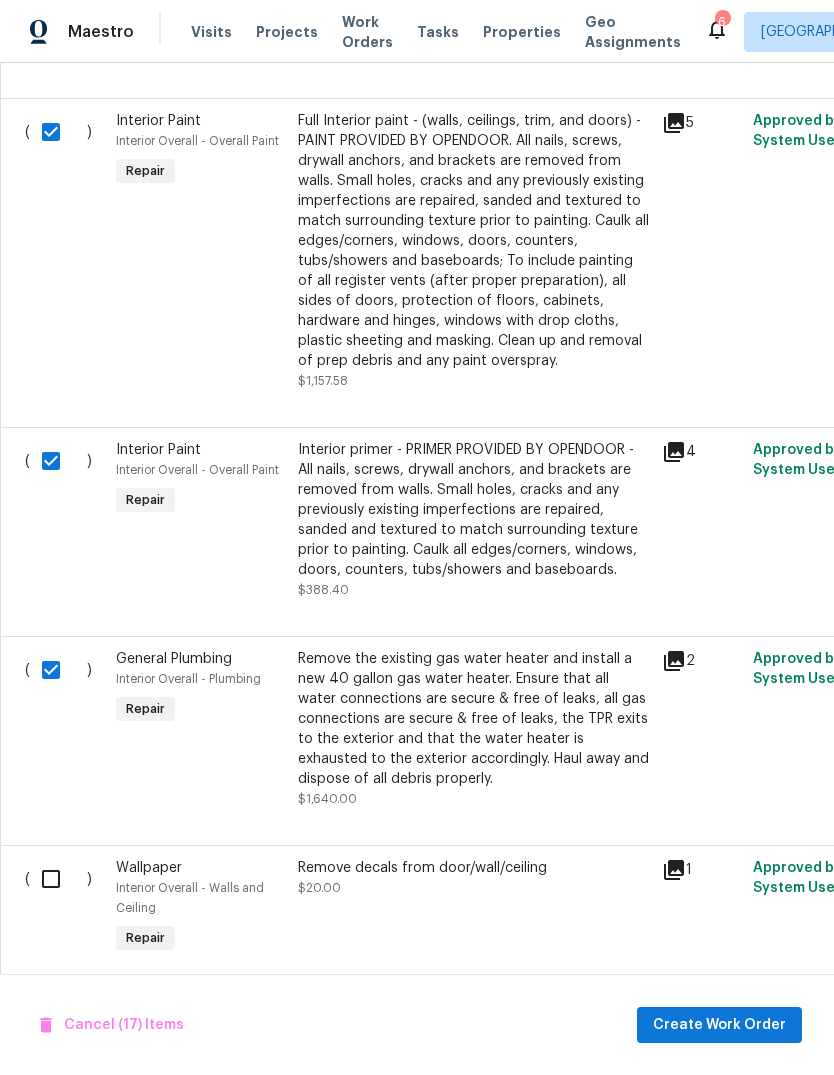 click at bounding box center [58, 879] 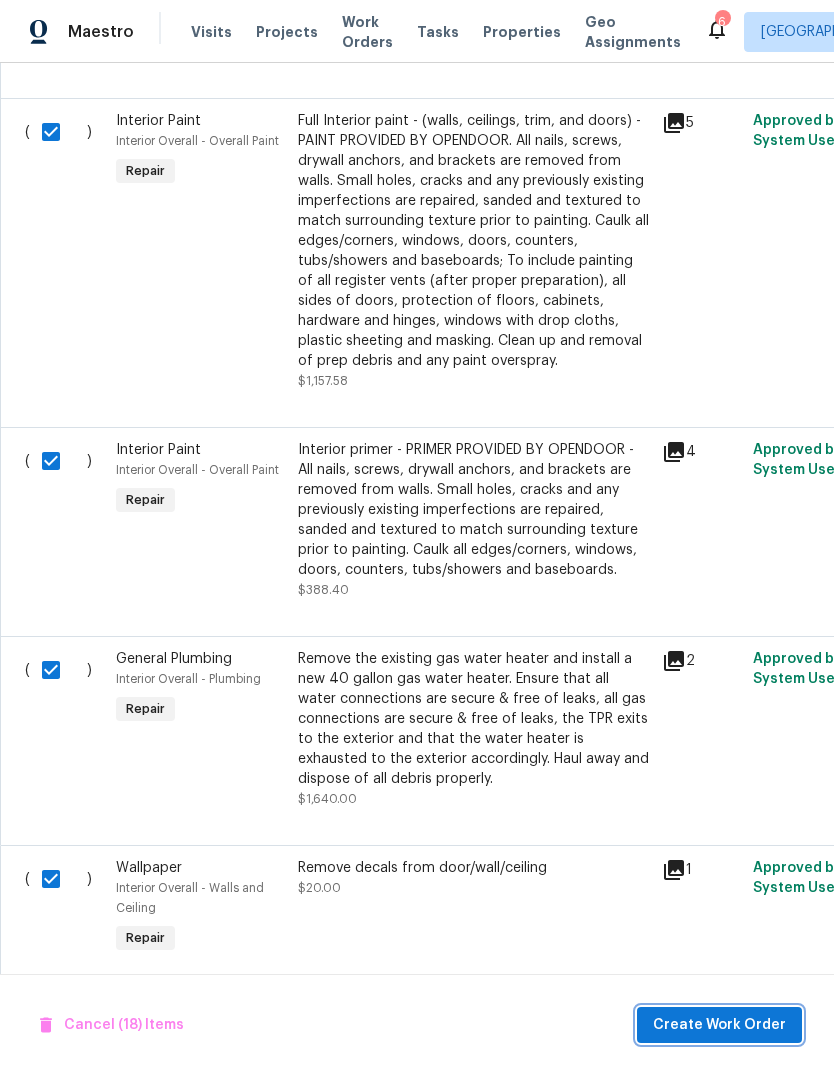 click on "Create Work Order" at bounding box center (719, 1025) 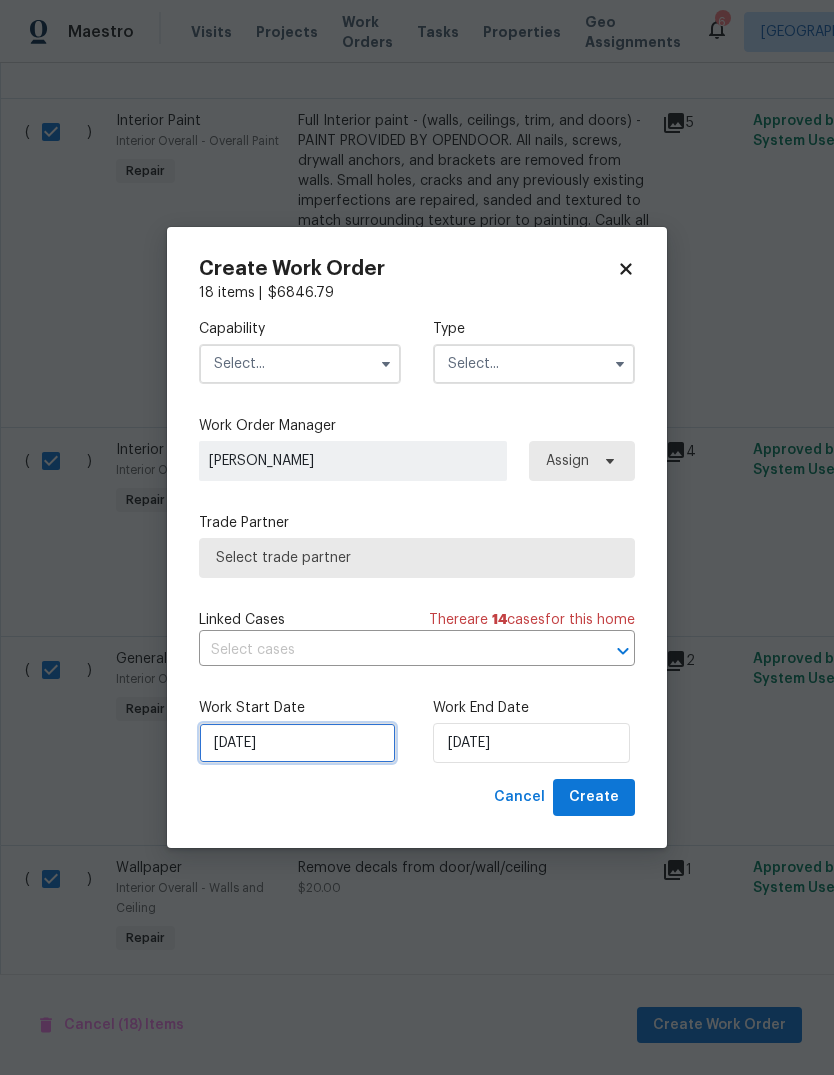 click on "7/9/2025" at bounding box center [297, 743] 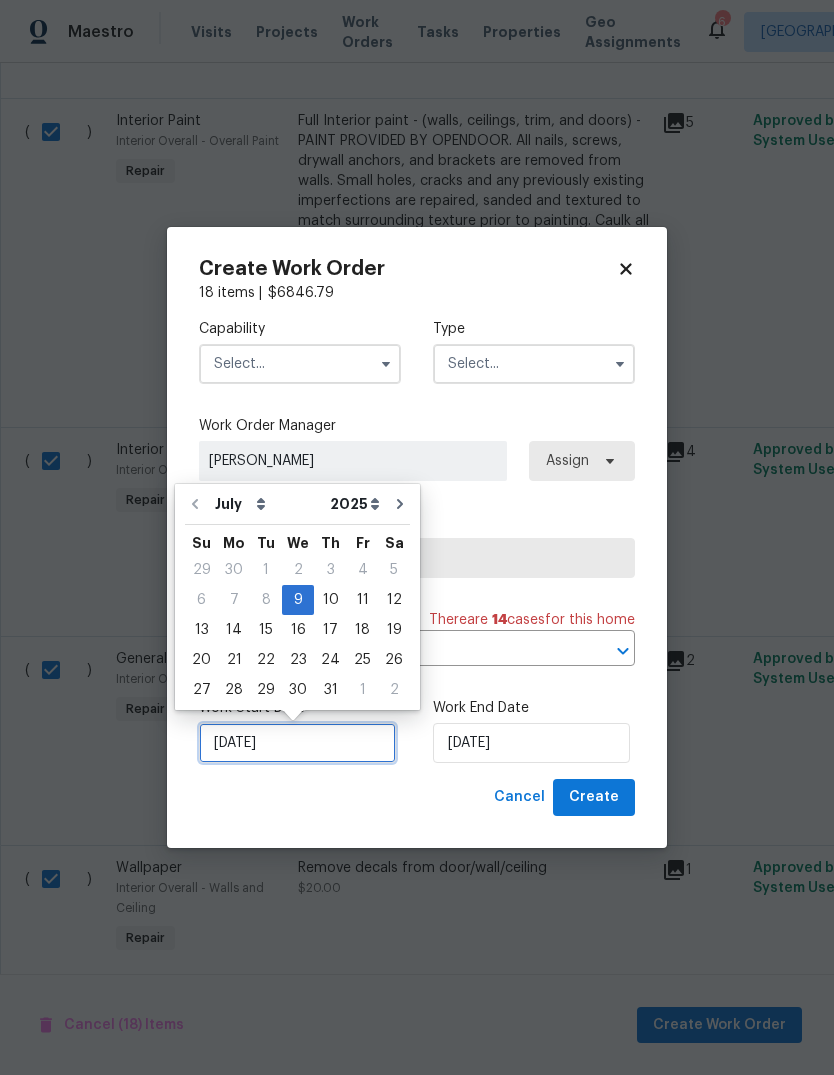 scroll, scrollTop: 15, scrollLeft: 0, axis: vertical 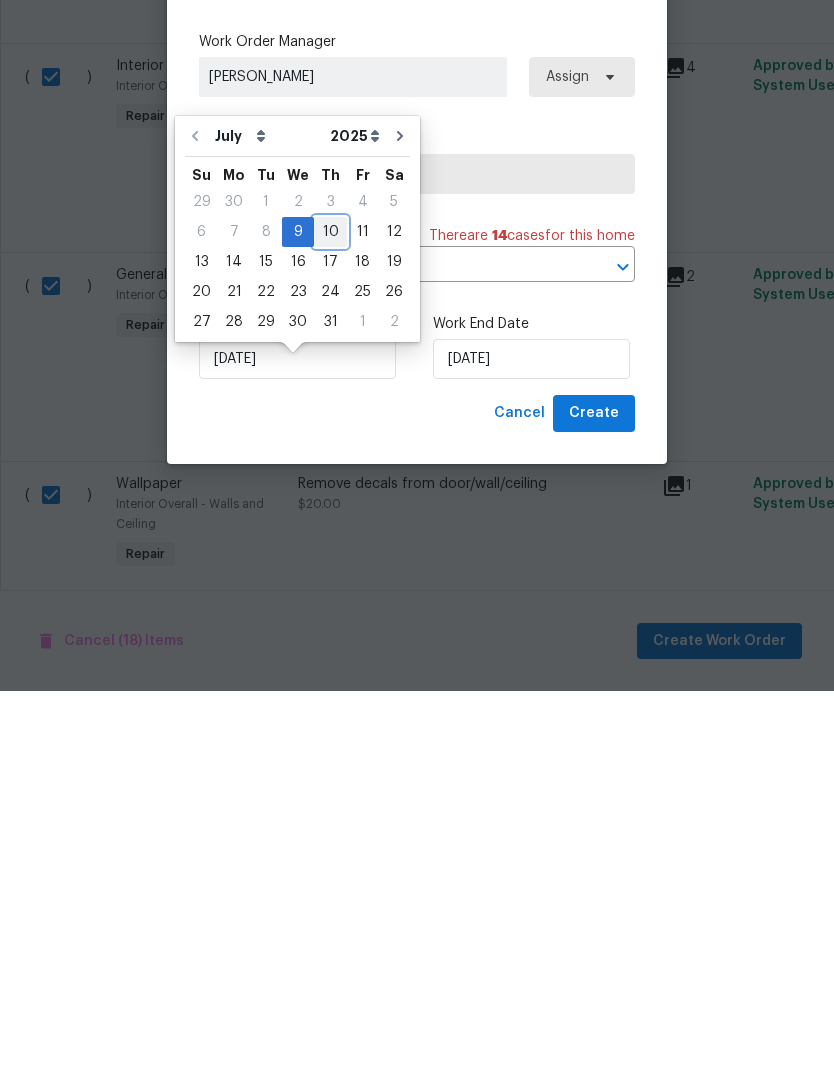 click on "10" at bounding box center (330, 616) 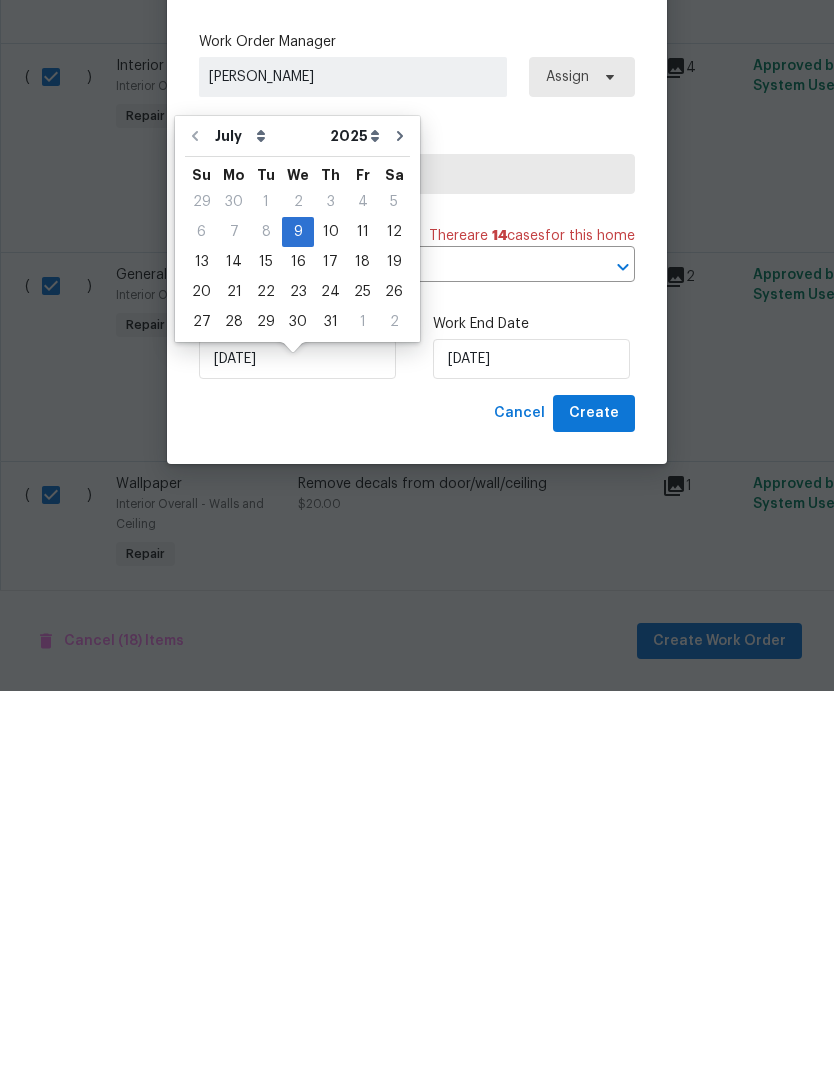 type on "7/10/2025" 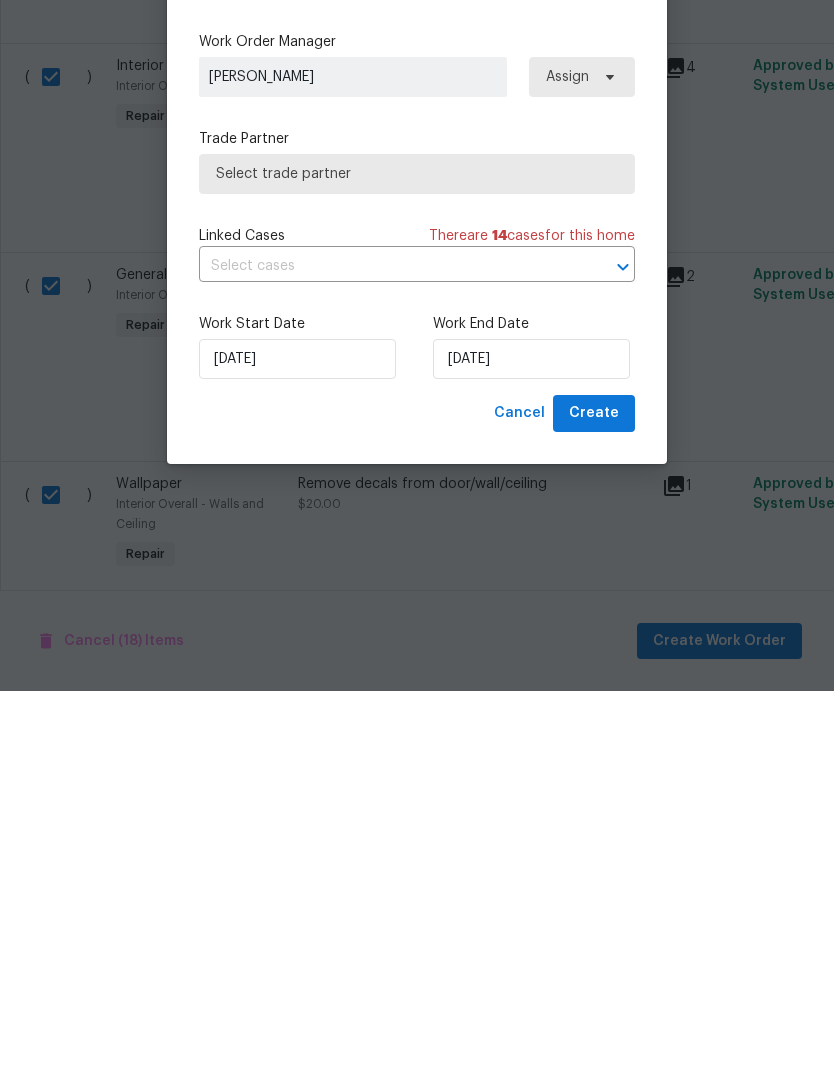 scroll, scrollTop: 75, scrollLeft: 0, axis: vertical 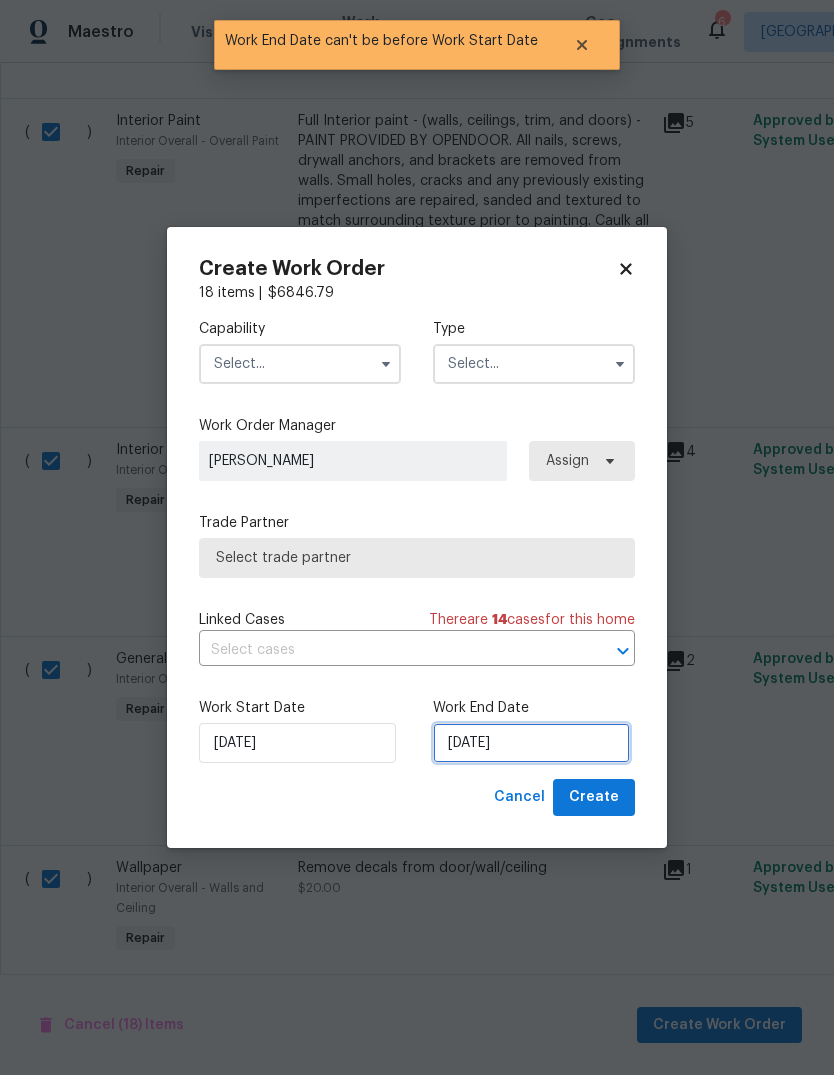 click on "7/10/2025" at bounding box center (531, 743) 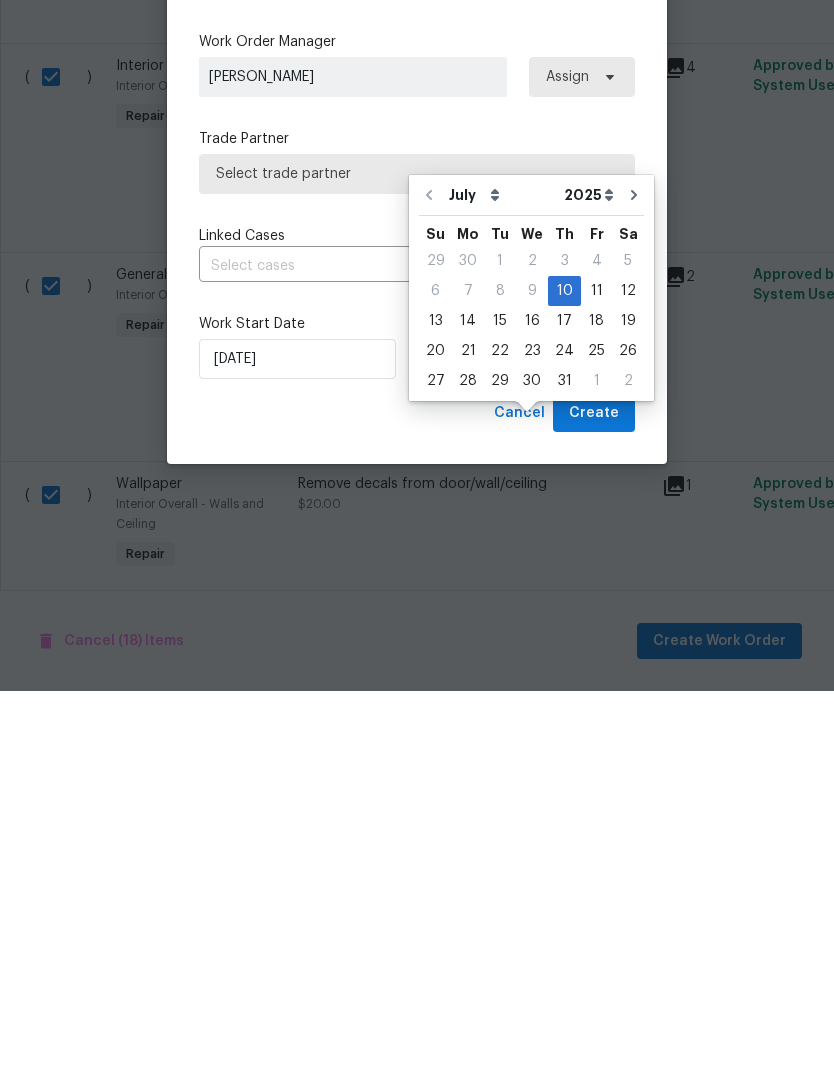 checkbox on "false" 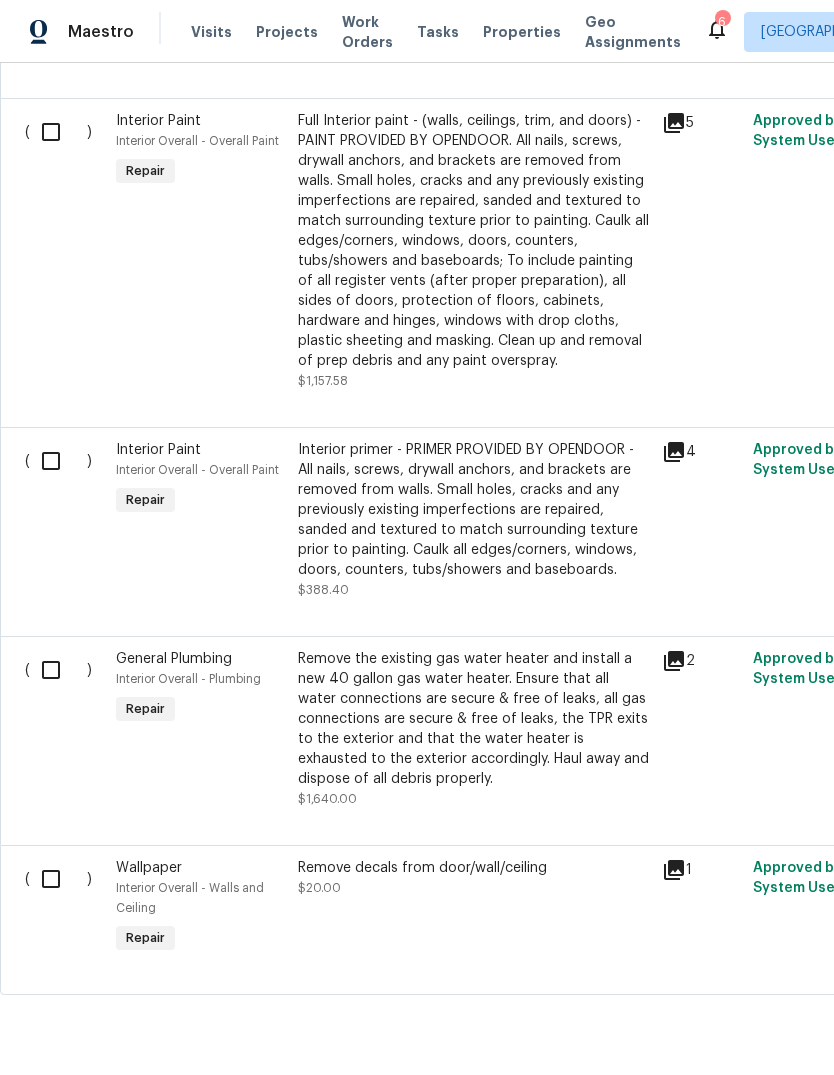 click at bounding box center [58, 879] 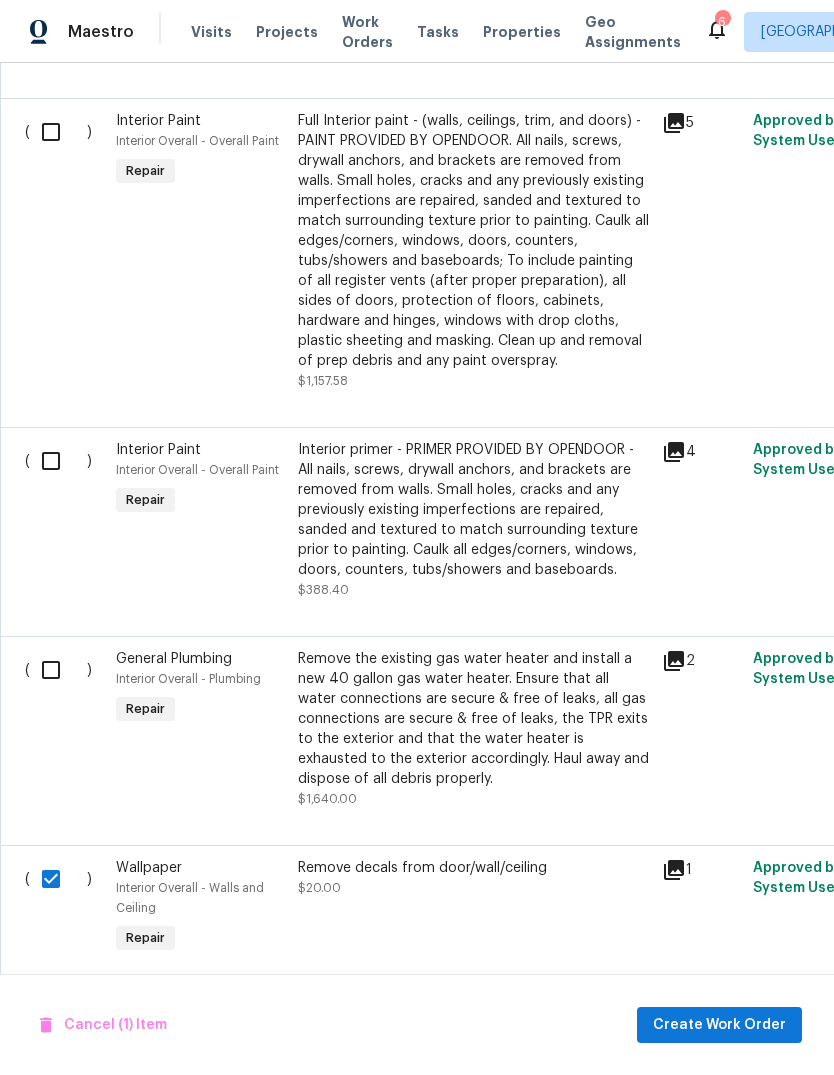 click at bounding box center [58, 670] 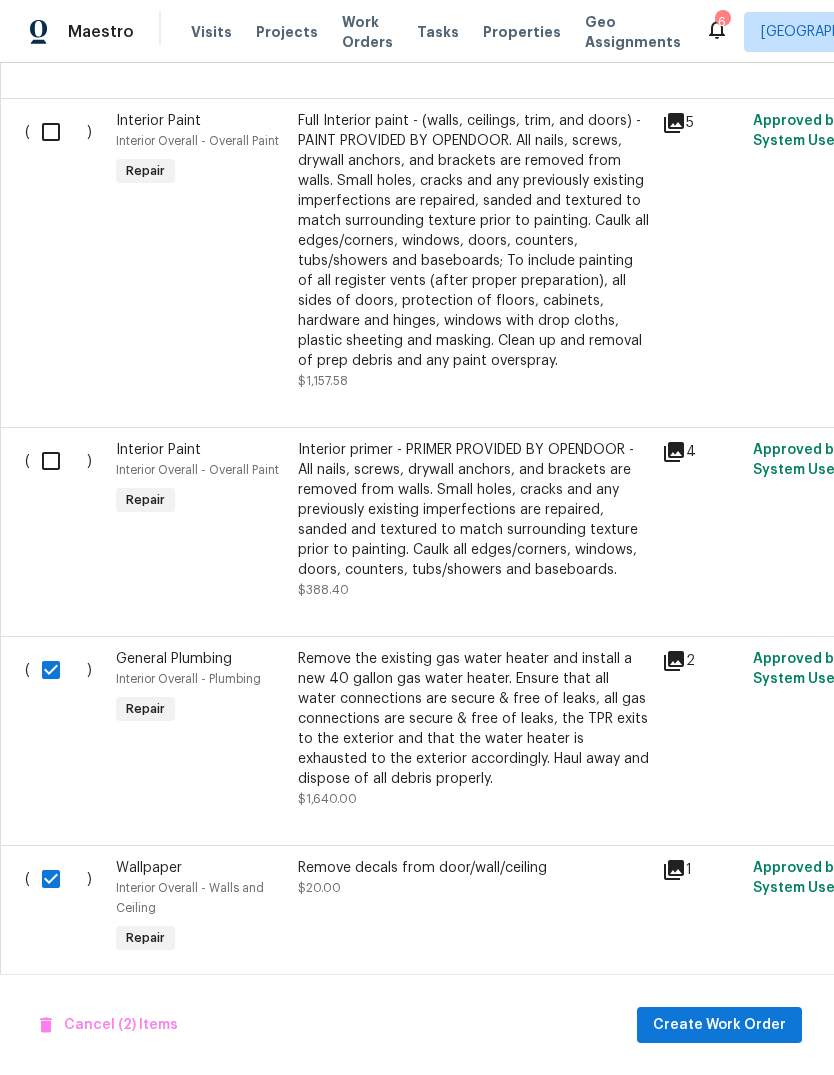 click at bounding box center [58, 461] 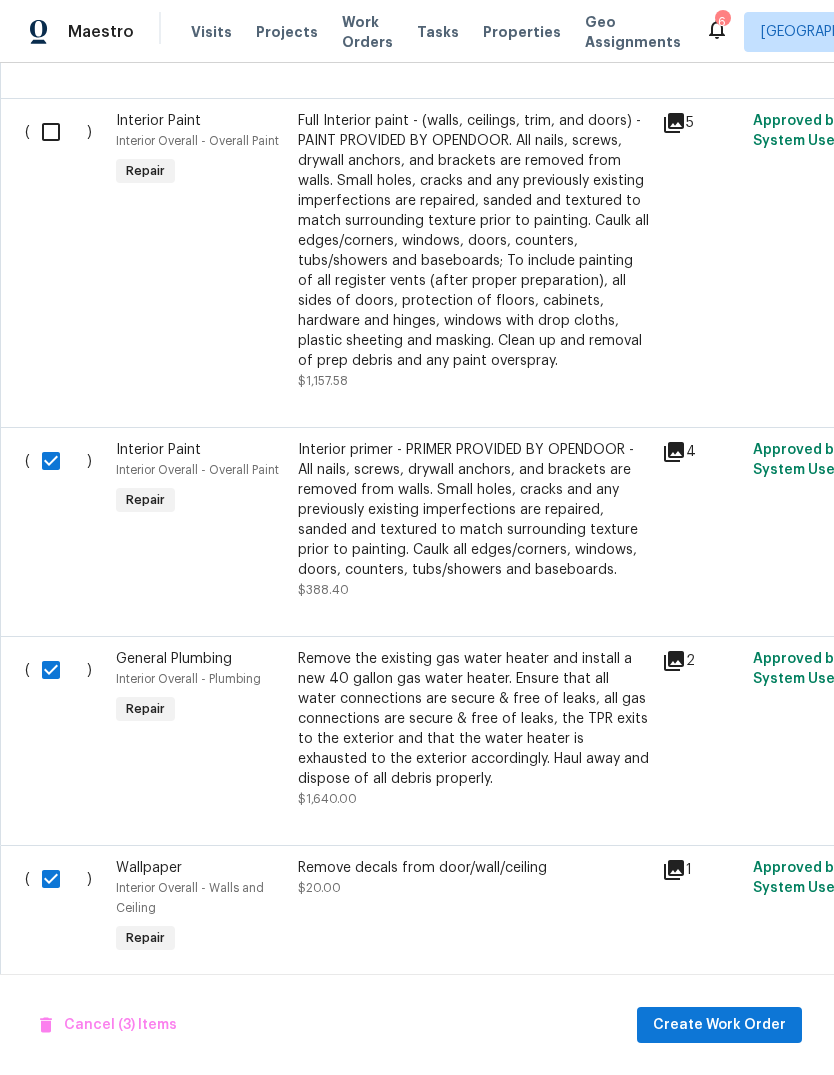 click at bounding box center [58, 132] 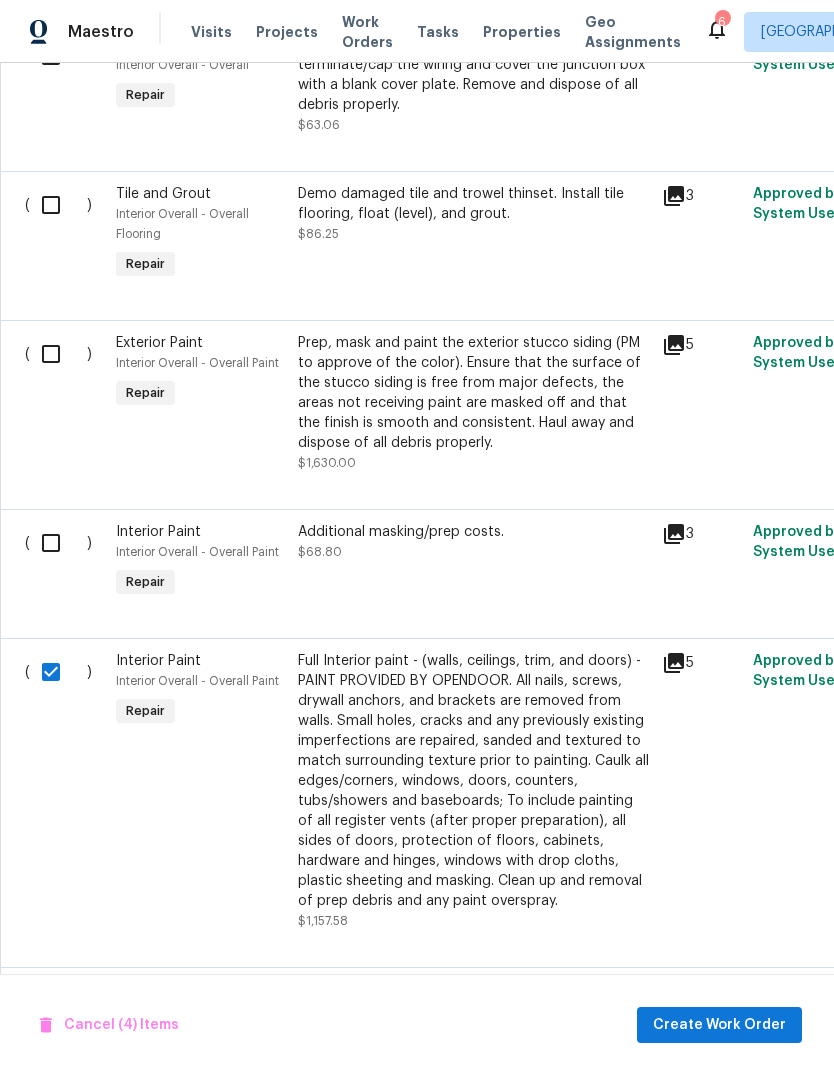 scroll, scrollTop: 2797, scrollLeft: 0, axis: vertical 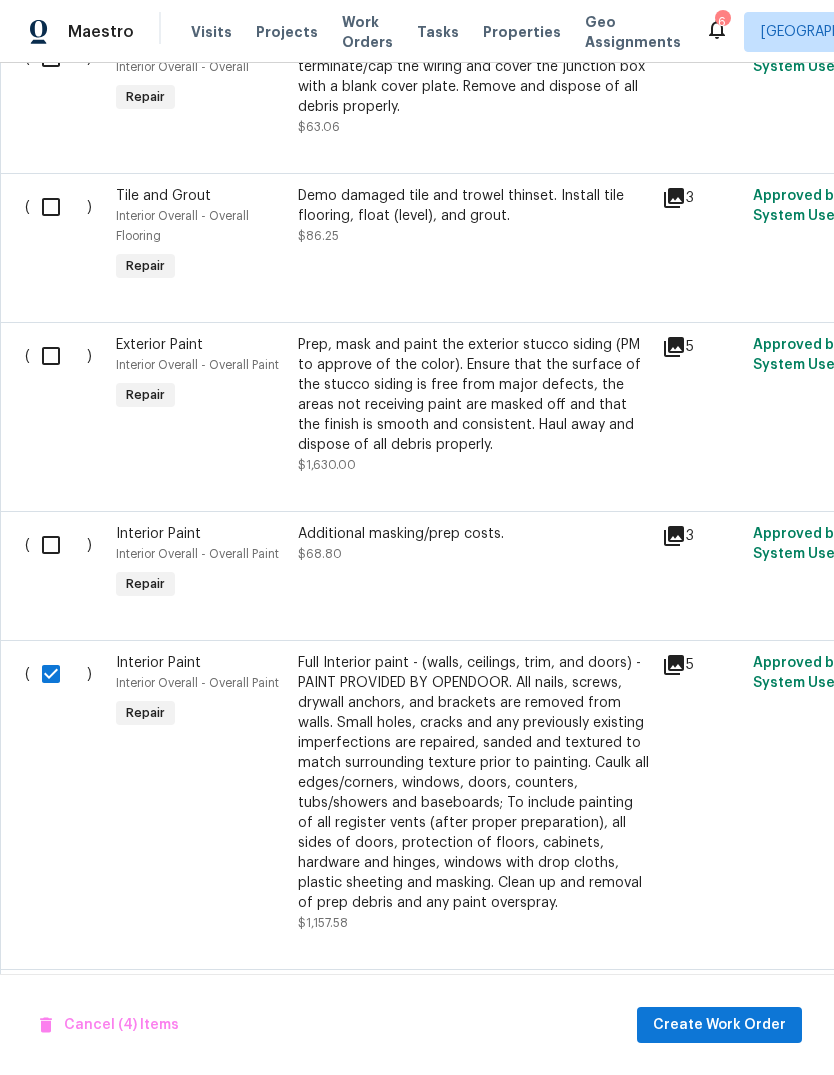 click at bounding box center [58, 356] 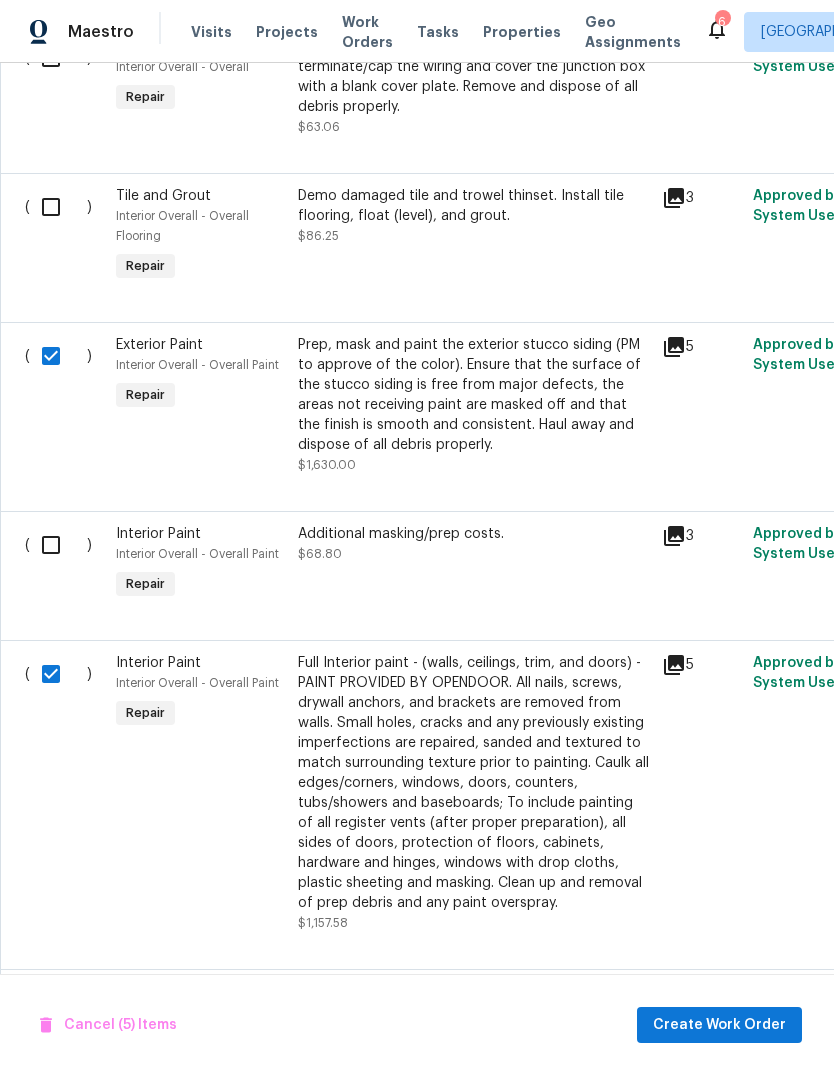 click at bounding box center (58, 207) 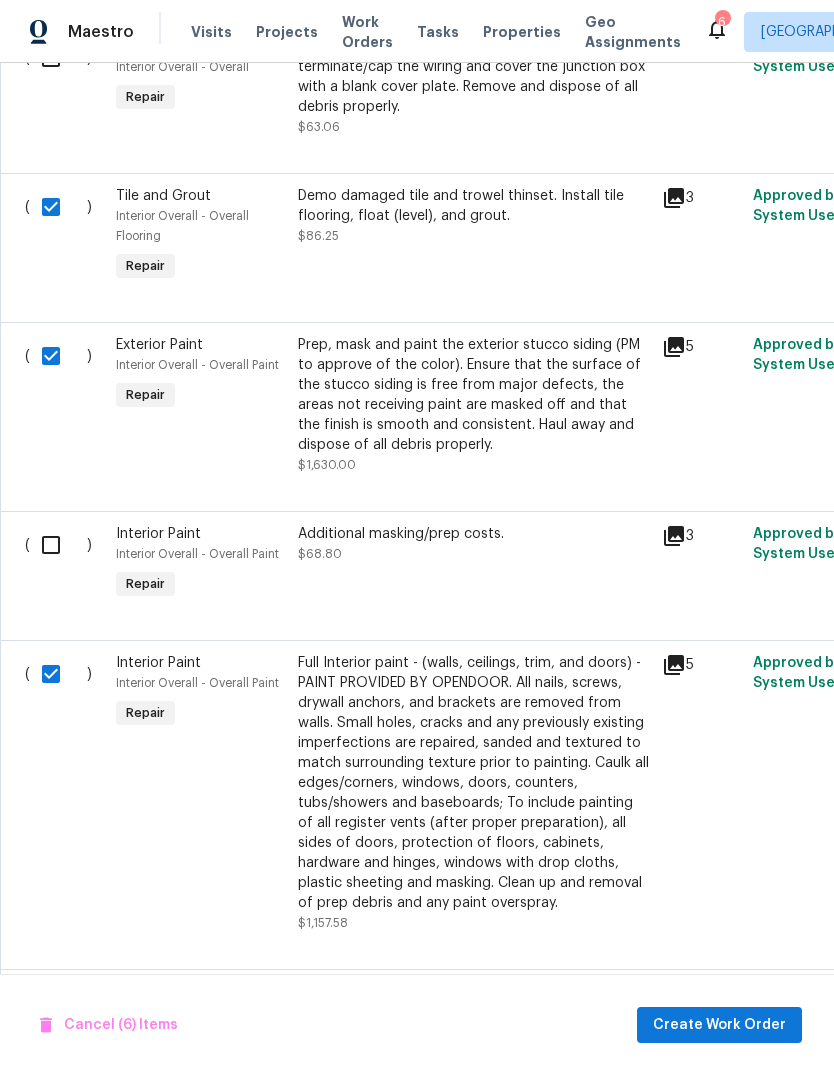 click at bounding box center (58, 545) 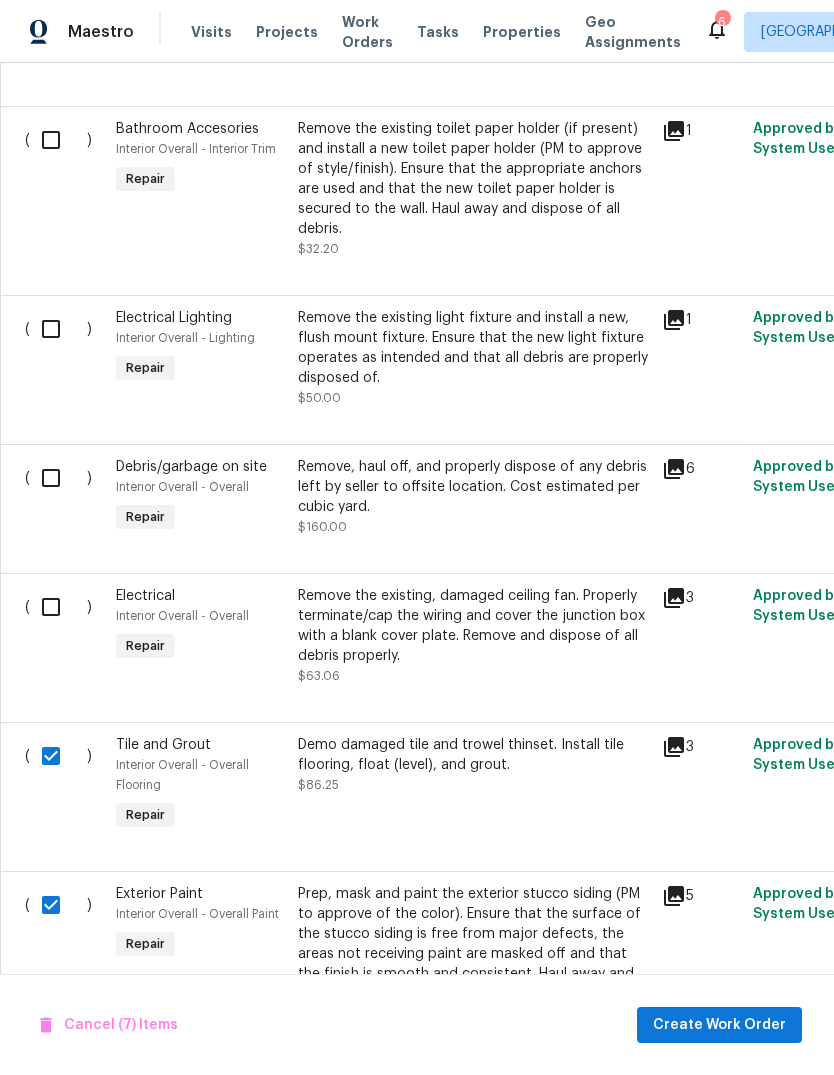 scroll, scrollTop: 2246, scrollLeft: 0, axis: vertical 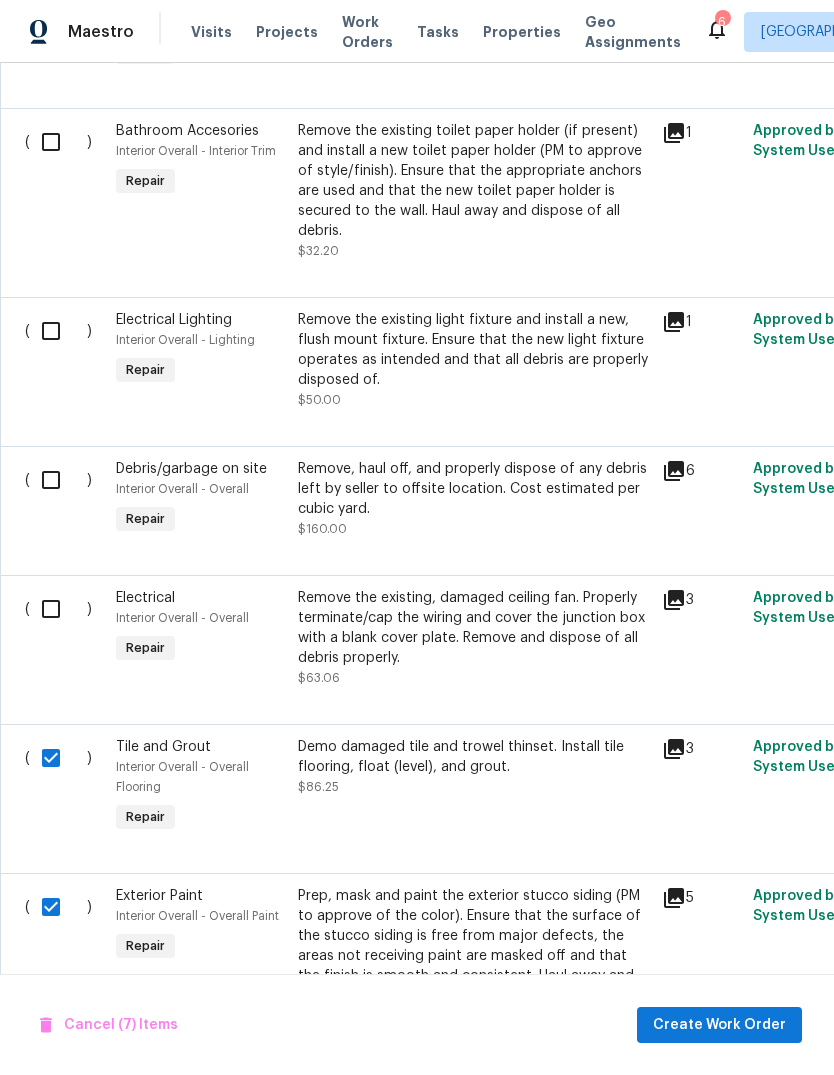 click at bounding box center [58, 480] 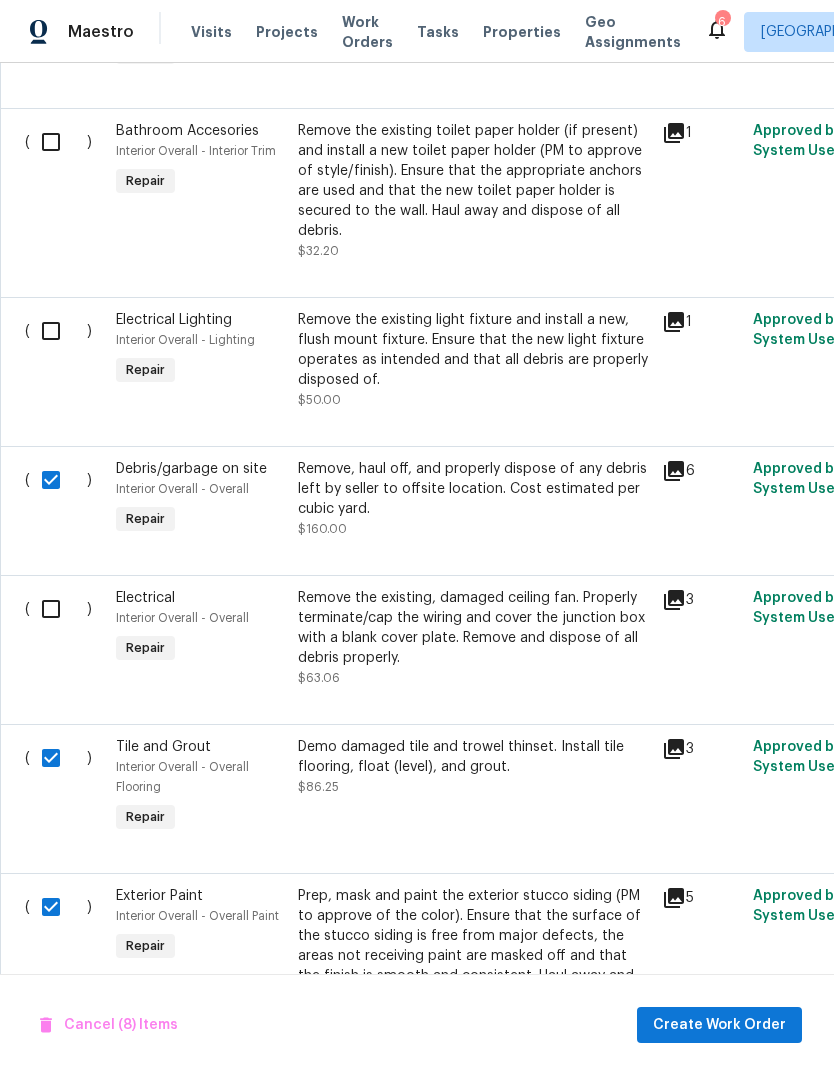click at bounding box center [58, 331] 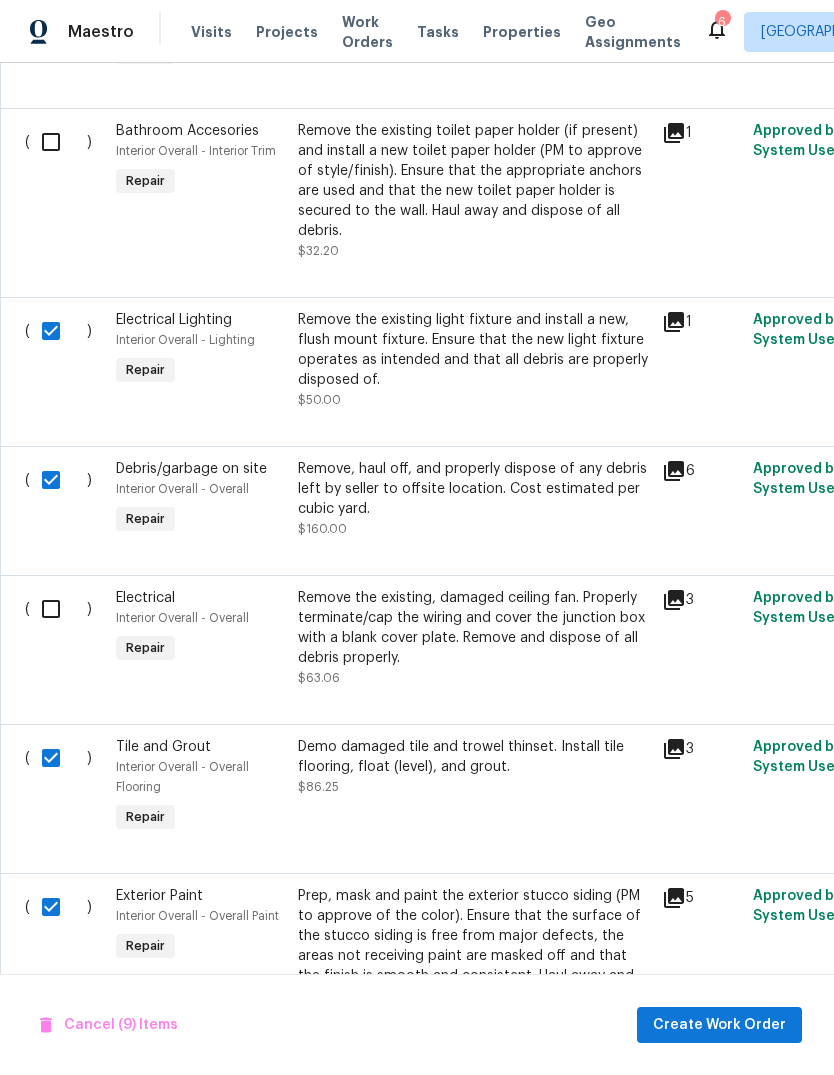 click at bounding box center (58, 609) 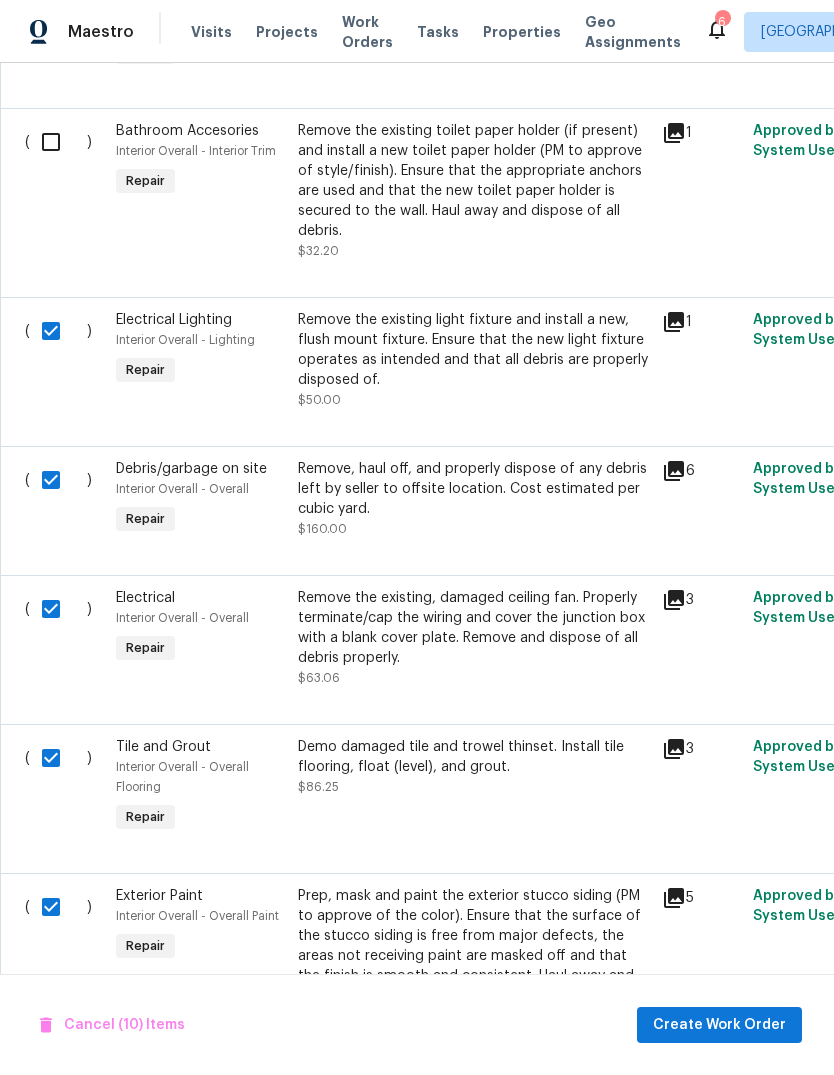click at bounding box center (58, 142) 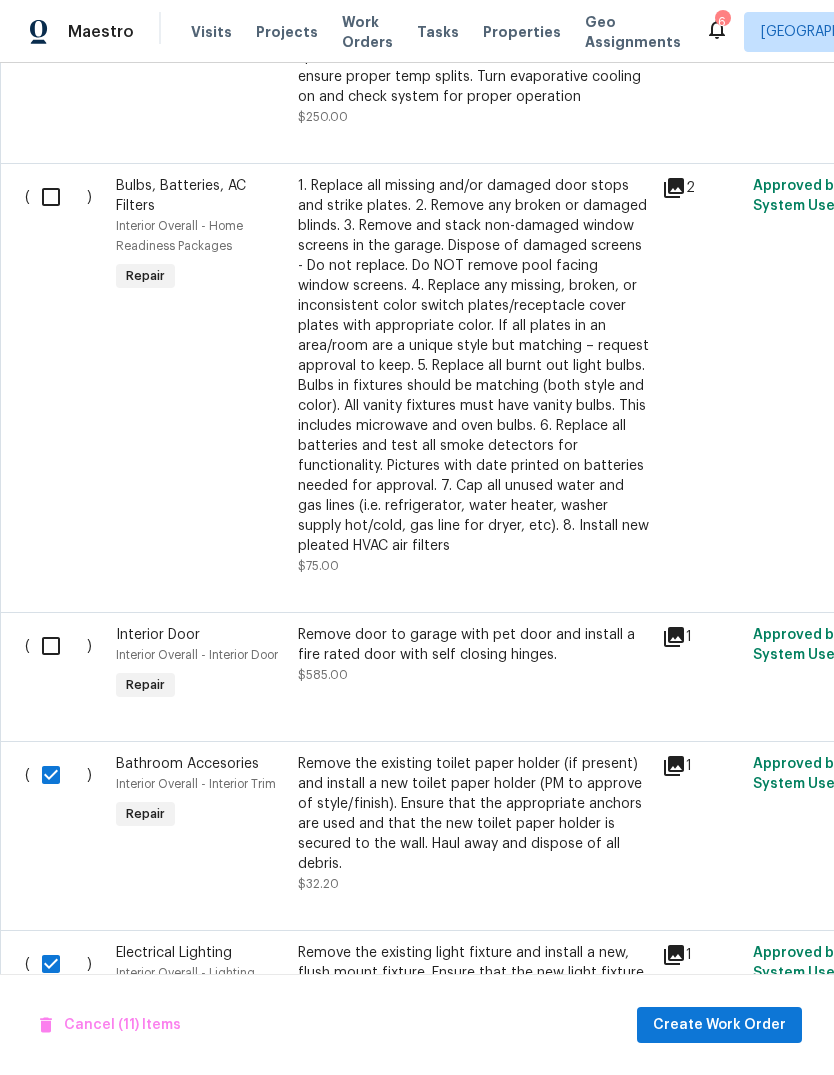 scroll, scrollTop: 1613, scrollLeft: 0, axis: vertical 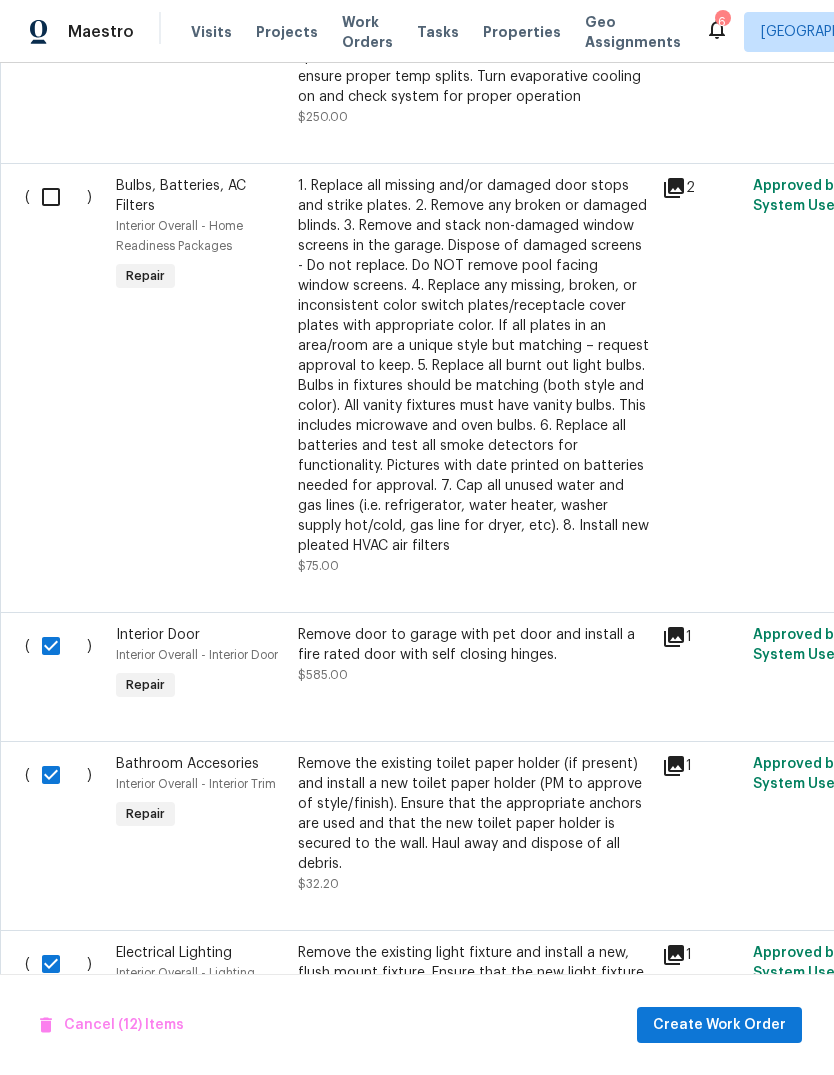 click at bounding box center [58, 197] 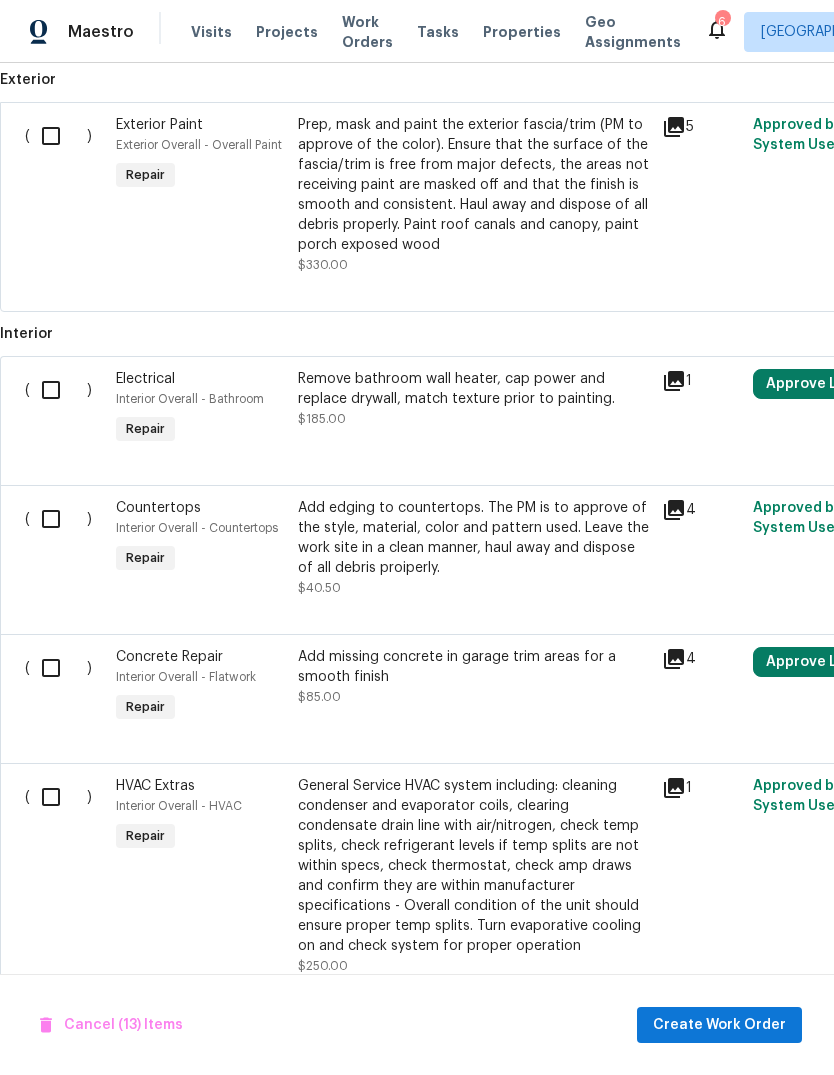 scroll, scrollTop: 760, scrollLeft: 0, axis: vertical 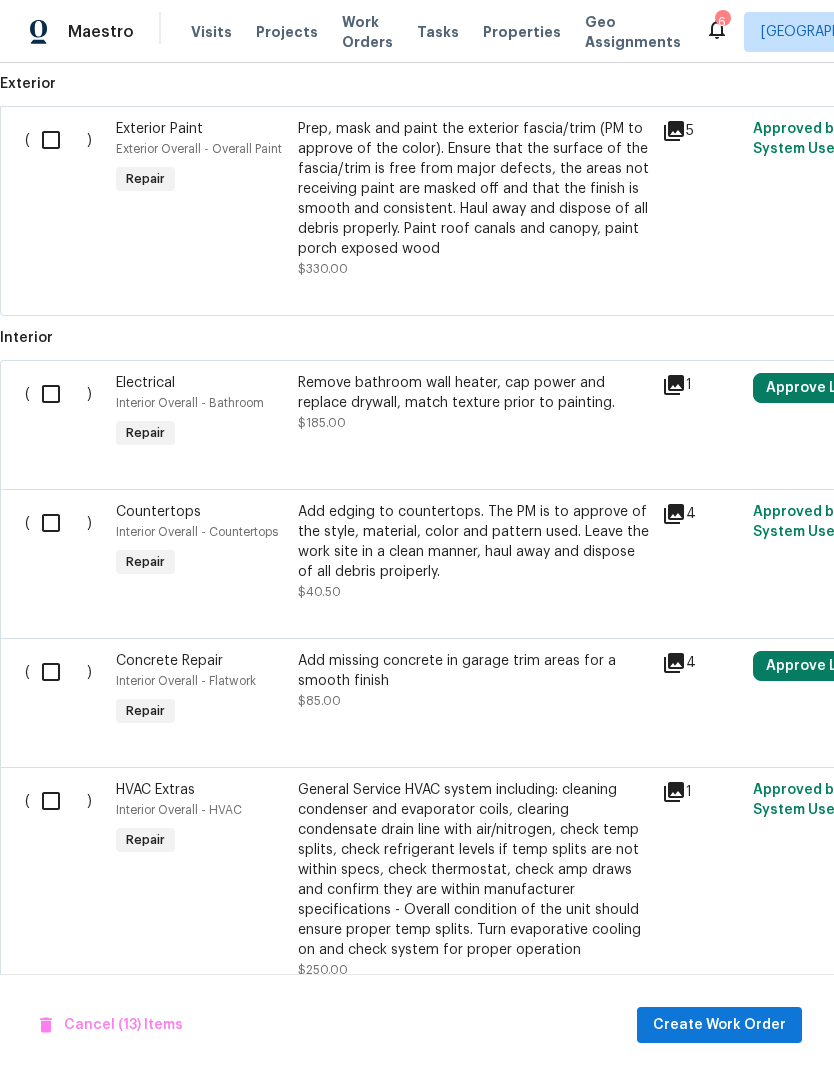 click at bounding box center (58, 801) 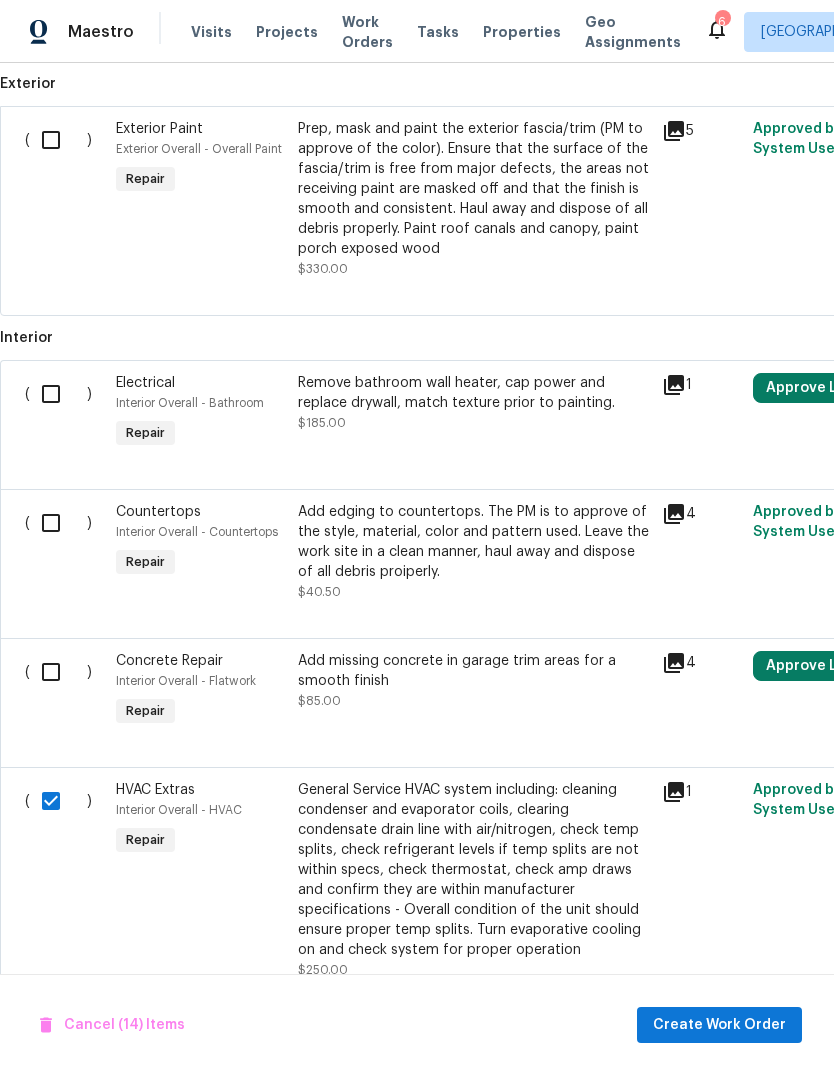 click at bounding box center (58, 672) 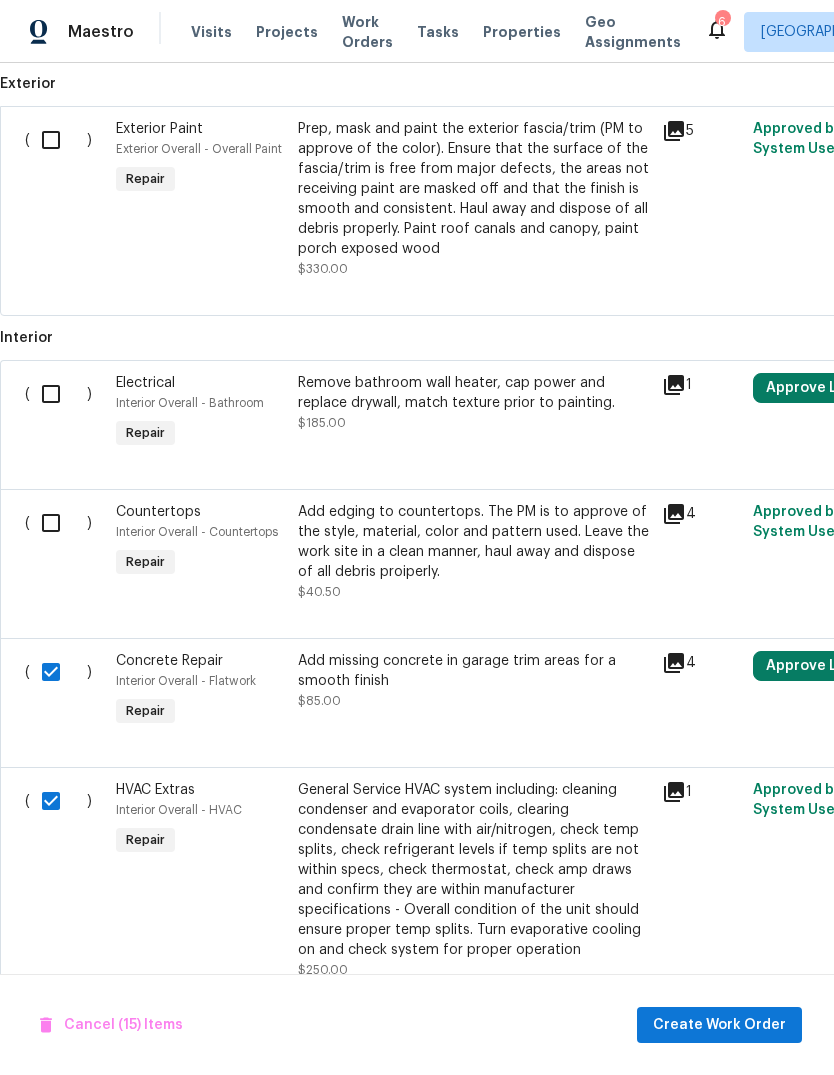 click at bounding box center (58, 523) 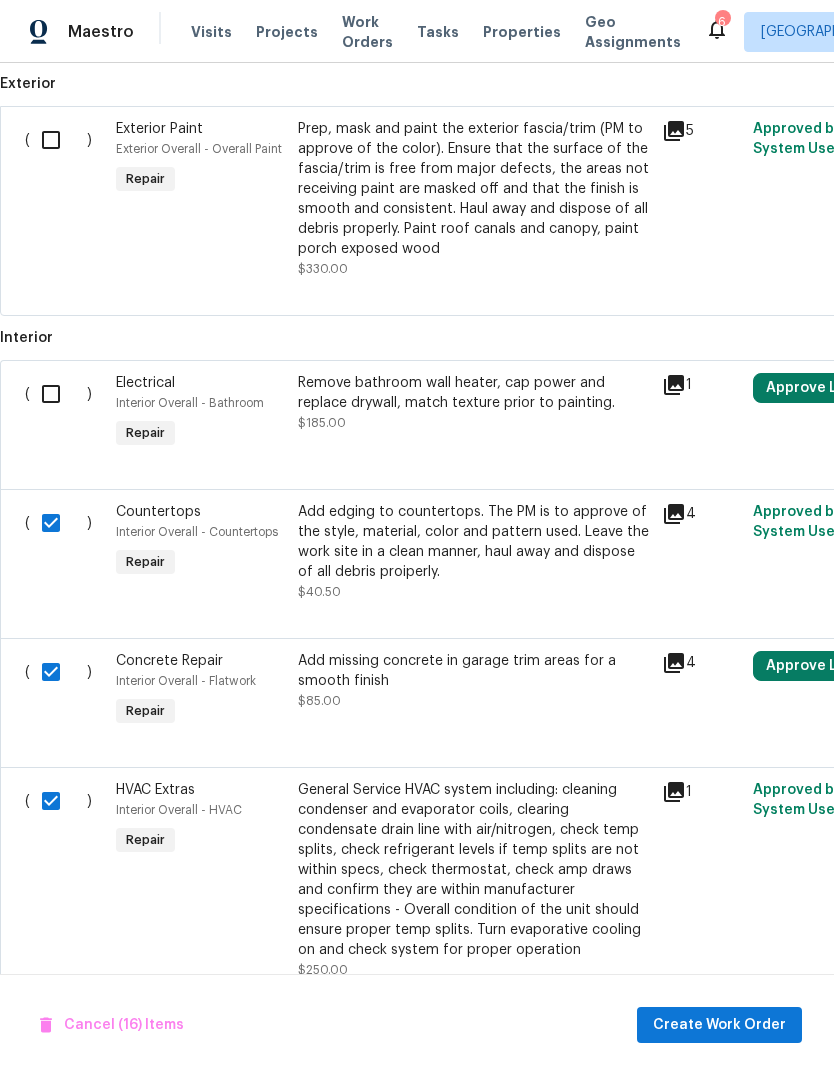 click at bounding box center (58, 394) 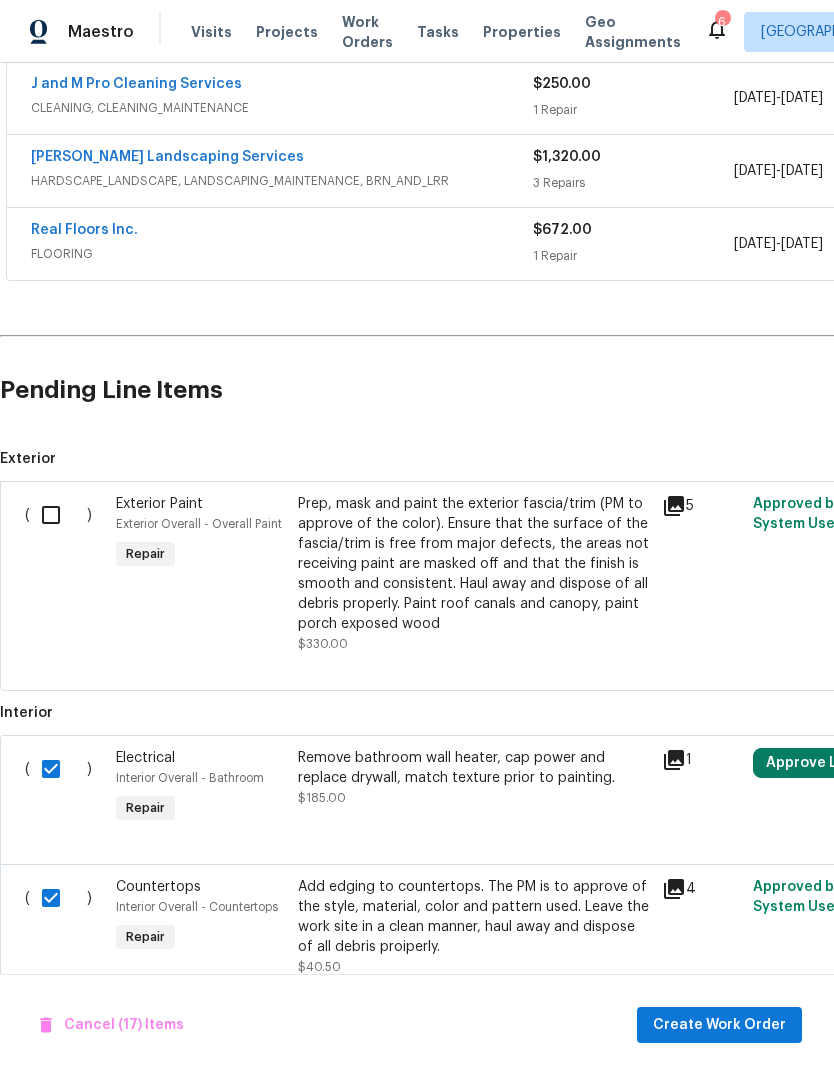 scroll, scrollTop: 385, scrollLeft: 0, axis: vertical 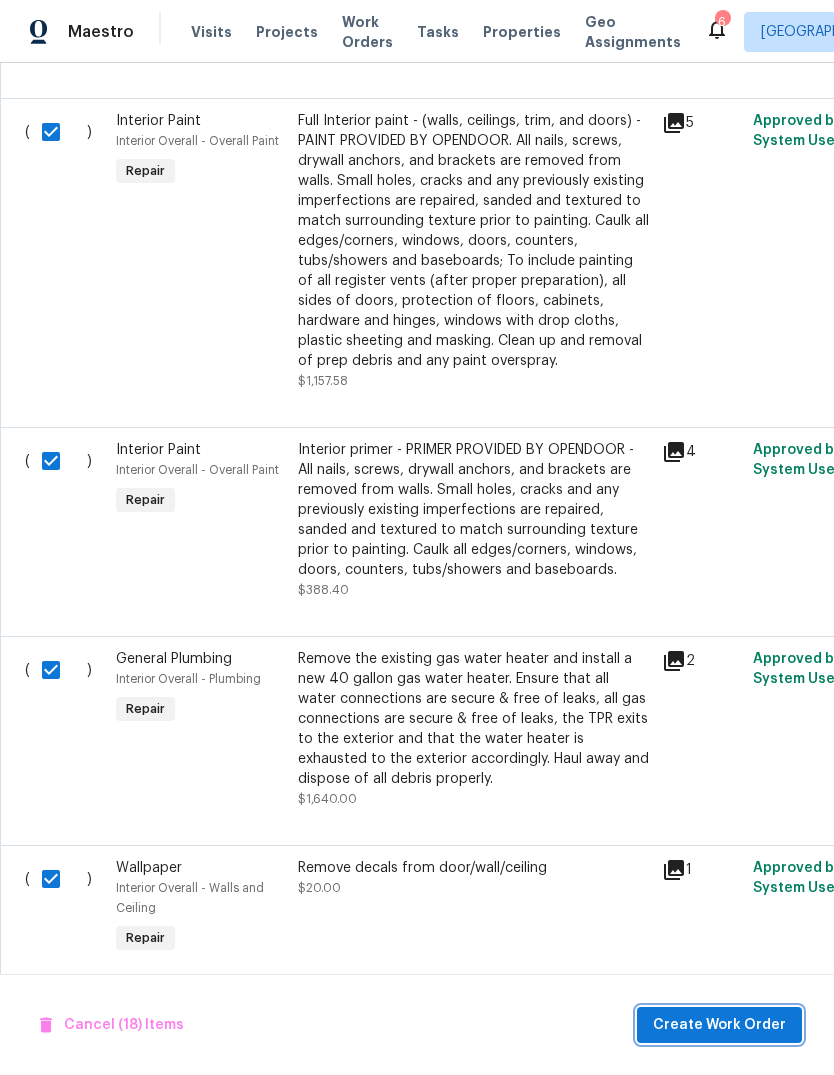click on "Create Work Order" at bounding box center (719, 1025) 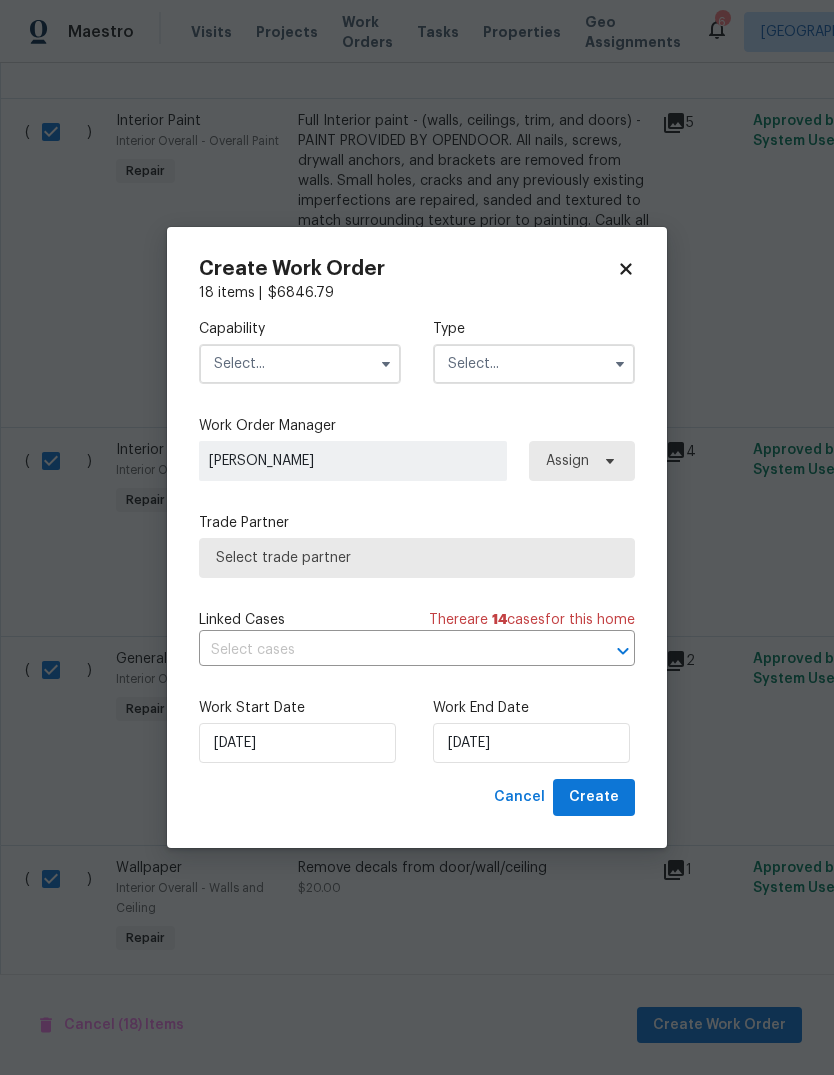 click at bounding box center [300, 364] 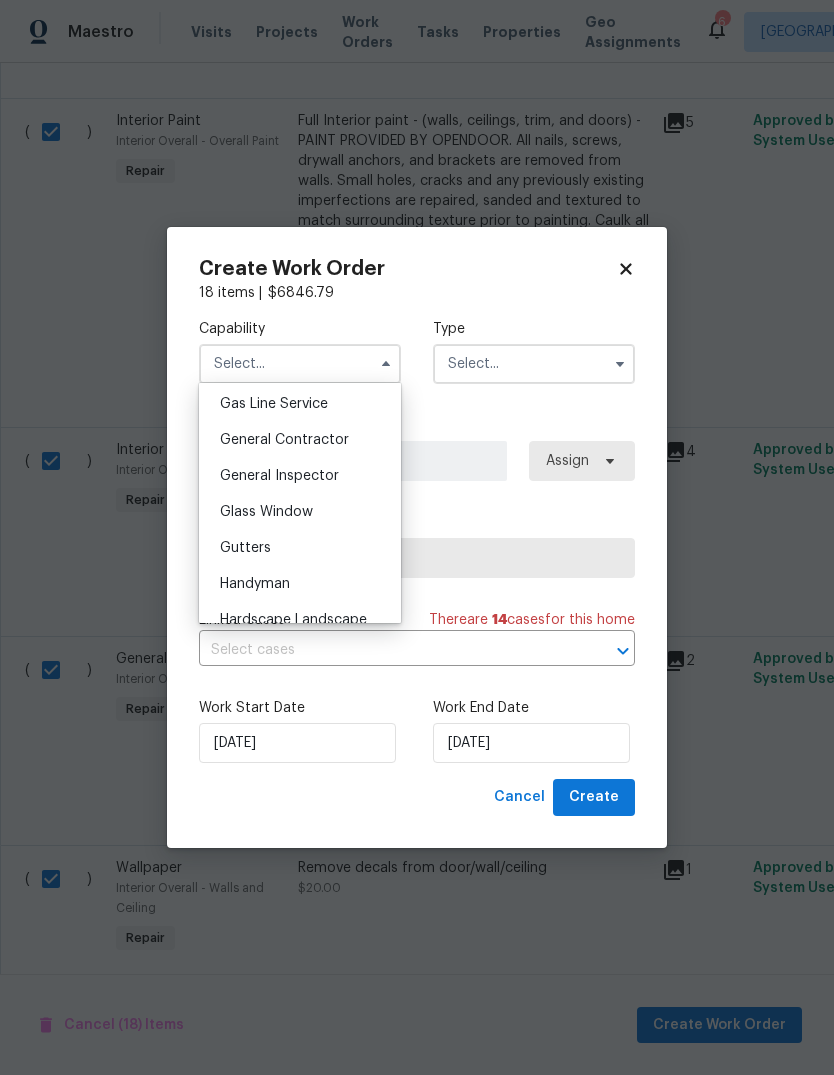 scroll, scrollTop: 940, scrollLeft: 0, axis: vertical 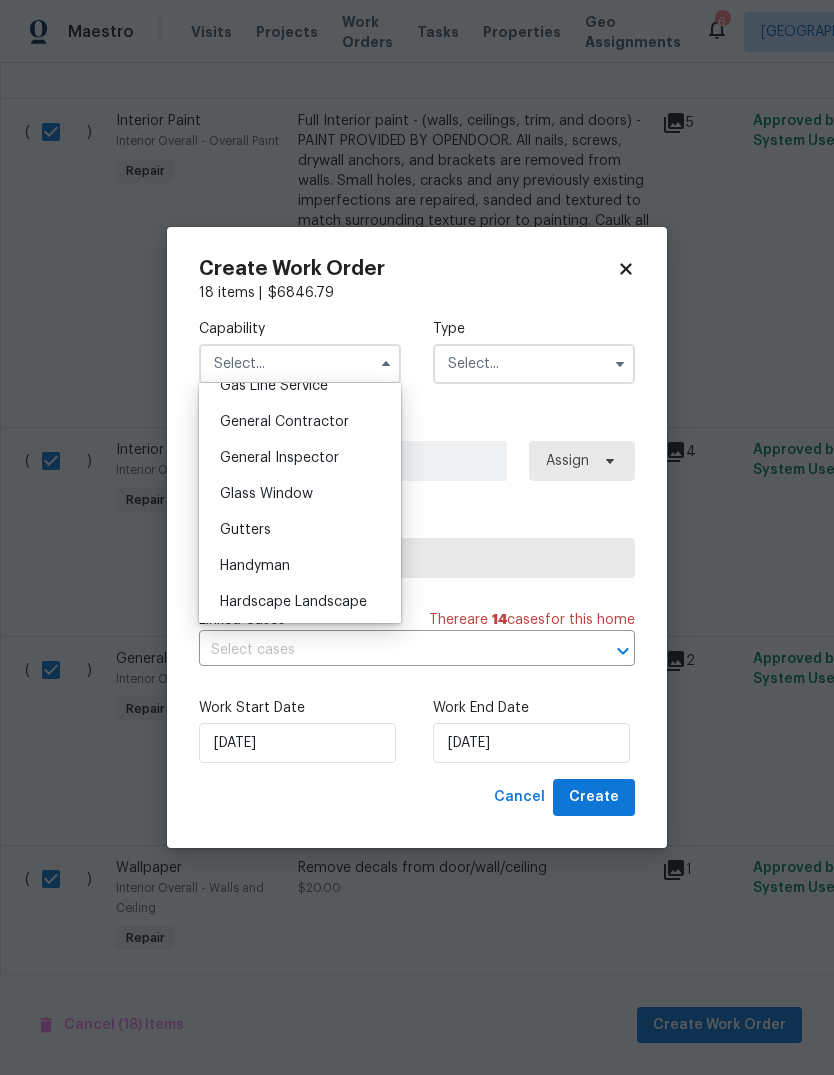 click on "General Contractor" at bounding box center [284, 422] 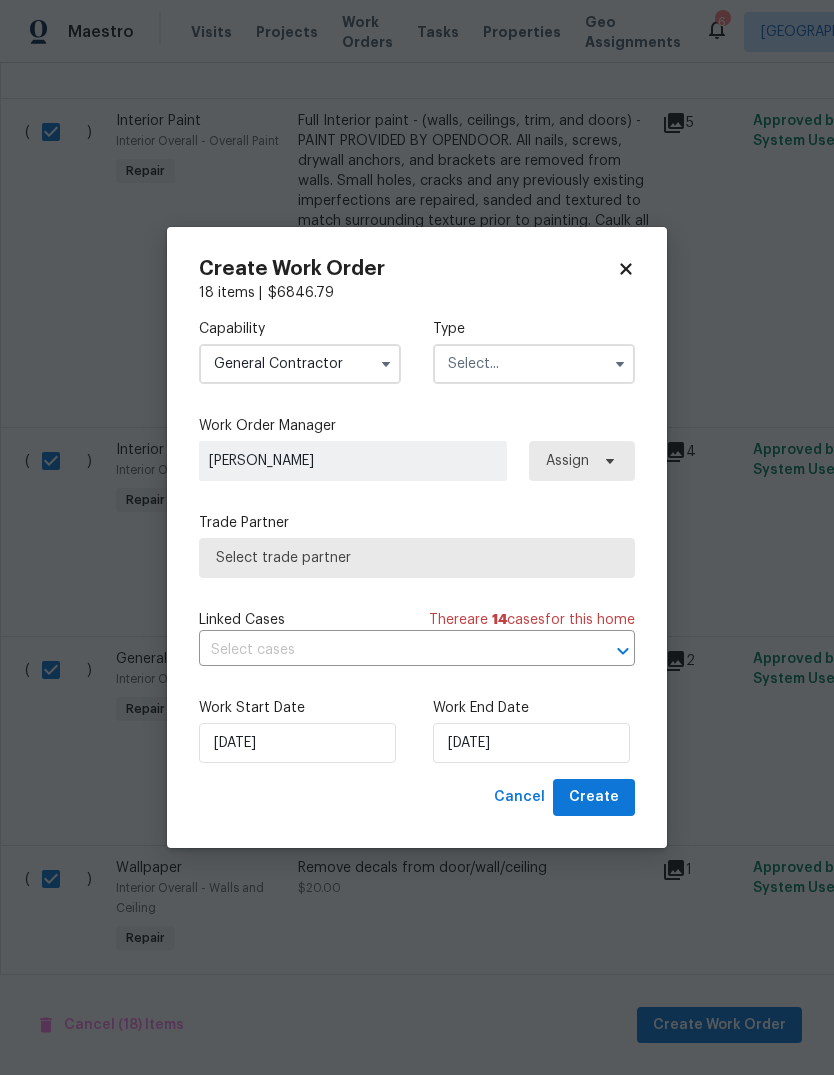 click at bounding box center [534, 364] 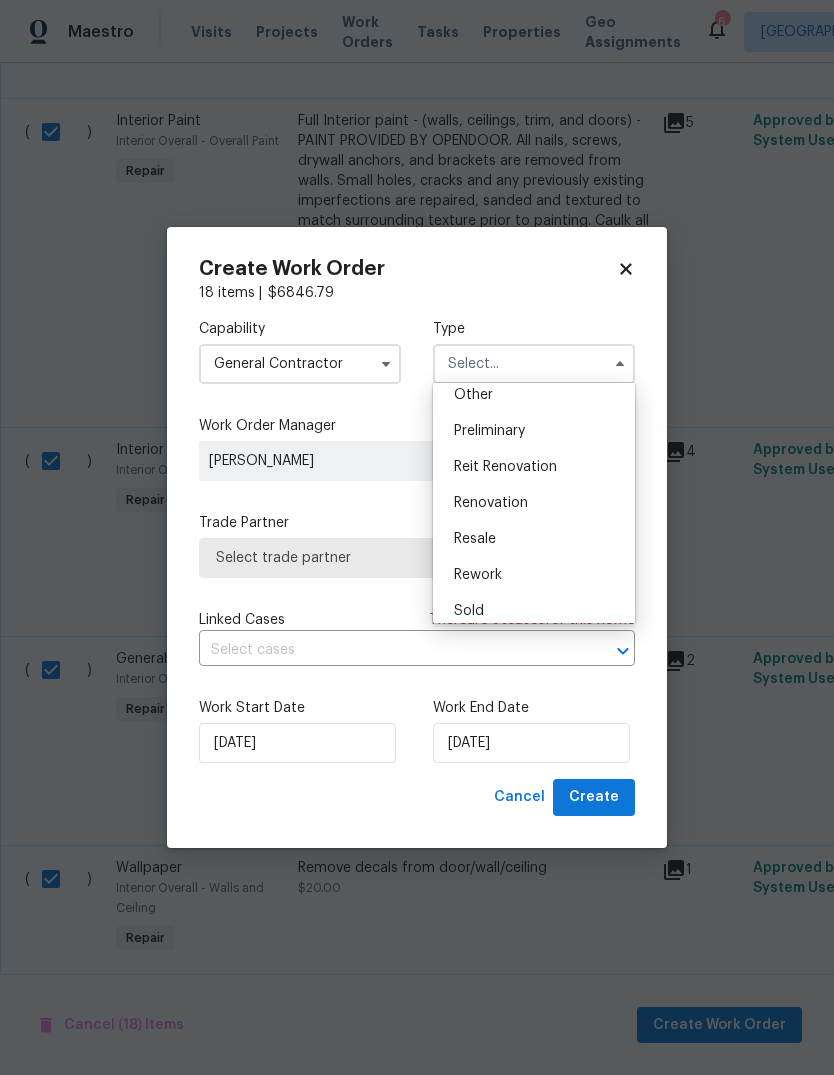 scroll, scrollTop: 402, scrollLeft: 0, axis: vertical 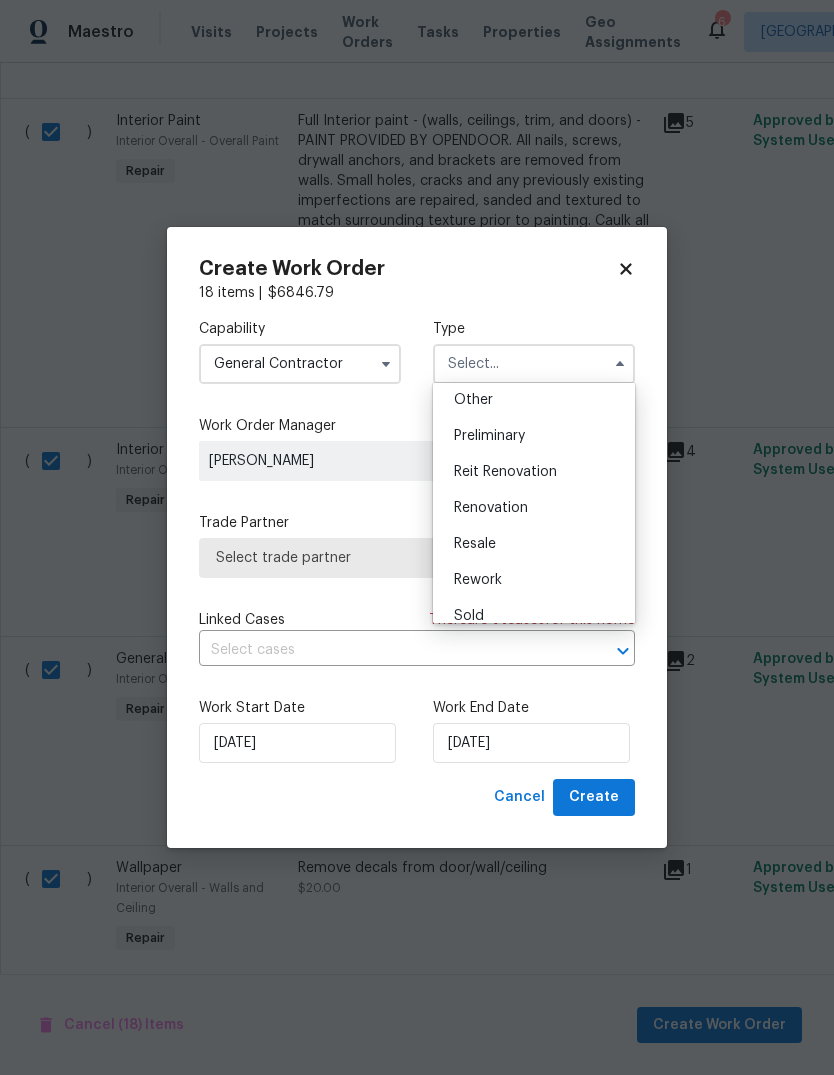 click on "Renovation" at bounding box center (491, 508) 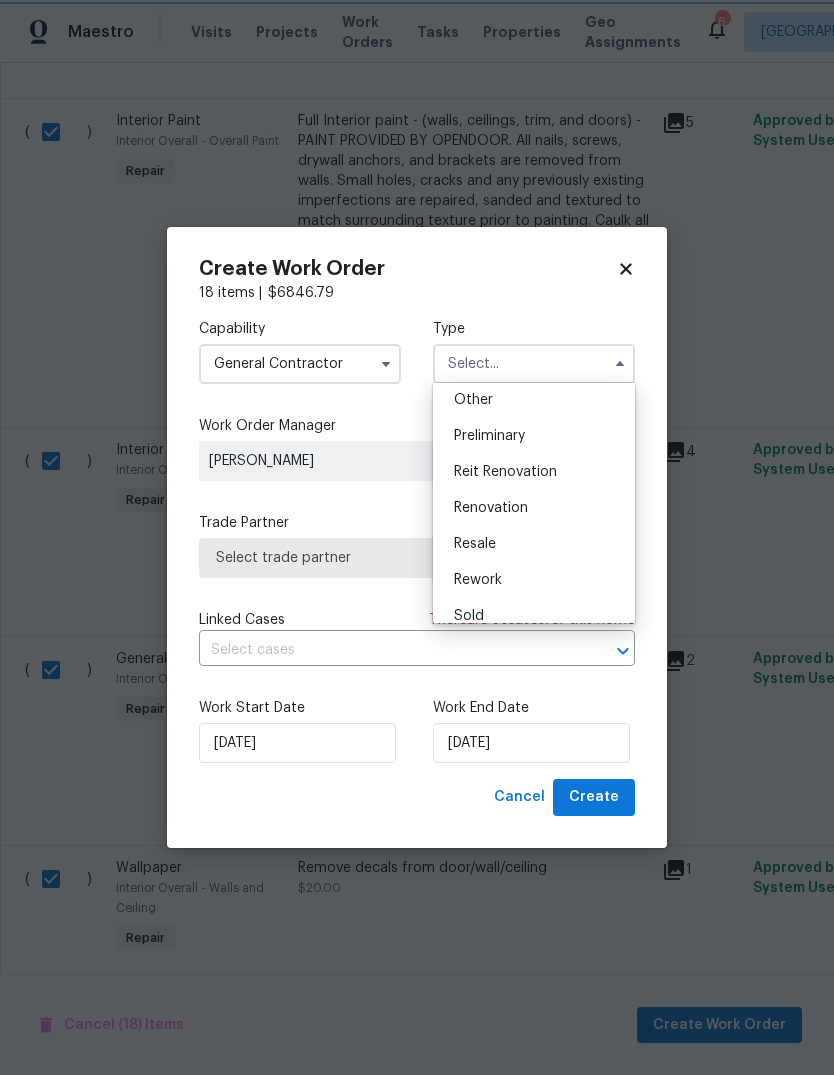 type on "Renovation" 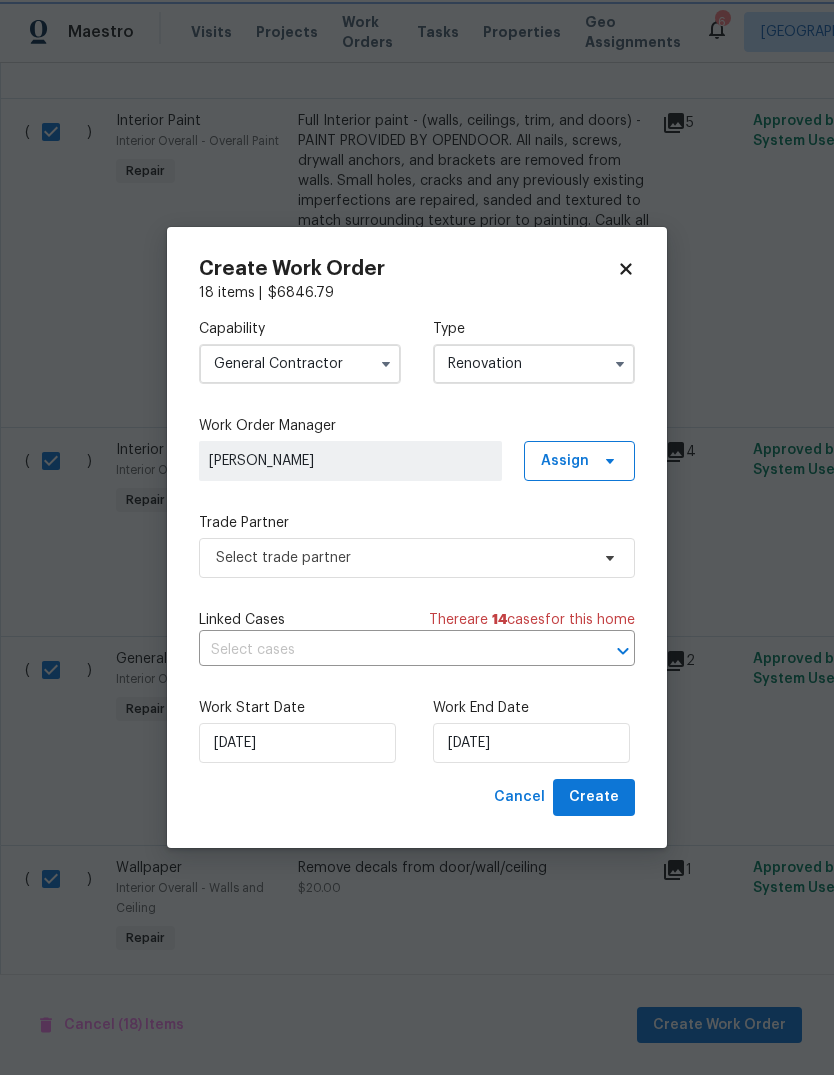 scroll, scrollTop: 0, scrollLeft: 0, axis: both 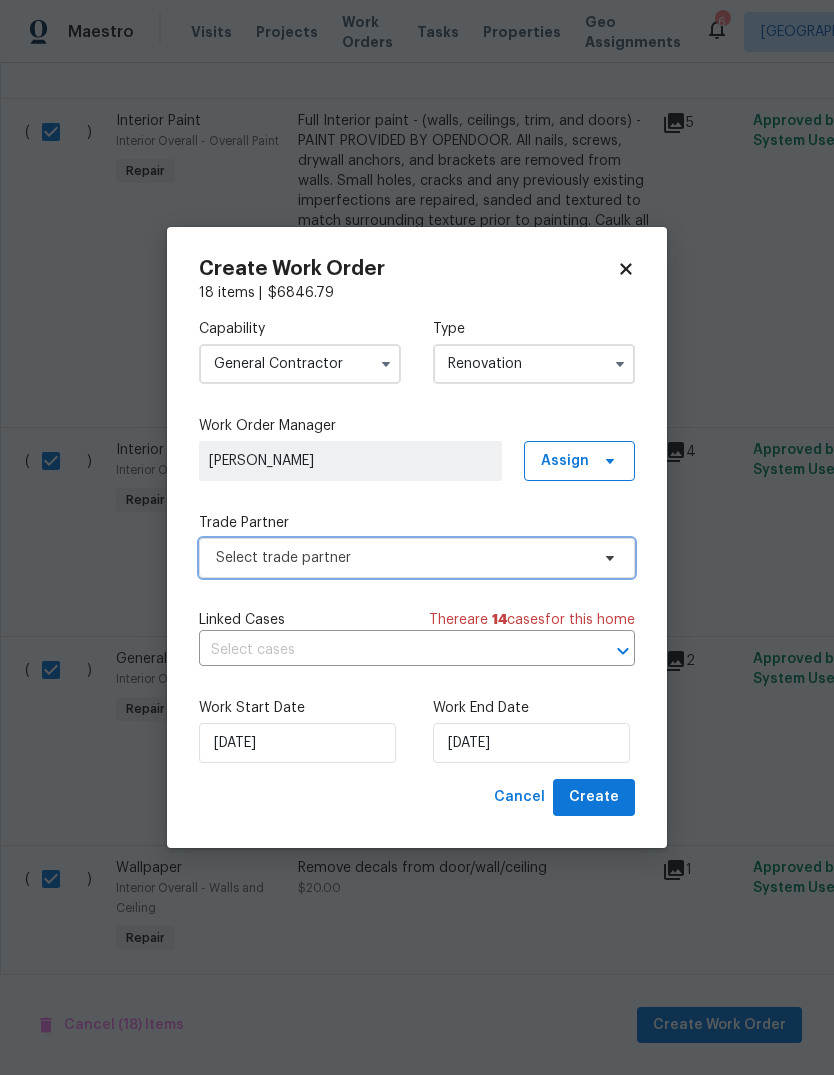 click on "Select trade partner" at bounding box center (402, 558) 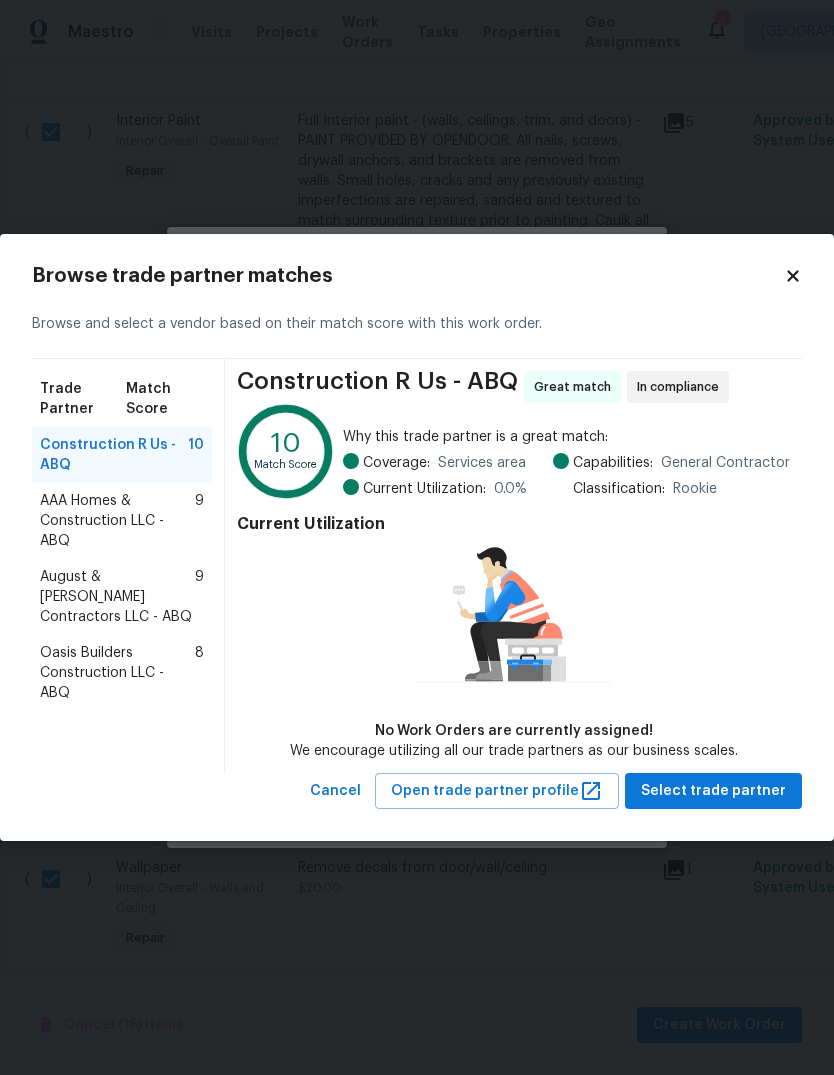 click on "Oasis Builders Construction LLC - ABQ" at bounding box center (117, 673) 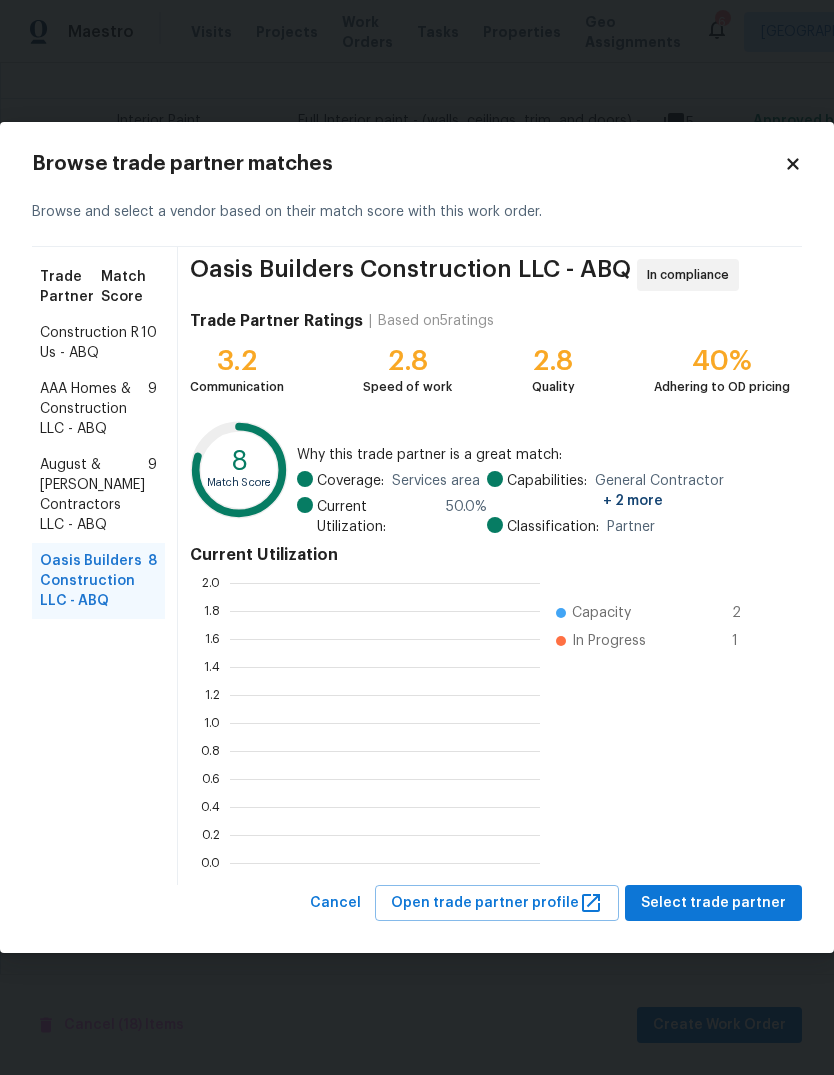 scroll, scrollTop: 280, scrollLeft: 310, axis: both 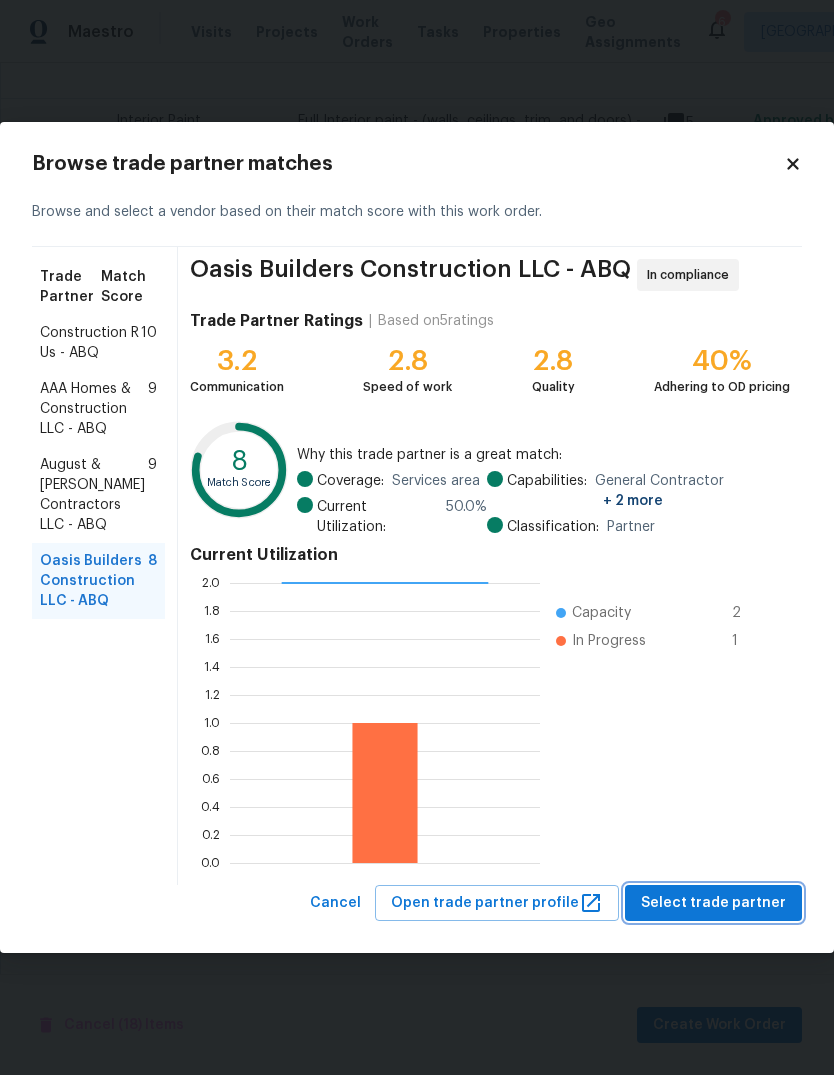 click on "Select trade partner" at bounding box center (713, 903) 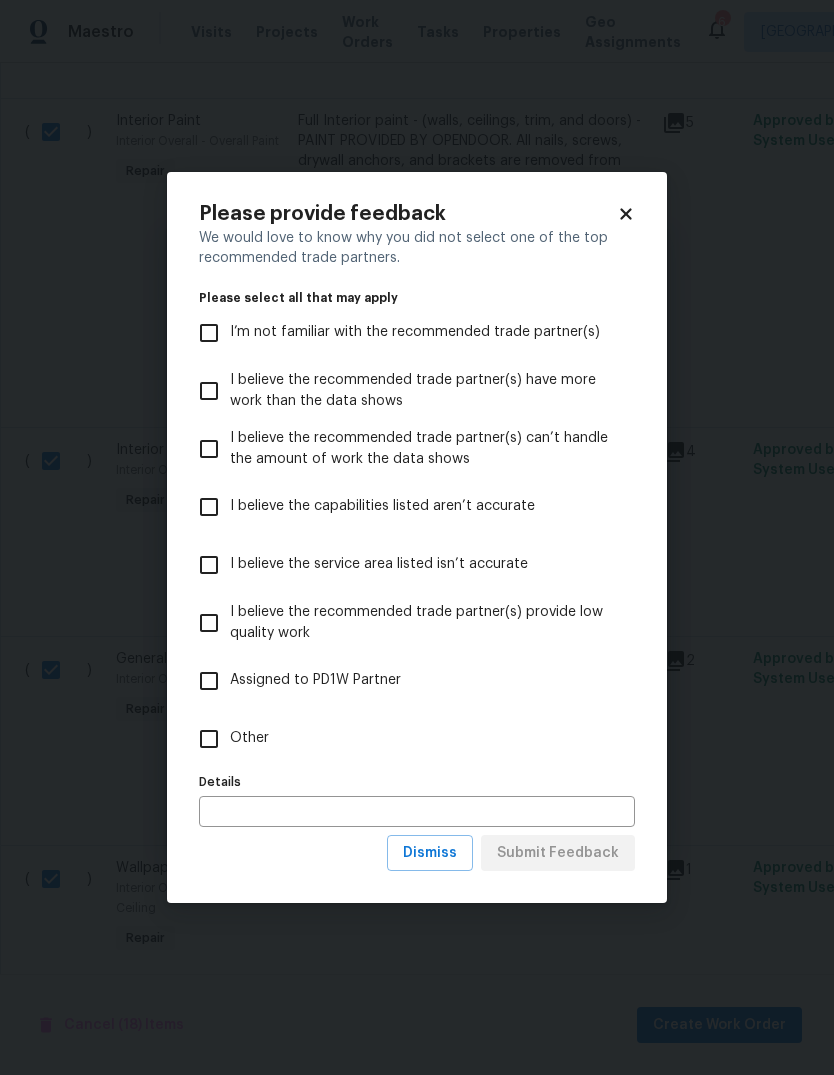 click on "Other" at bounding box center (209, 739) 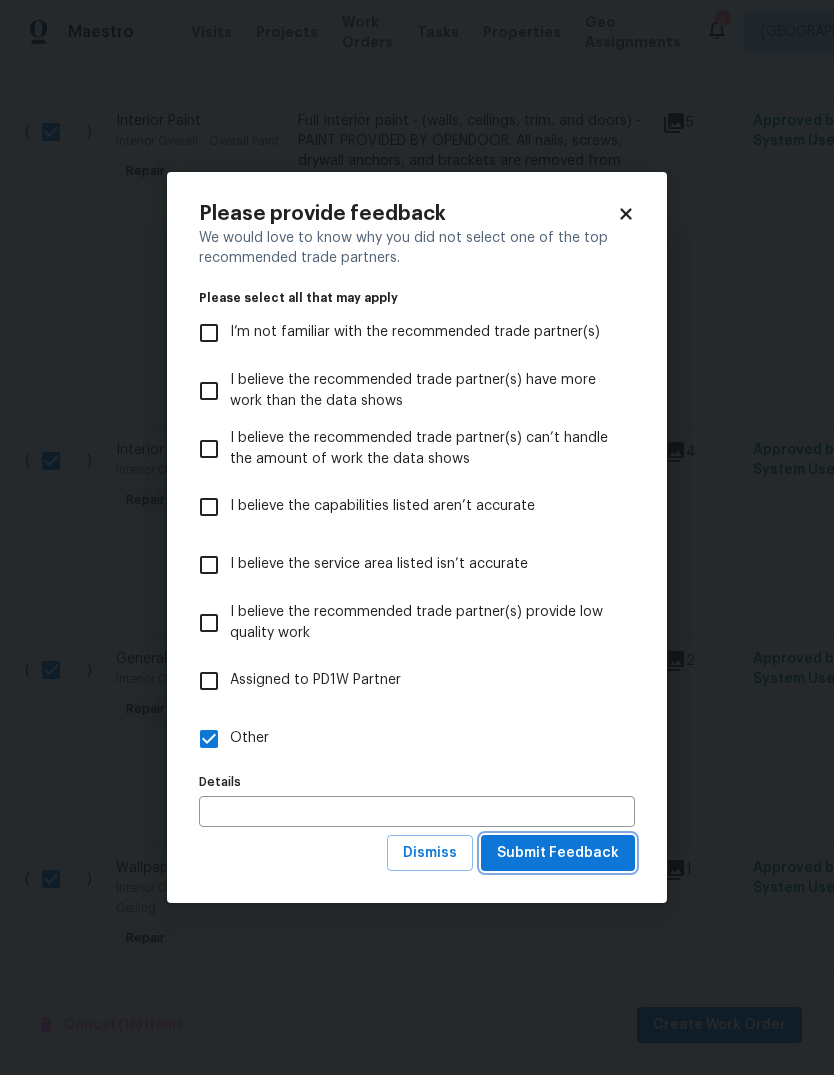 click on "Submit Feedback" at bounding box center [558, 853] 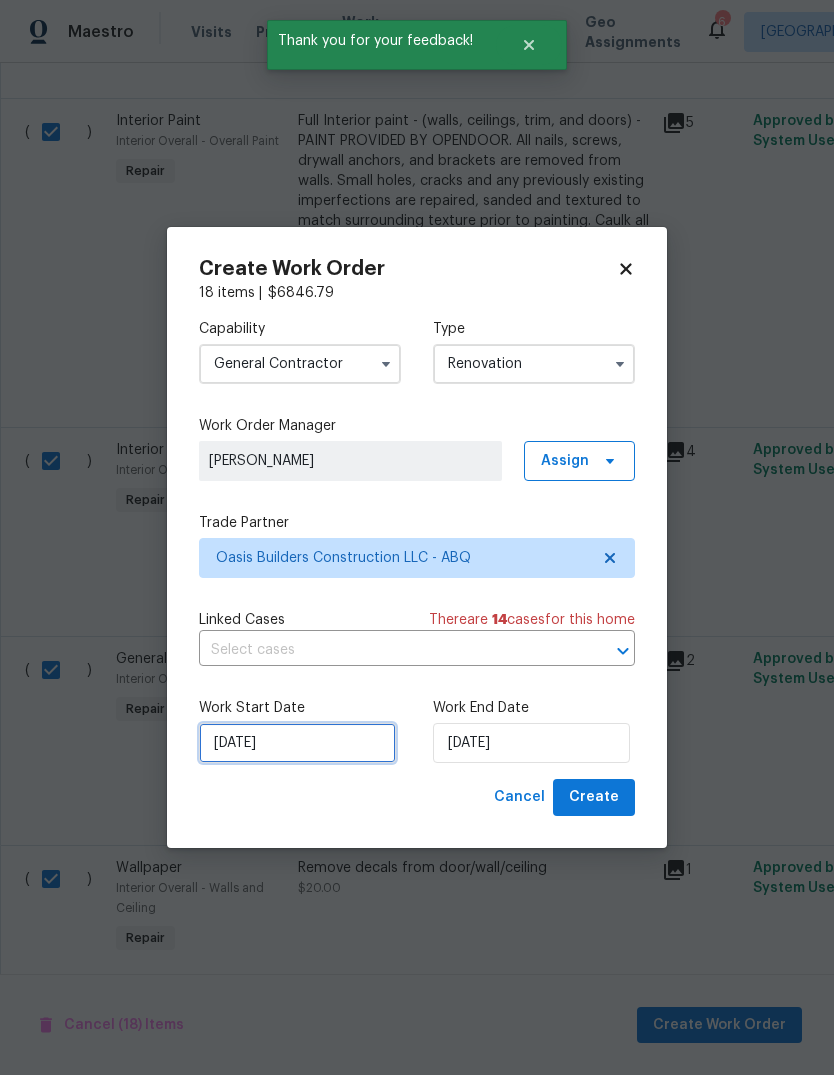 click on "7/9/2025" at bounding box center [297, 743] 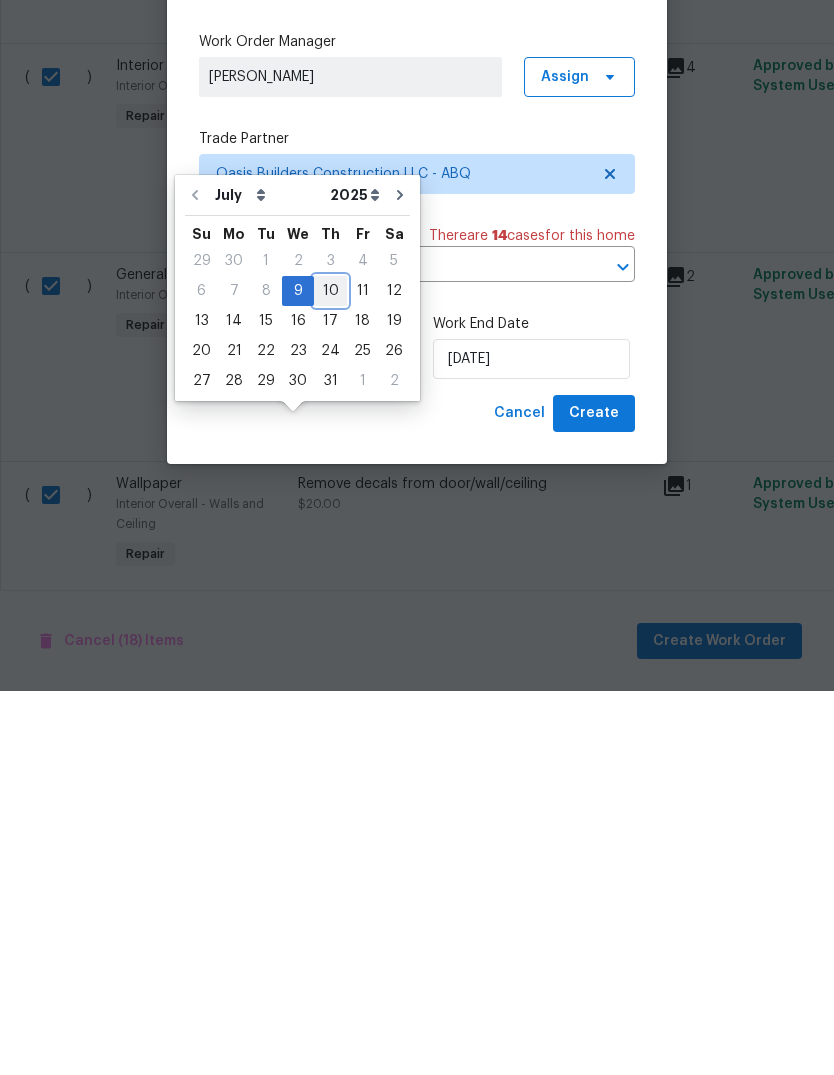 click on "10" at bounding box center [330, 675] 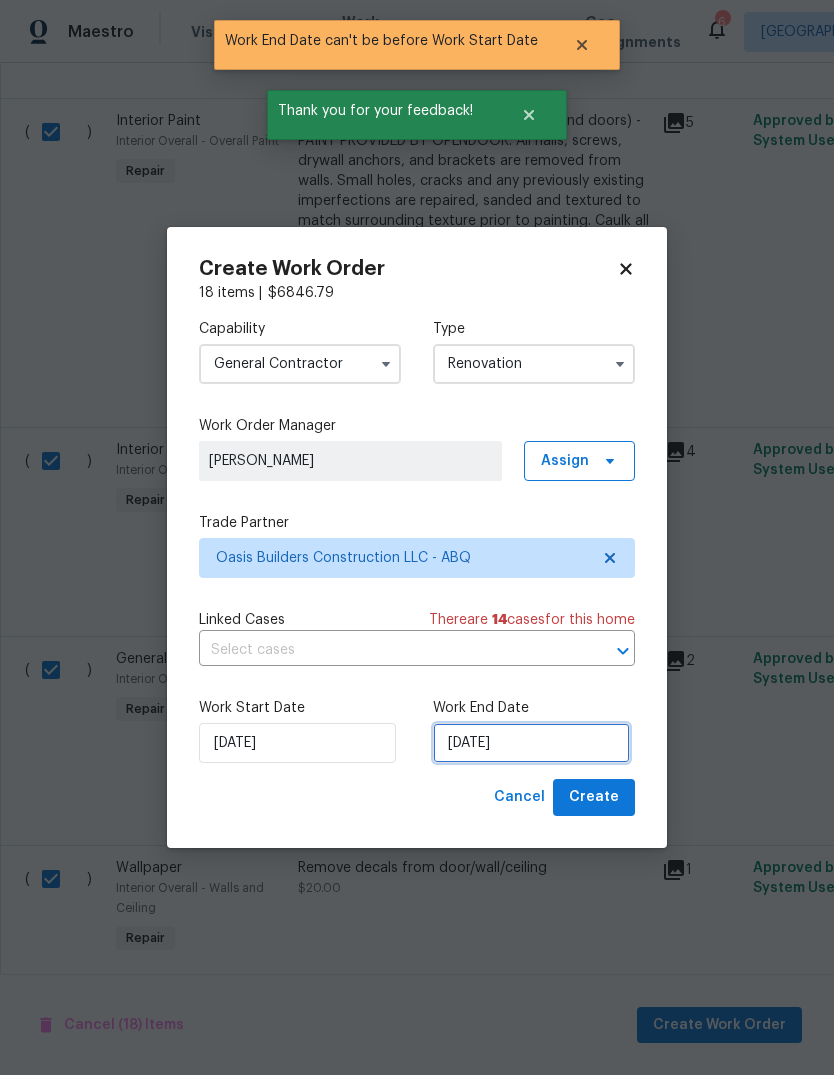 click on "7/10/2025" at bounding box center [531, 743] 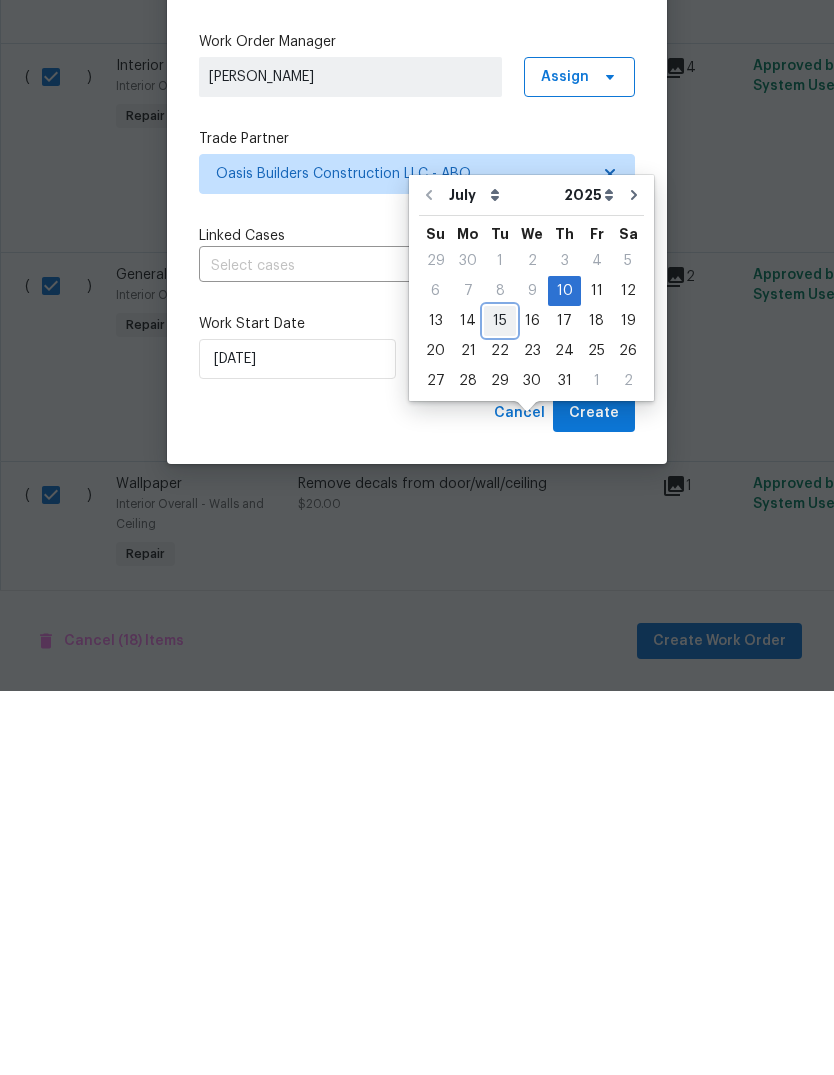click on "15" at bounding box center [500, 705] 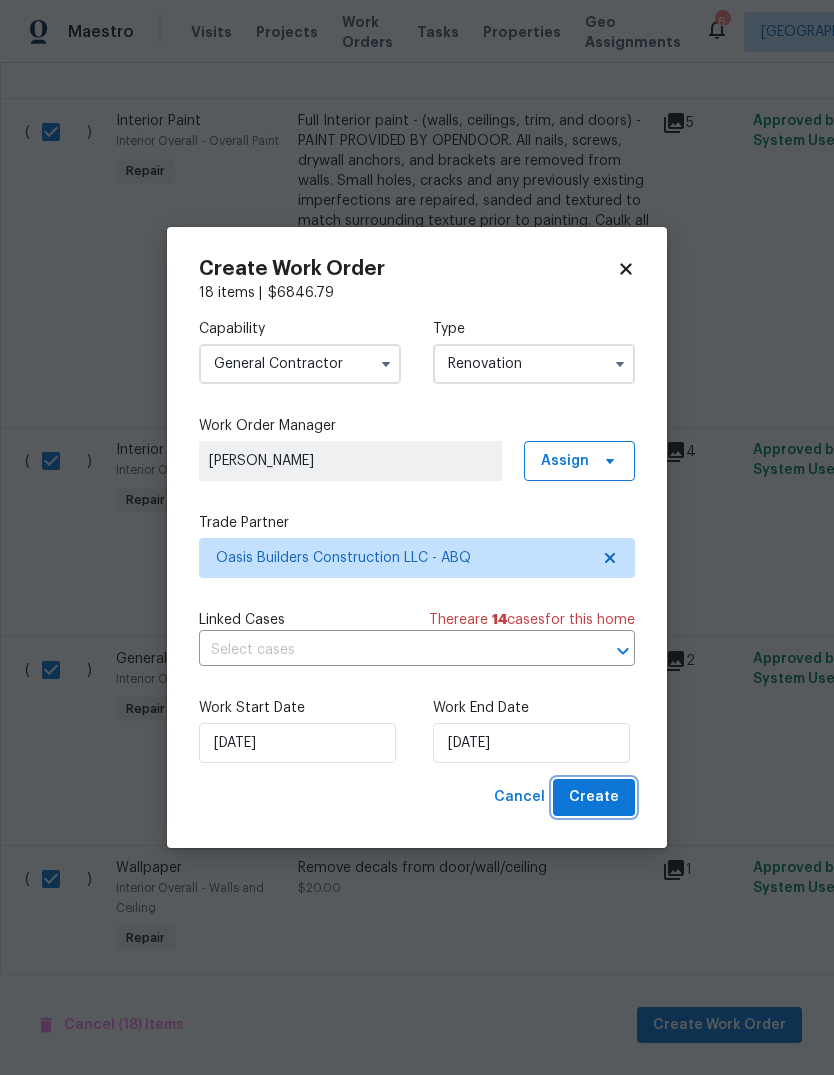 click on "Create" at bounding box center (594, 797) 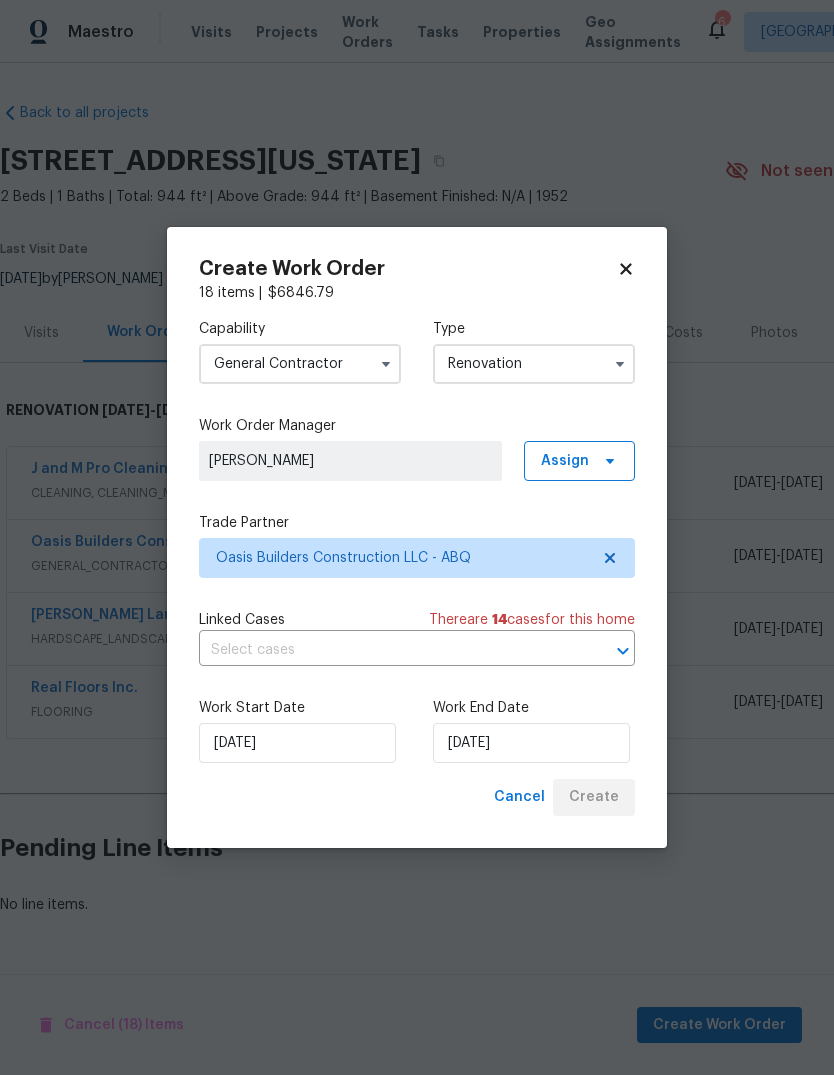 scroll, scrollTop: 0, scrollLeft: 0, axis: both 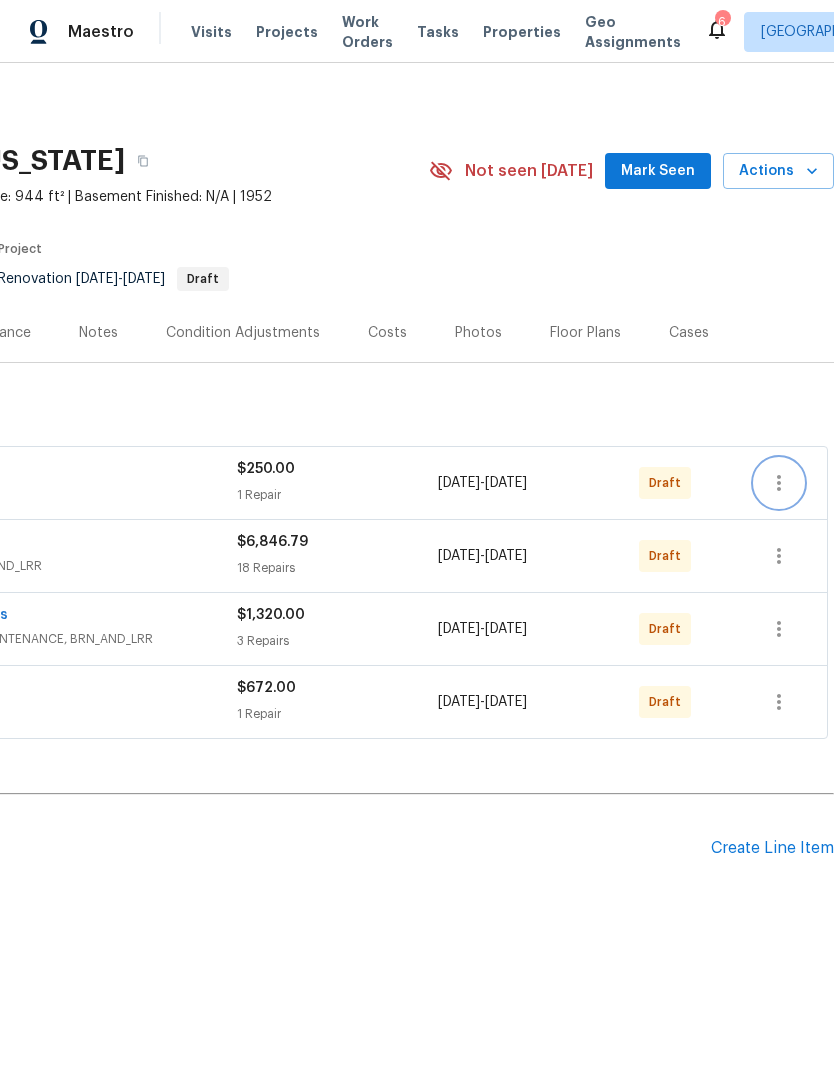 click 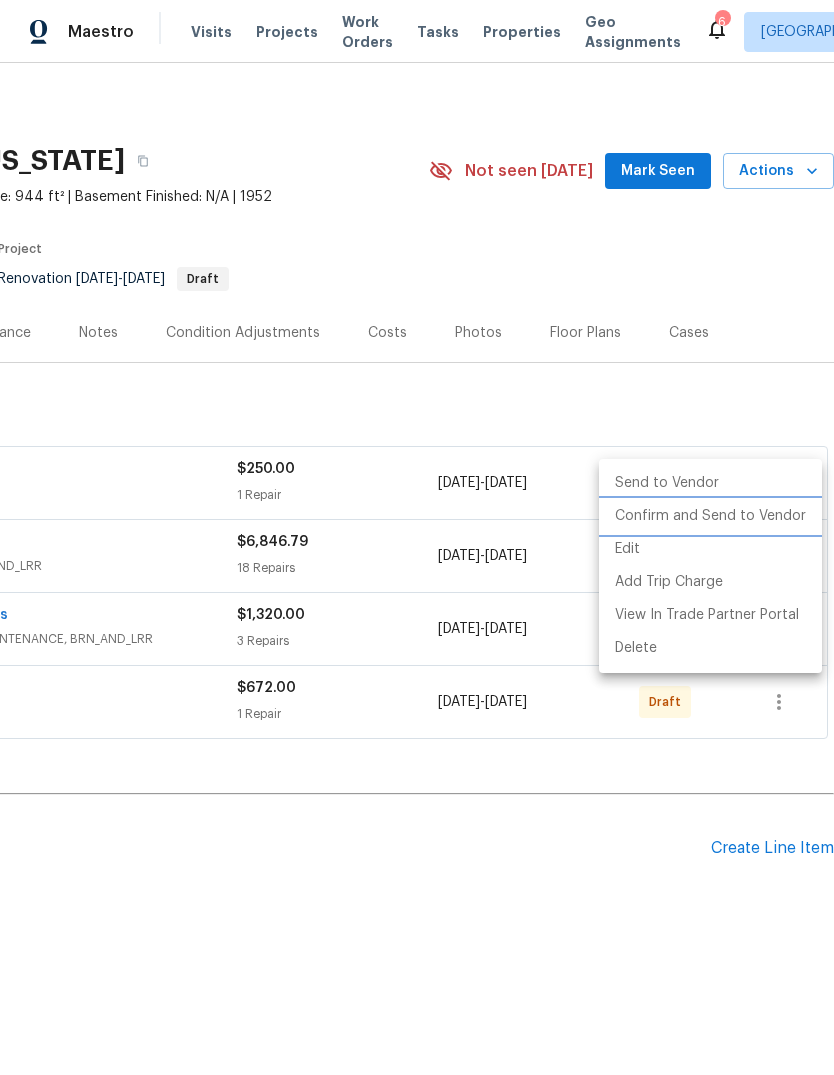 click on "Confirm and Send to Vendor" at bounding box center (710, 516) 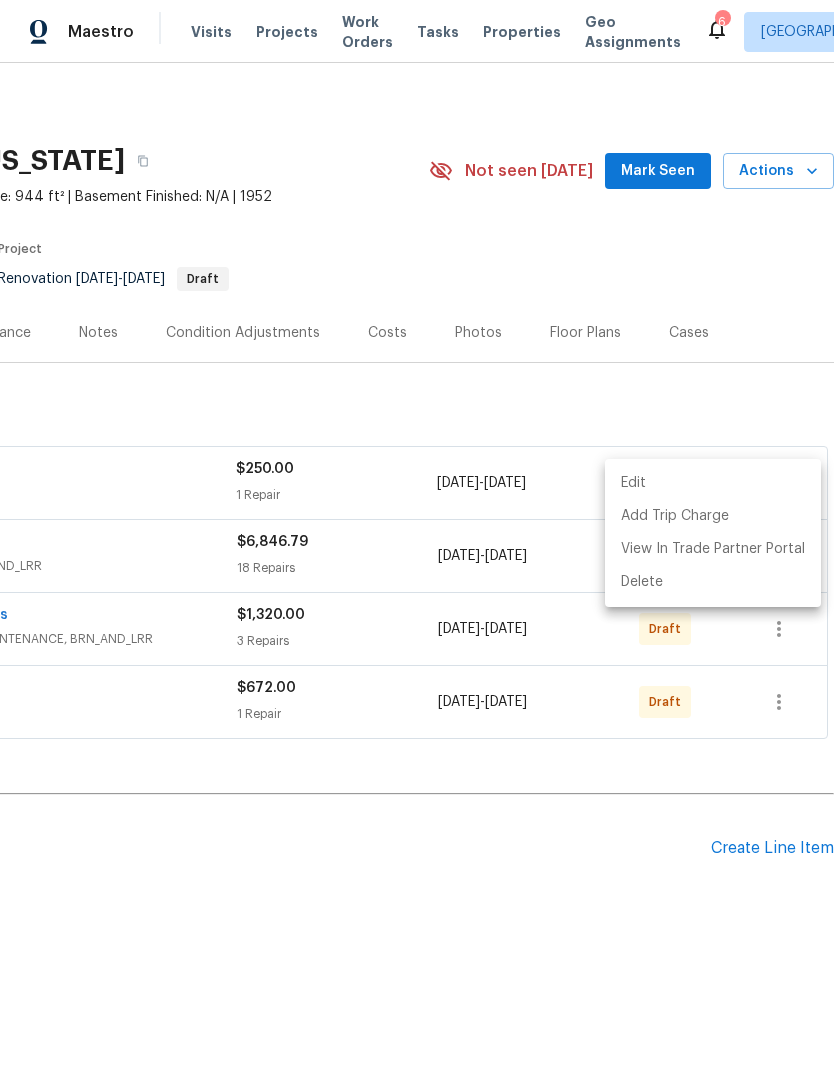 click at bounding box center [417, 537] 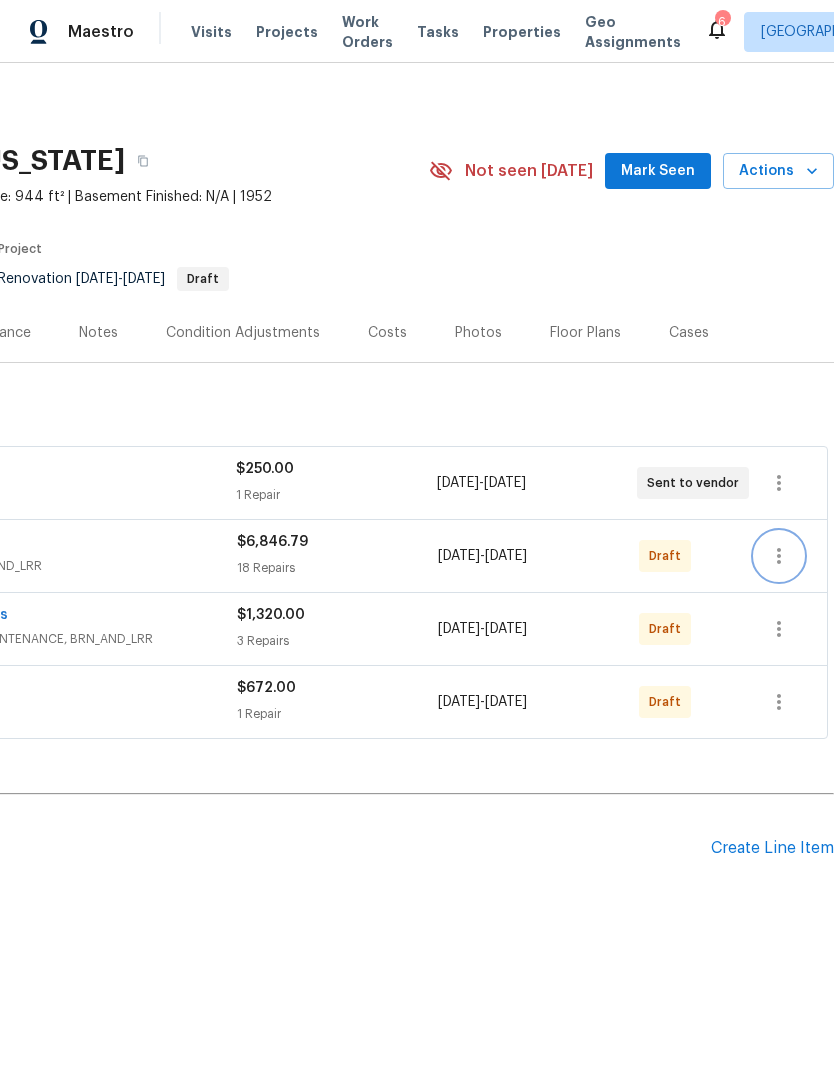 click 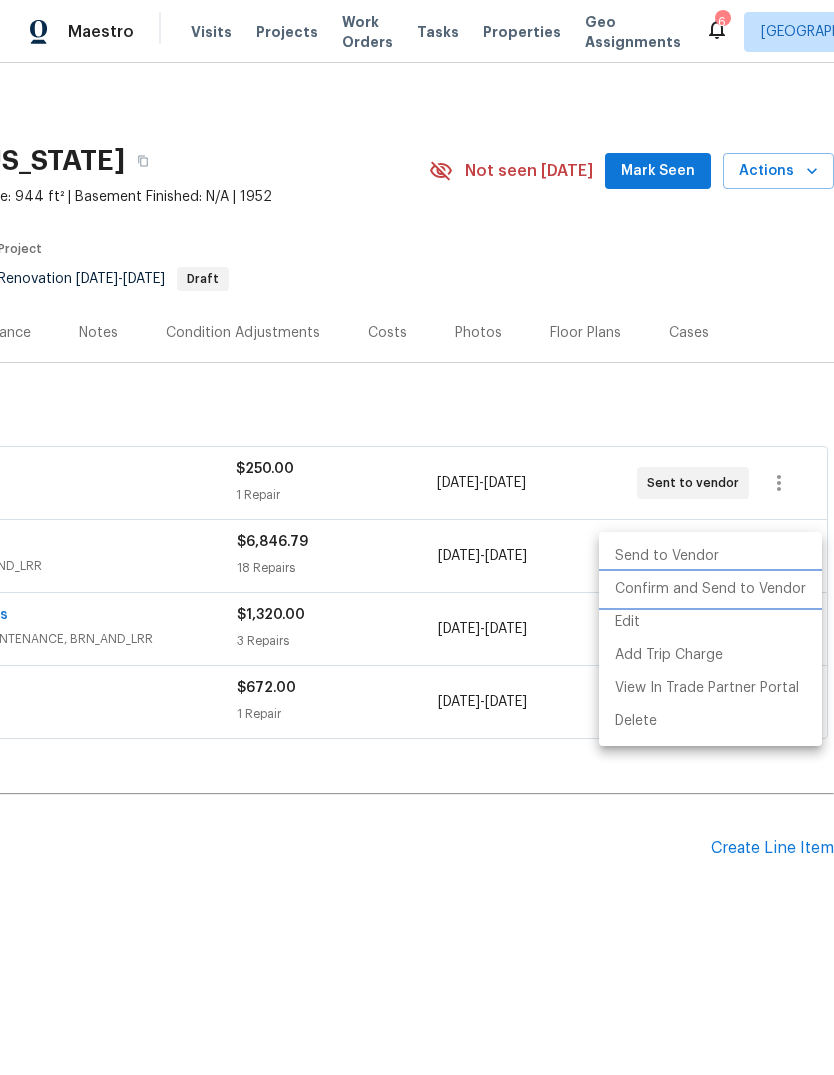 click on "Confirm and Send to Vendor" at bounding box center (710, 589) 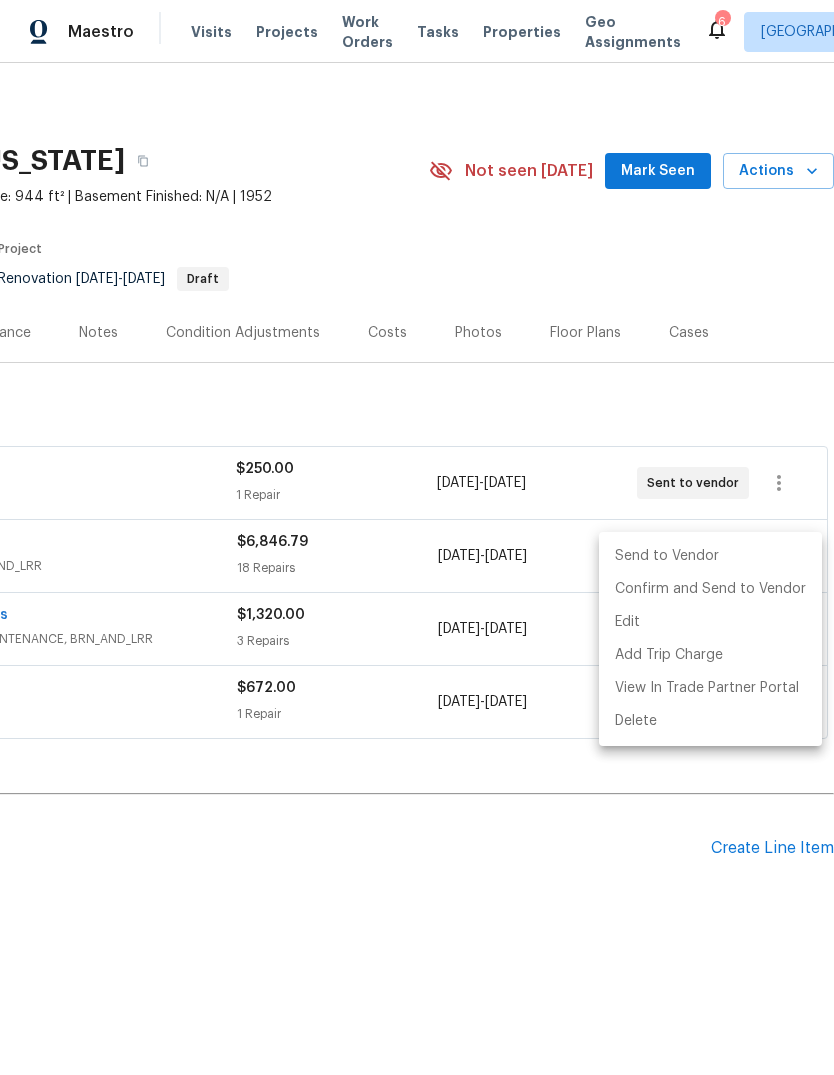 click at bounding box center (417, 537) 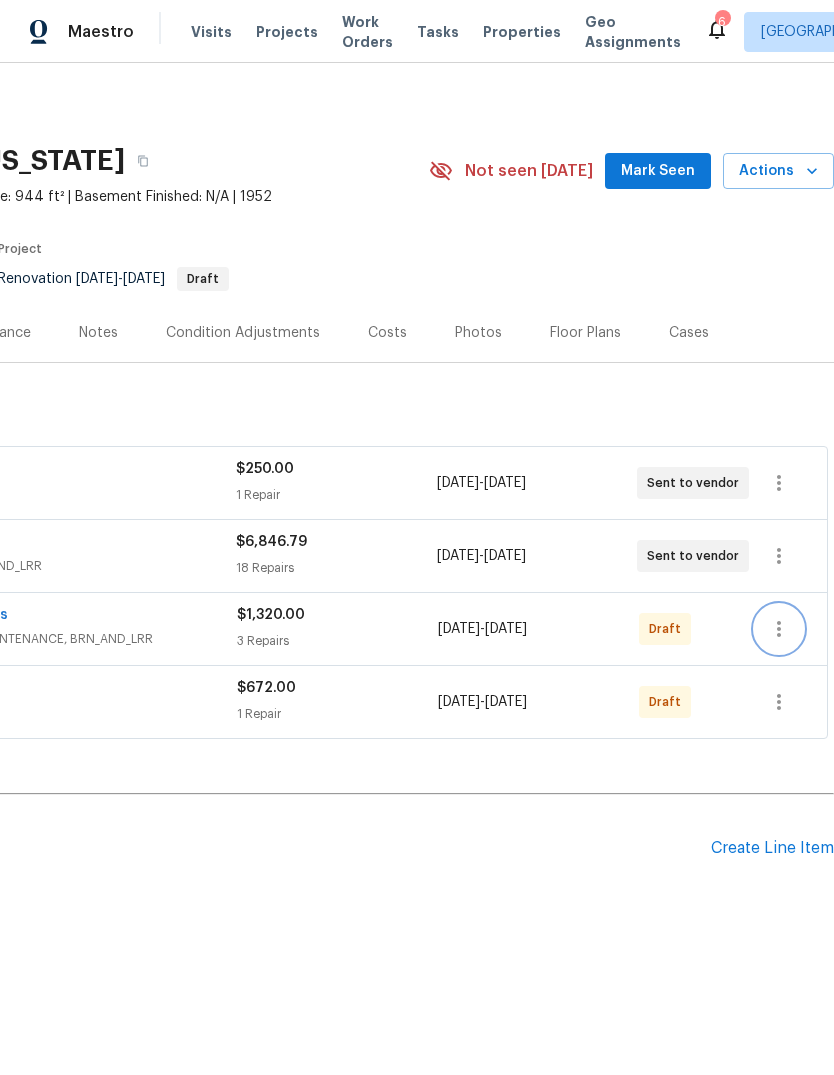 click 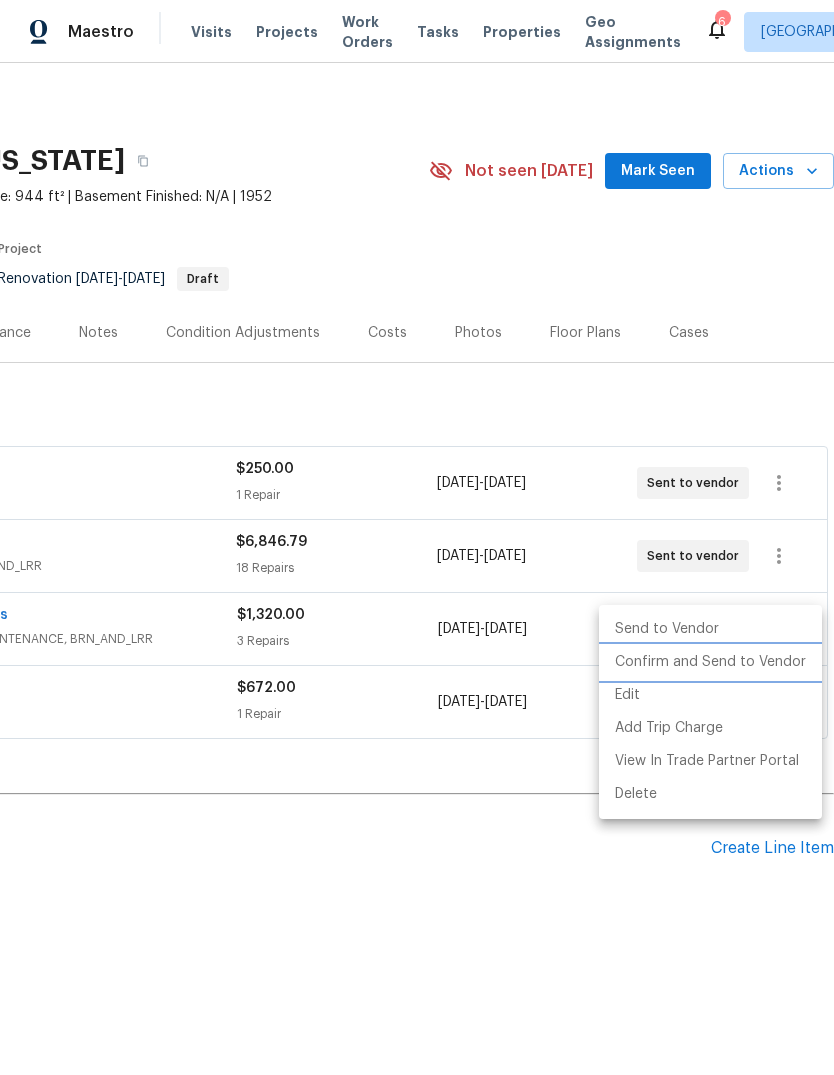 click on "Confirm and Send to Vendor" at bounding box center [710, 662] 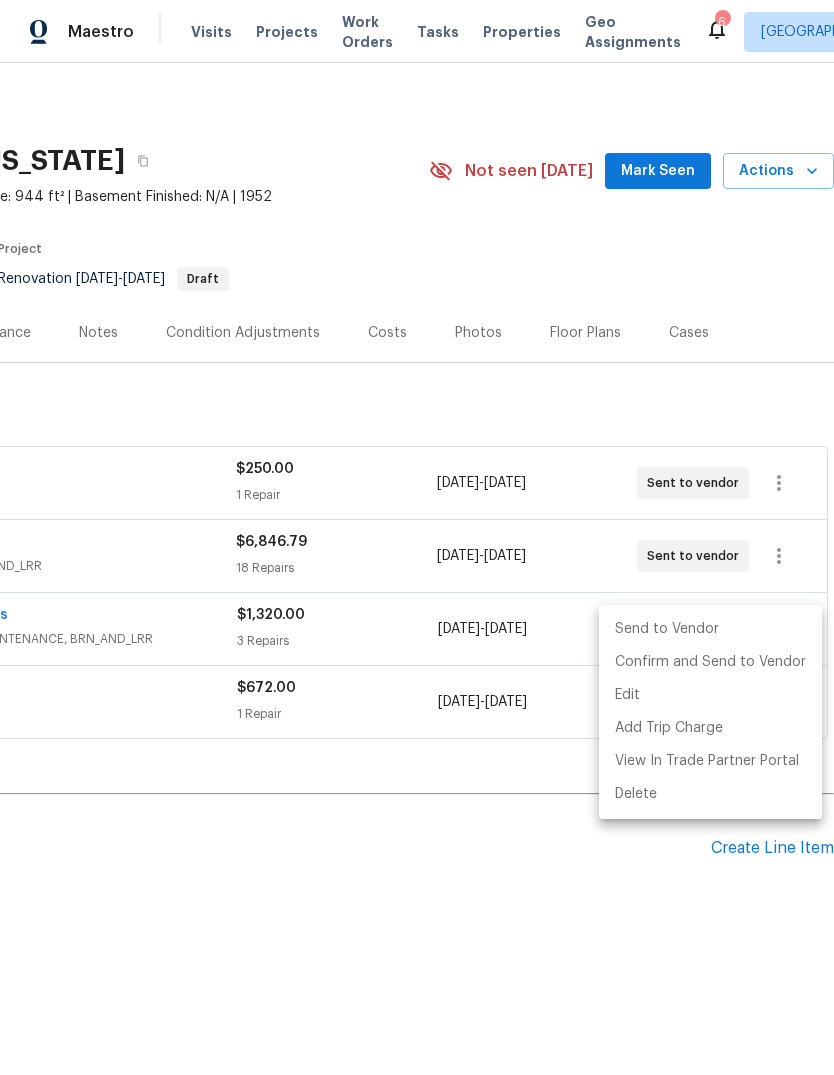 click at bounding box center (417, 537) 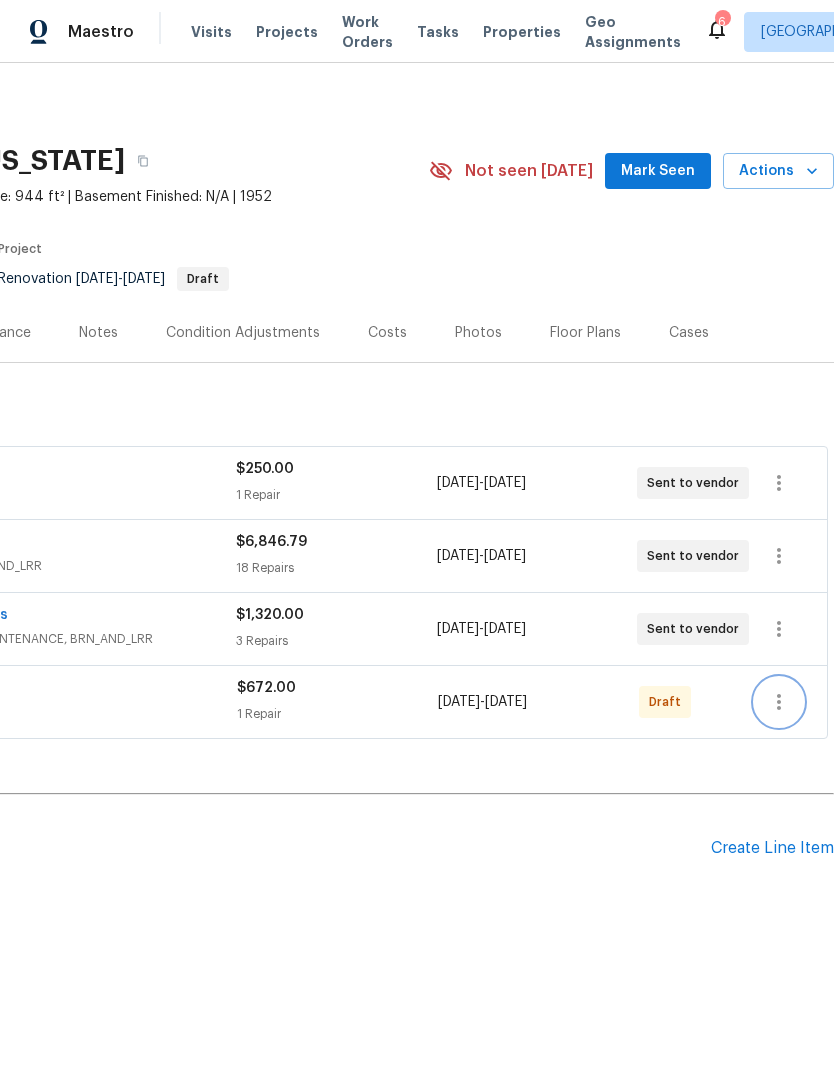 click 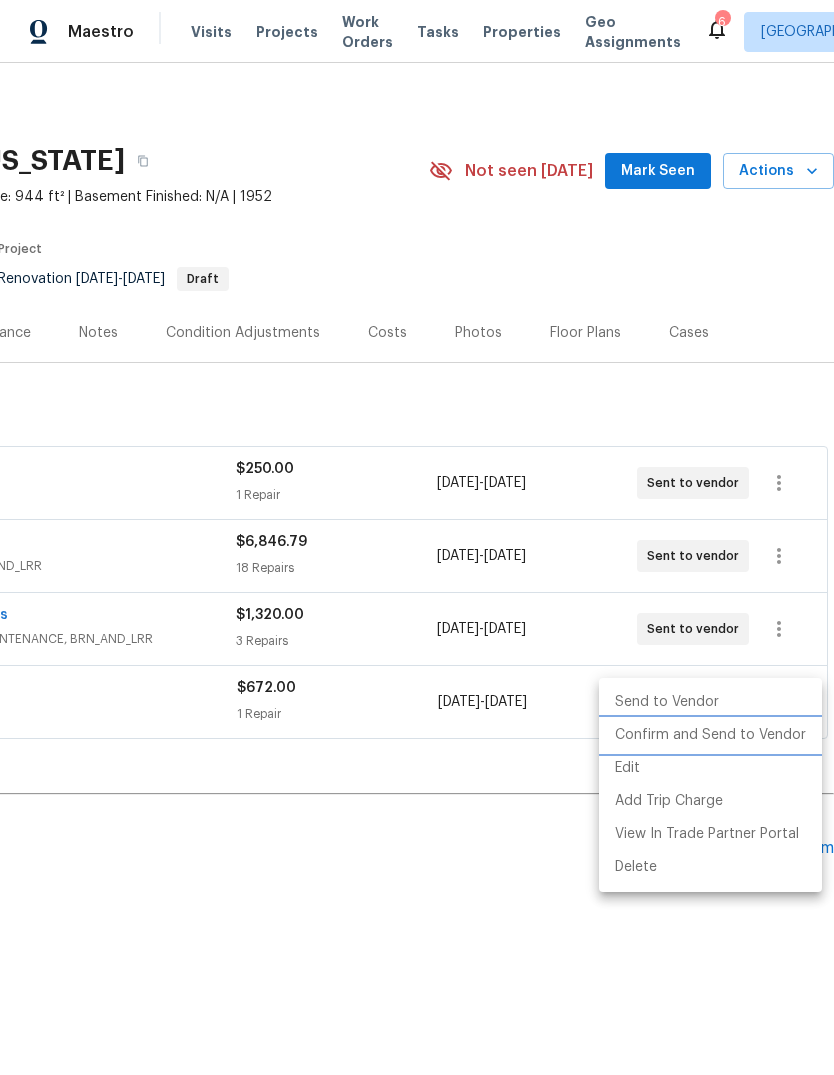 click on "Confirm and Send to Vendor" at bounding box center (710, 735) 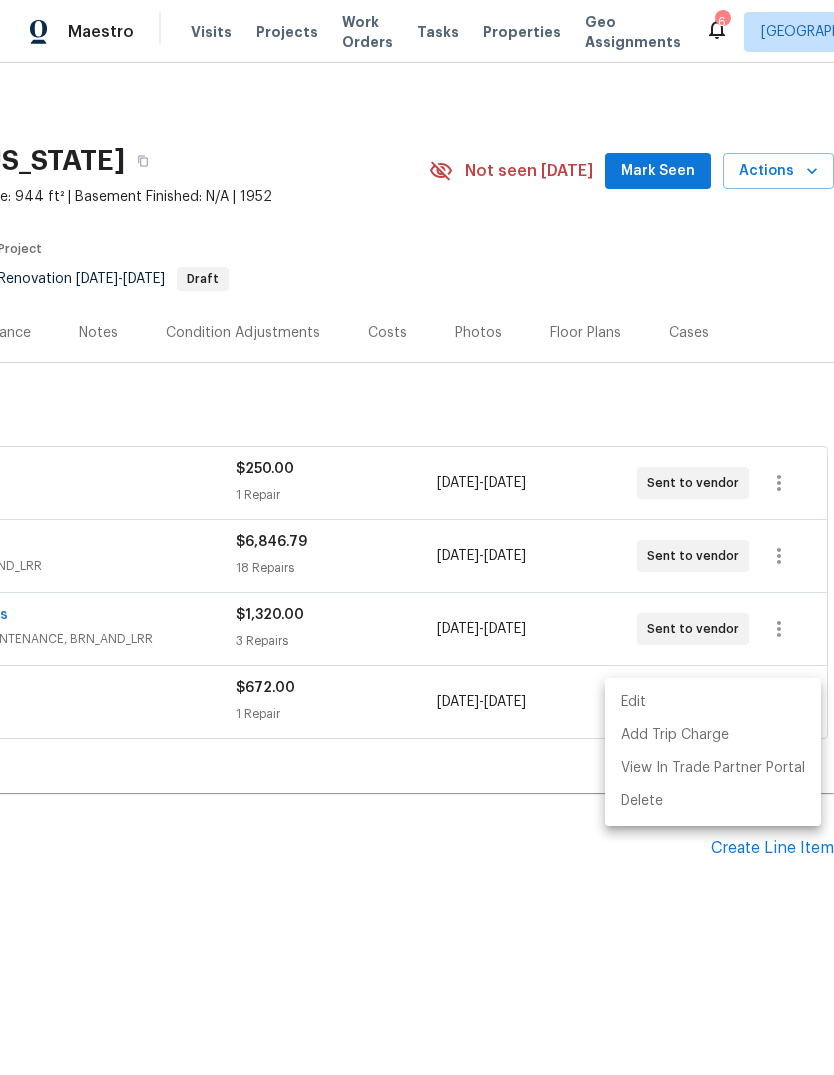 click at bounding box center [417, 537] 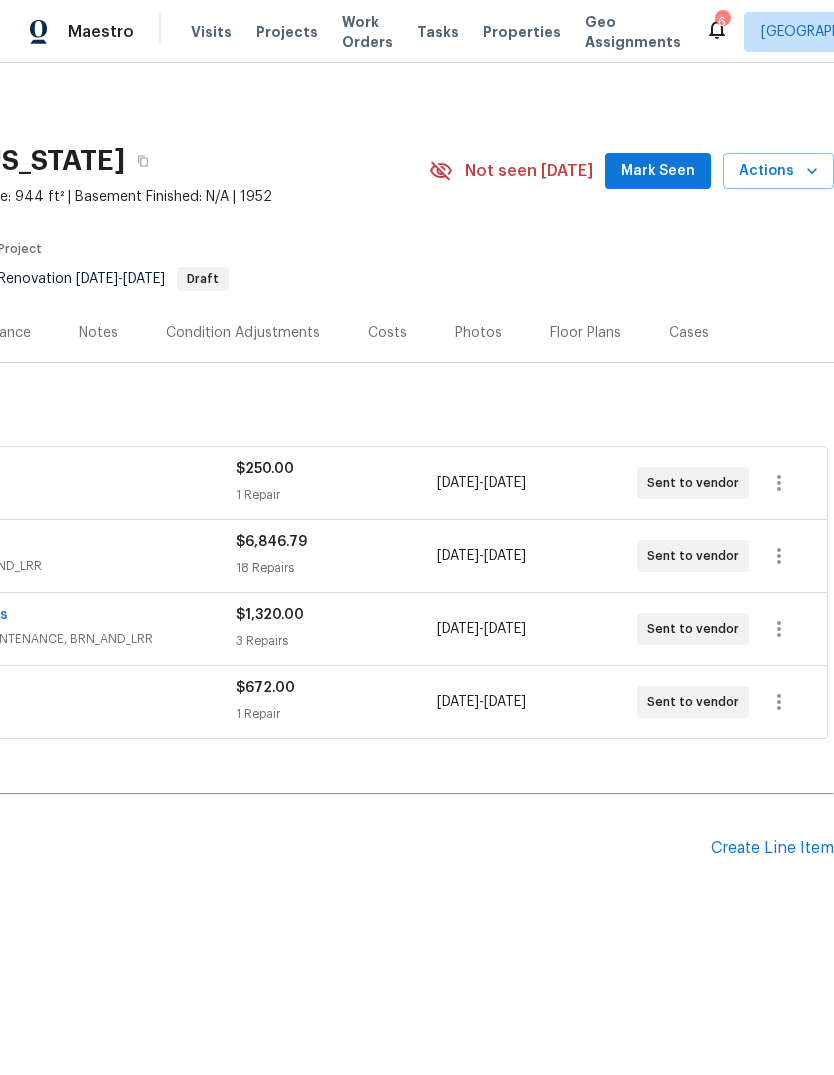 click on "Mark Seen" at bounding box center (658, 171) 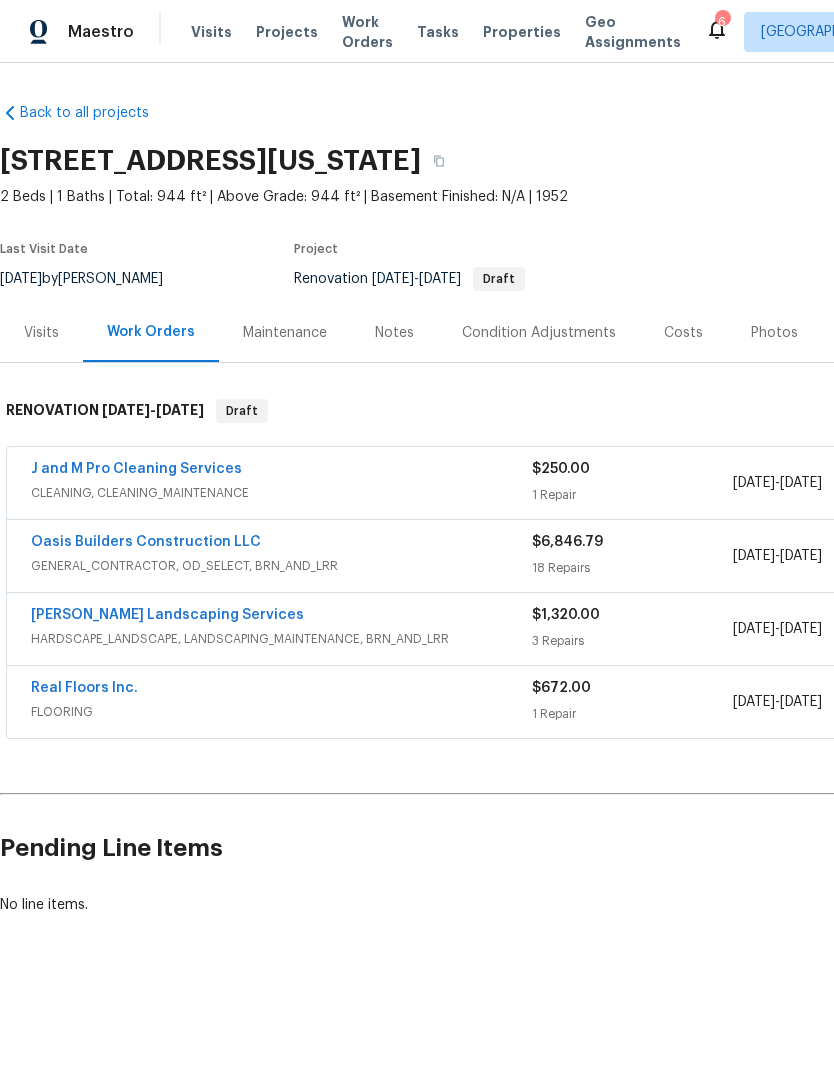 scroll, scrollTop: 0, scrollLeft: 0, axis: both 